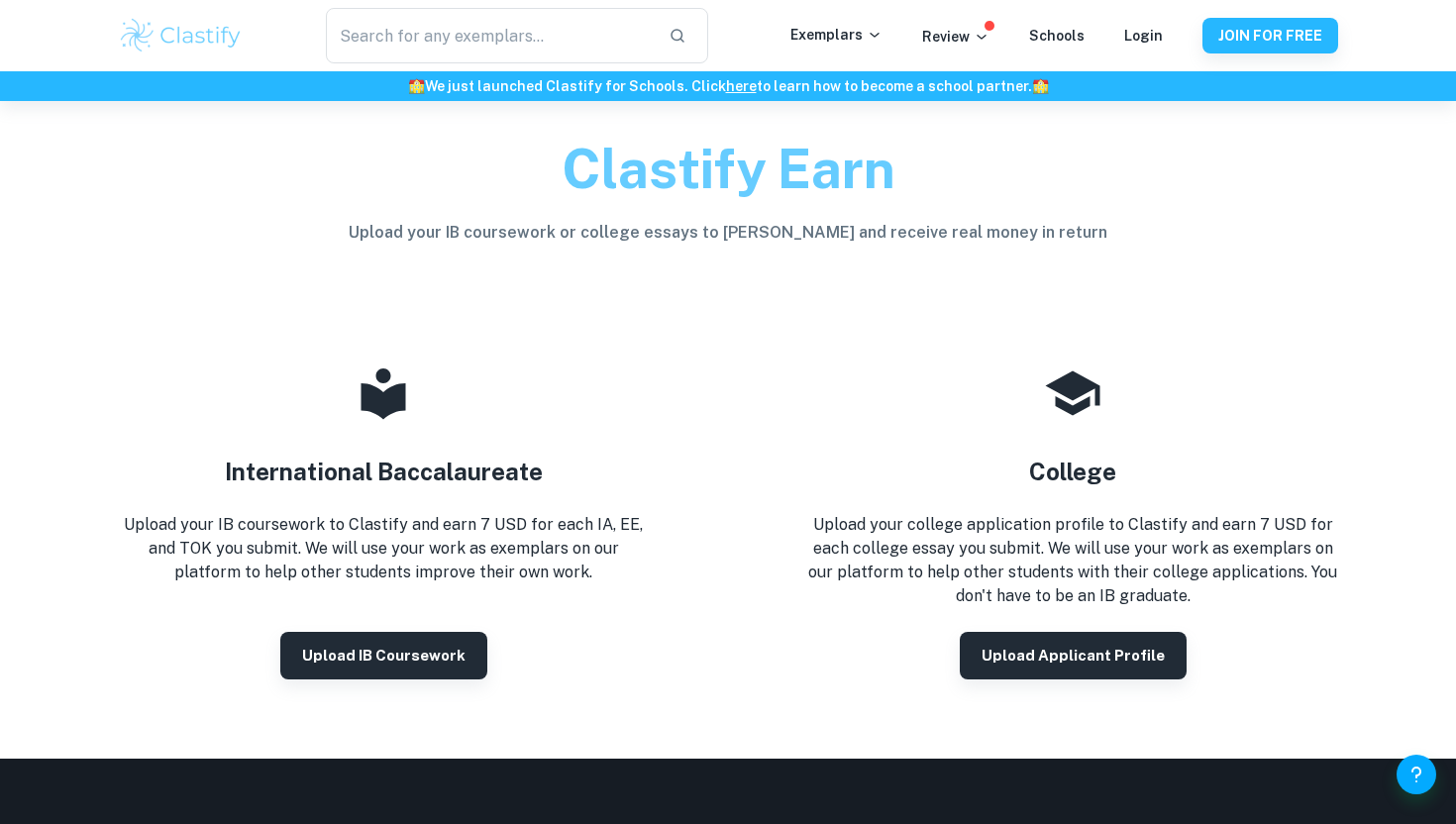 scroll, scrollTop: 48, scrollLeft: 0, axis: vertical 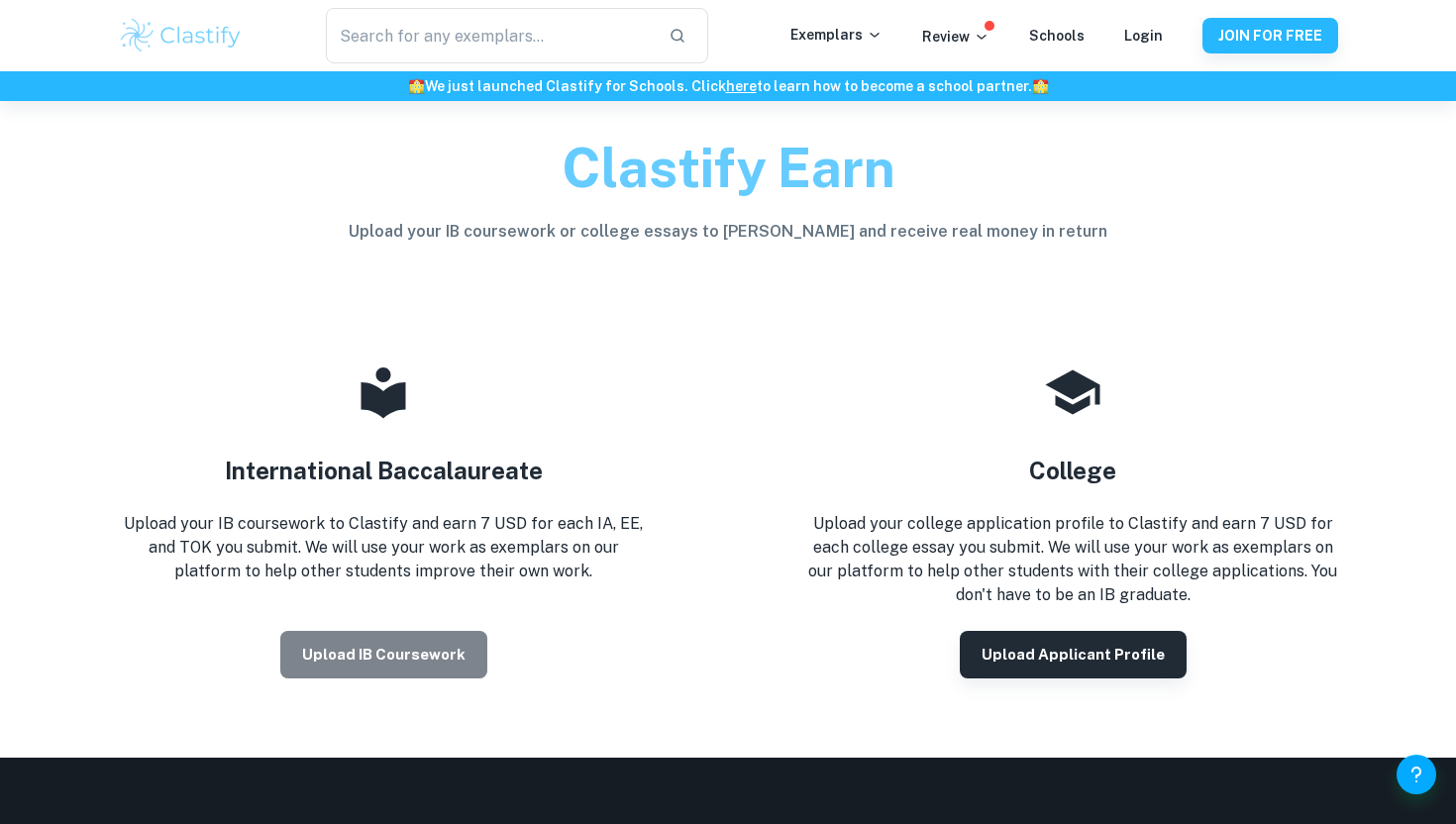 click on "Upload IB coursework" at bounding box center [383, 655] 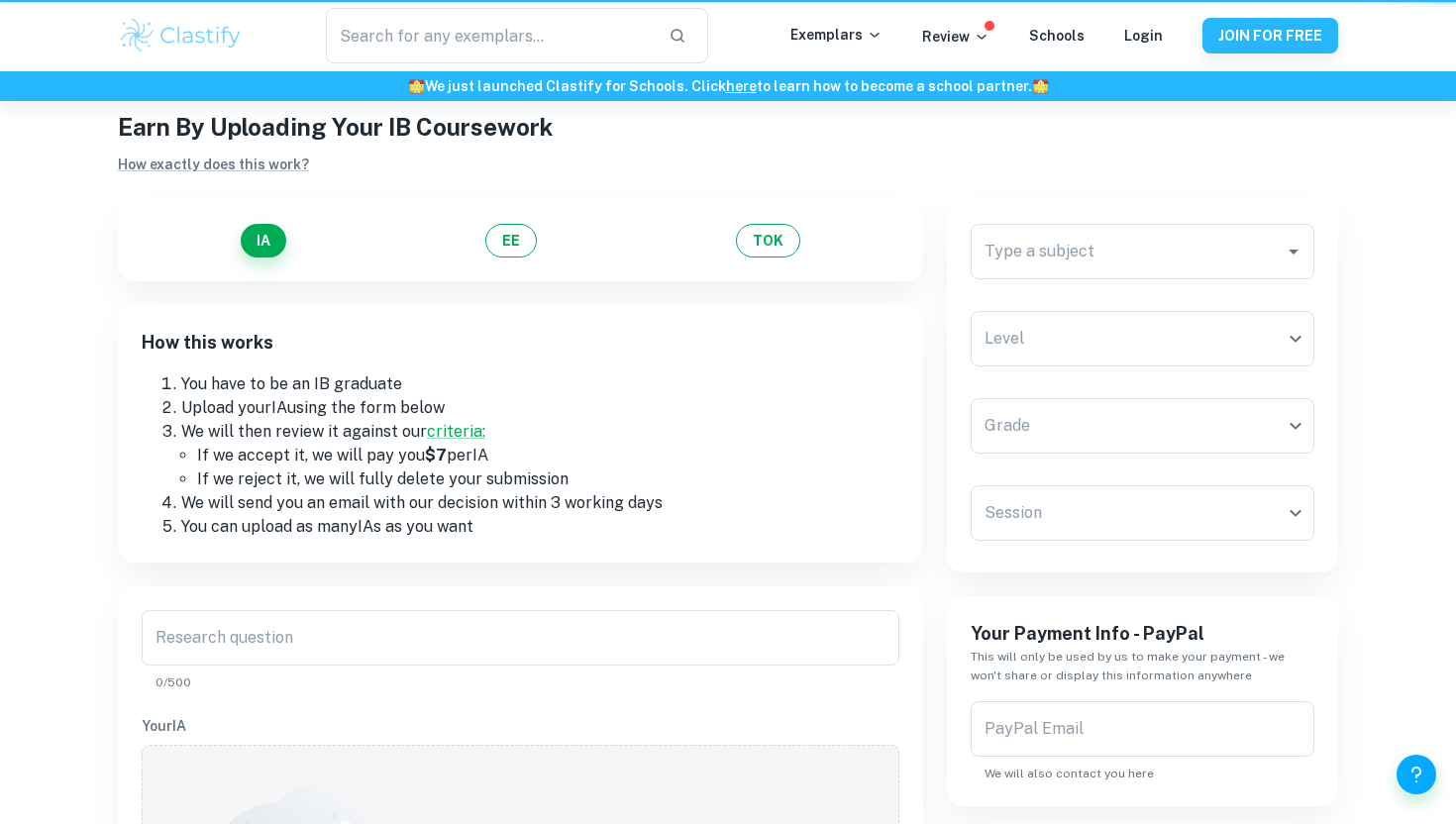 scroll, scrollTop: 0, scrollLeft: 0, axis: both 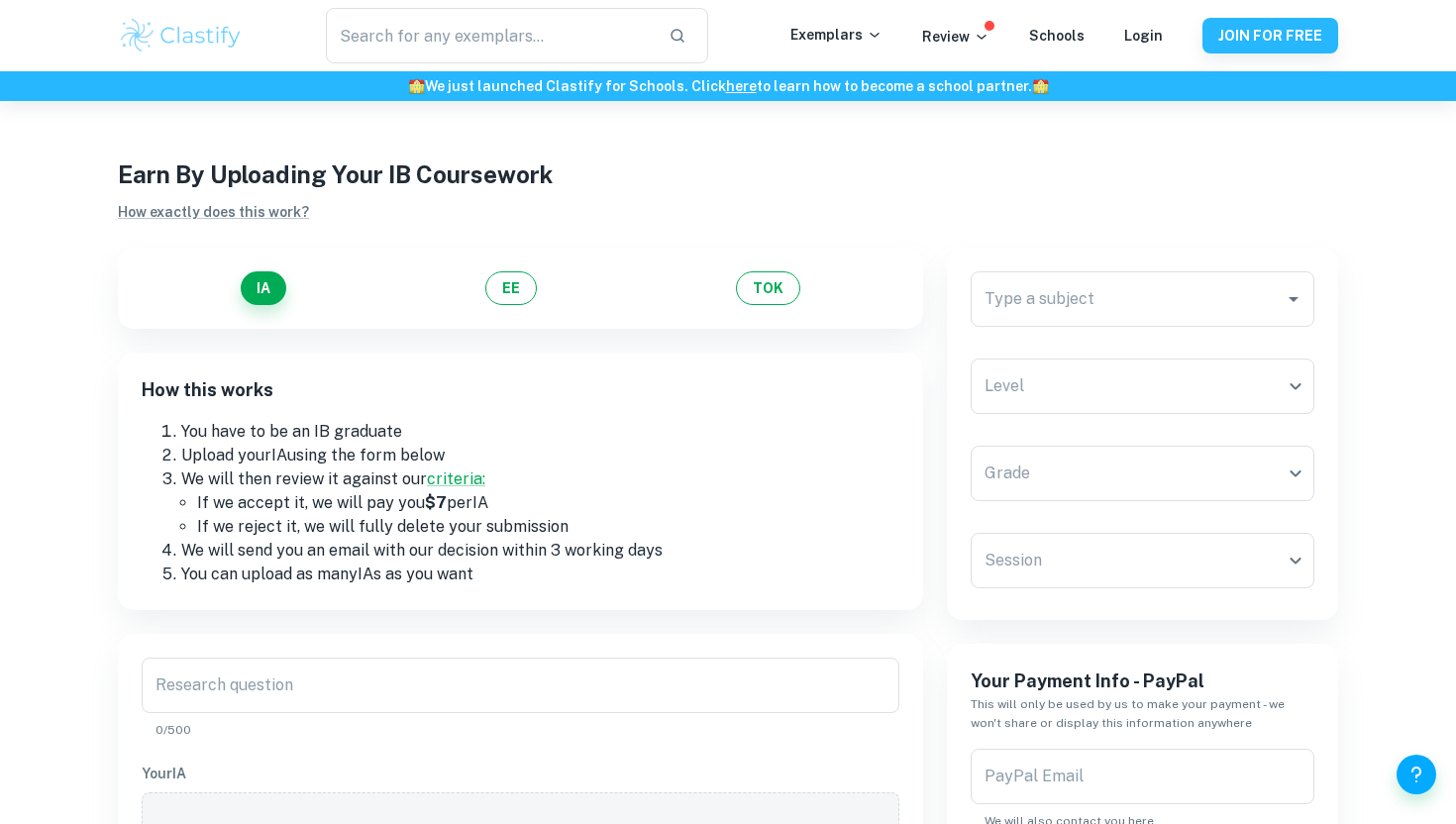 click on "If we reject it, we will fully delete your submission" at bounding box center [548, 527] 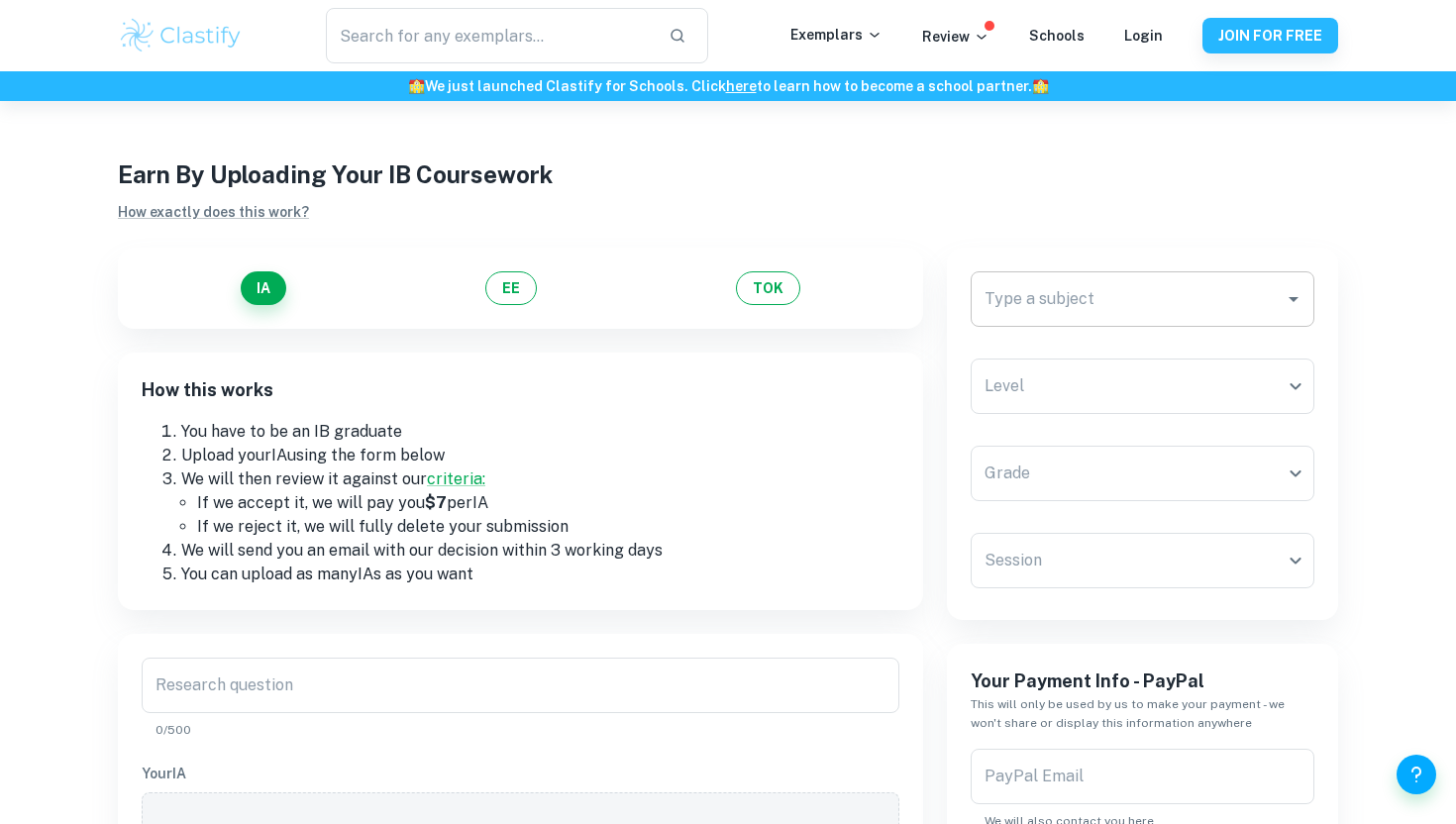 click on "Type a subject" at bounding box center [1127, 299] 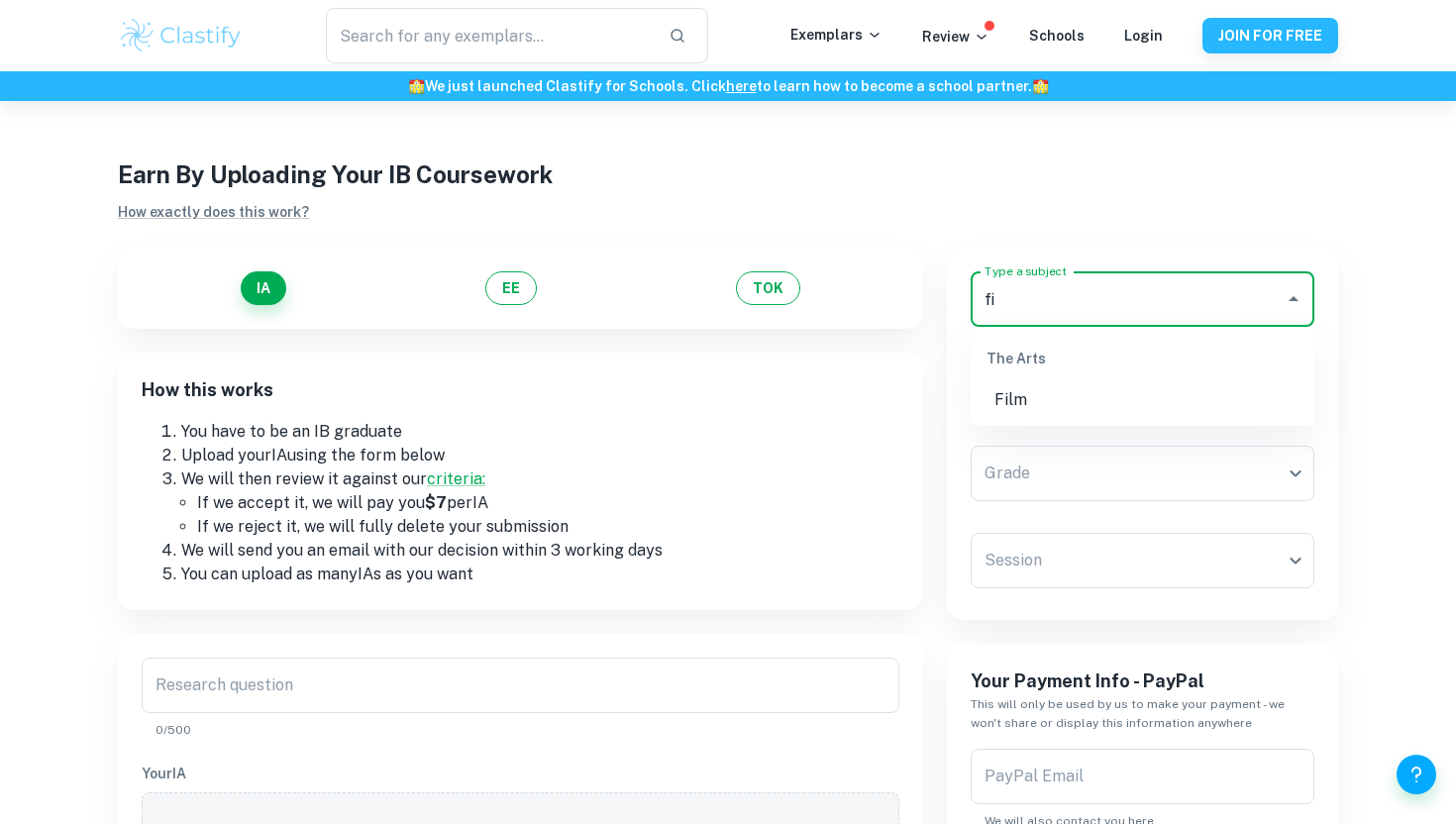 click on "Film" at bounding box center [1142, 400] 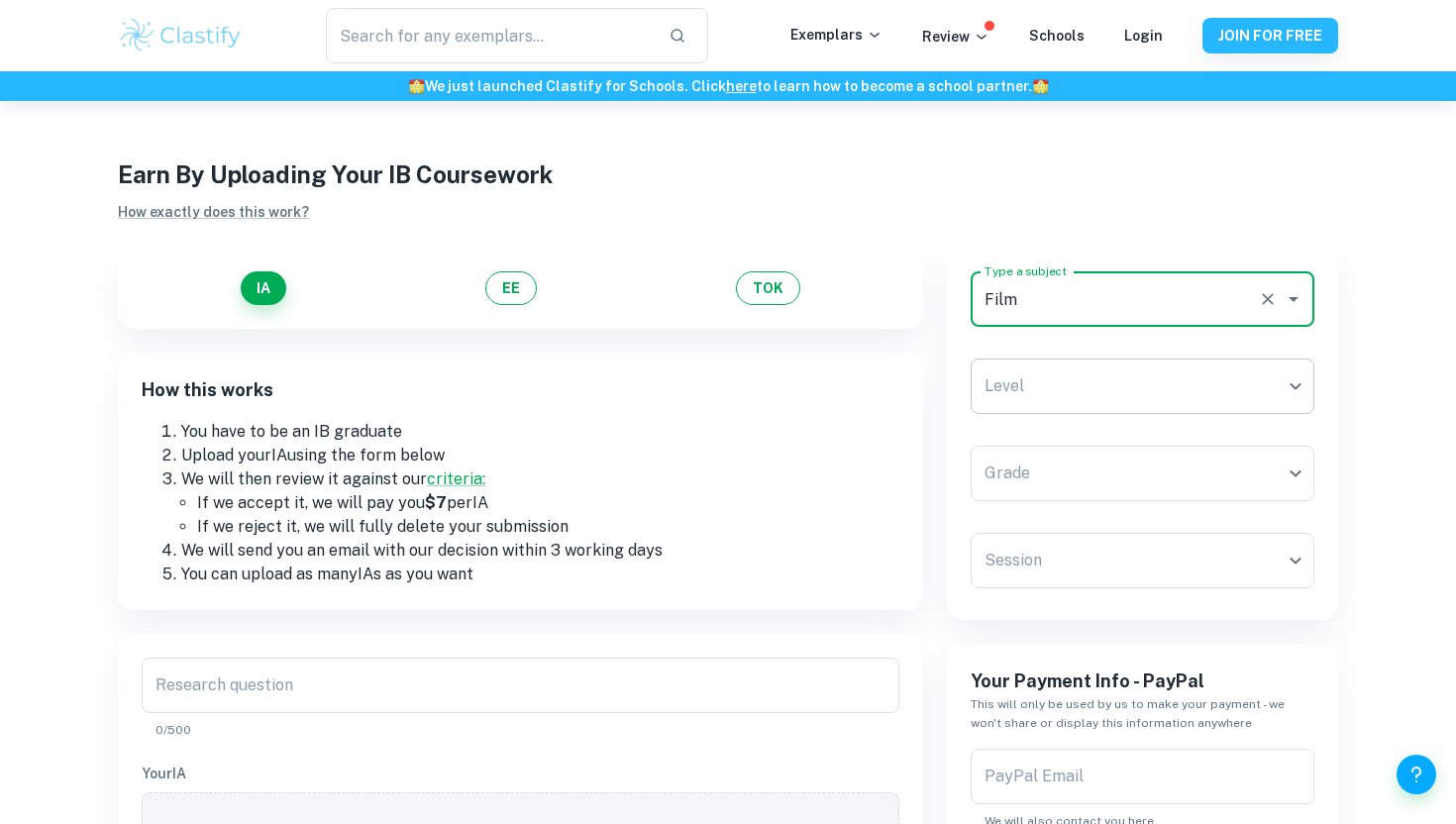 type on "Film" 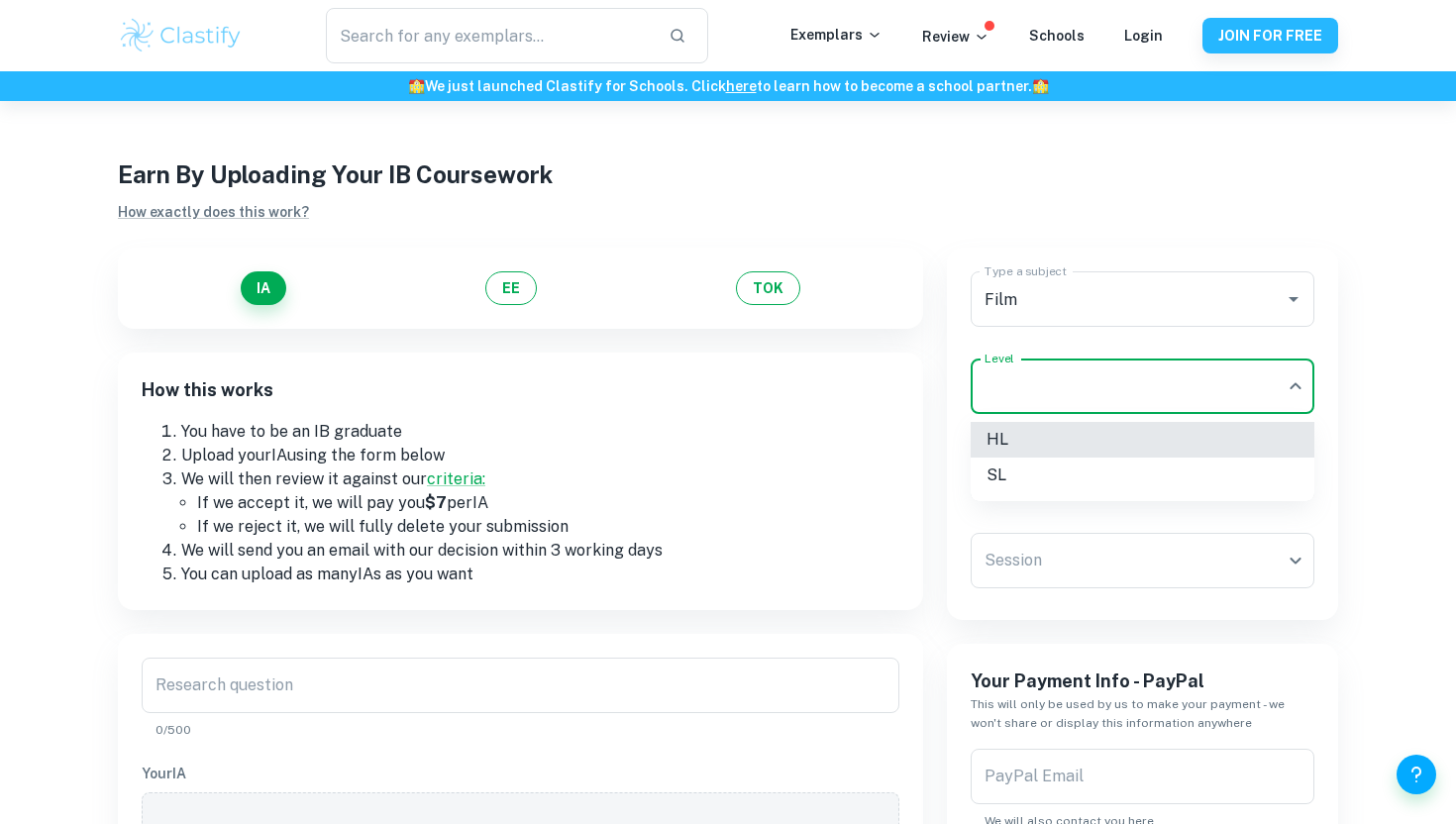 click on "HL" at bounding box center (1142, 440) 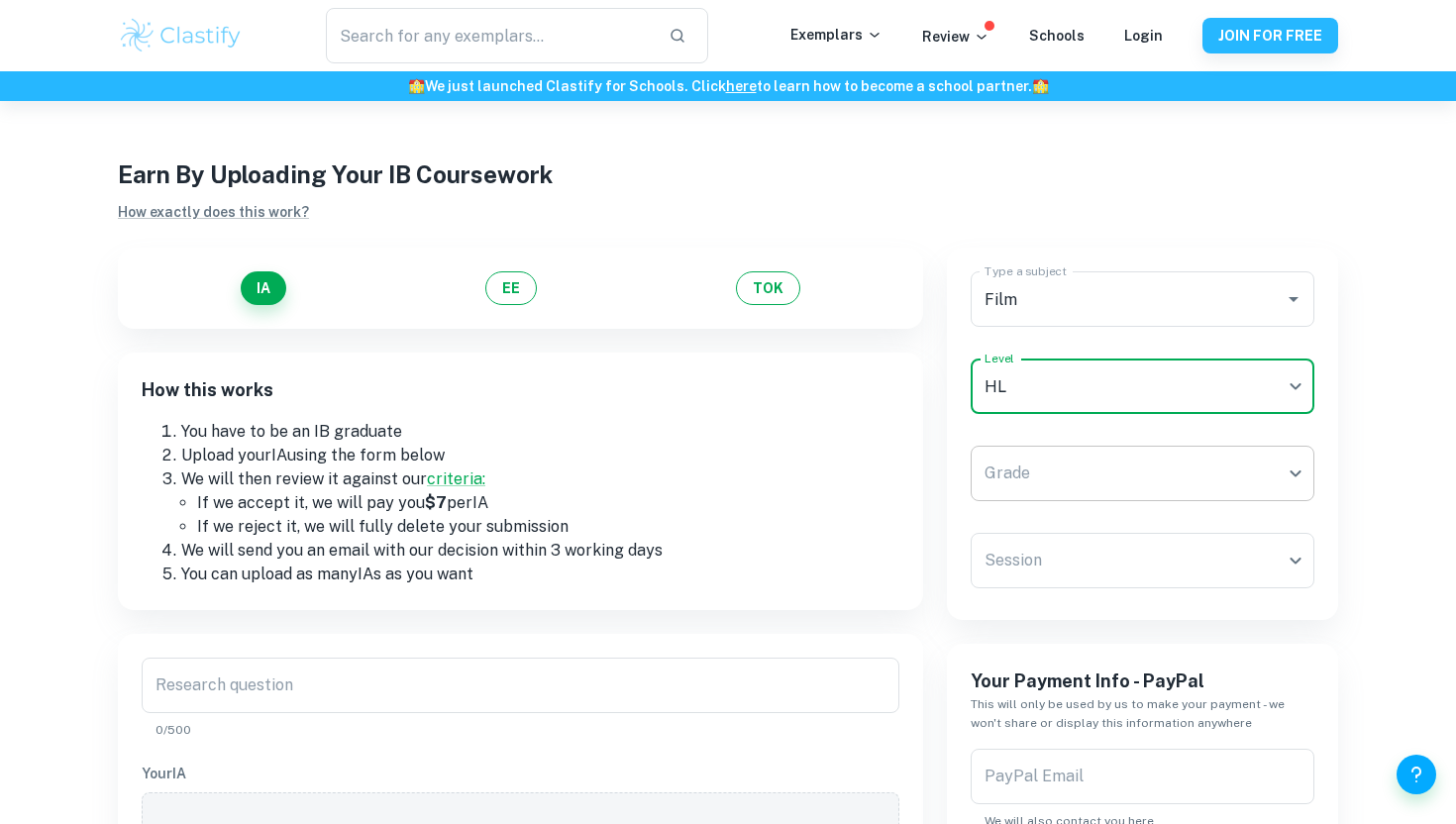 click on "We value your privacy We use cookies to enhance your browsing experience, serve personalised ads or content, and analyse our traffic. By clicking "Accept All", you consent to our use of cookies.   Cookie Policy Customise   Reject All   Accept All   Customise Consent Preferences   We use cookies to help you navigate efficiently and perform certain functions. You will find detailed information about all cookies under each consent category below. The cookies that are categorised as "Necessary" are stored on your browser as they are essential for enabling the basic functionalities of the site. ...  Show more For more information on how Google's third-party cookies operate and handle your data, see:   Google Privacy Policy Necessary Always Active Necessary cookies are required to enable the basic features of this site, such as providing secure log-in or adjusting your consent preferences. These cookies do not store any personally identifiable data. Functional Analytics Performance Advertisement Uncategorised" at bounding box center (728, 513) 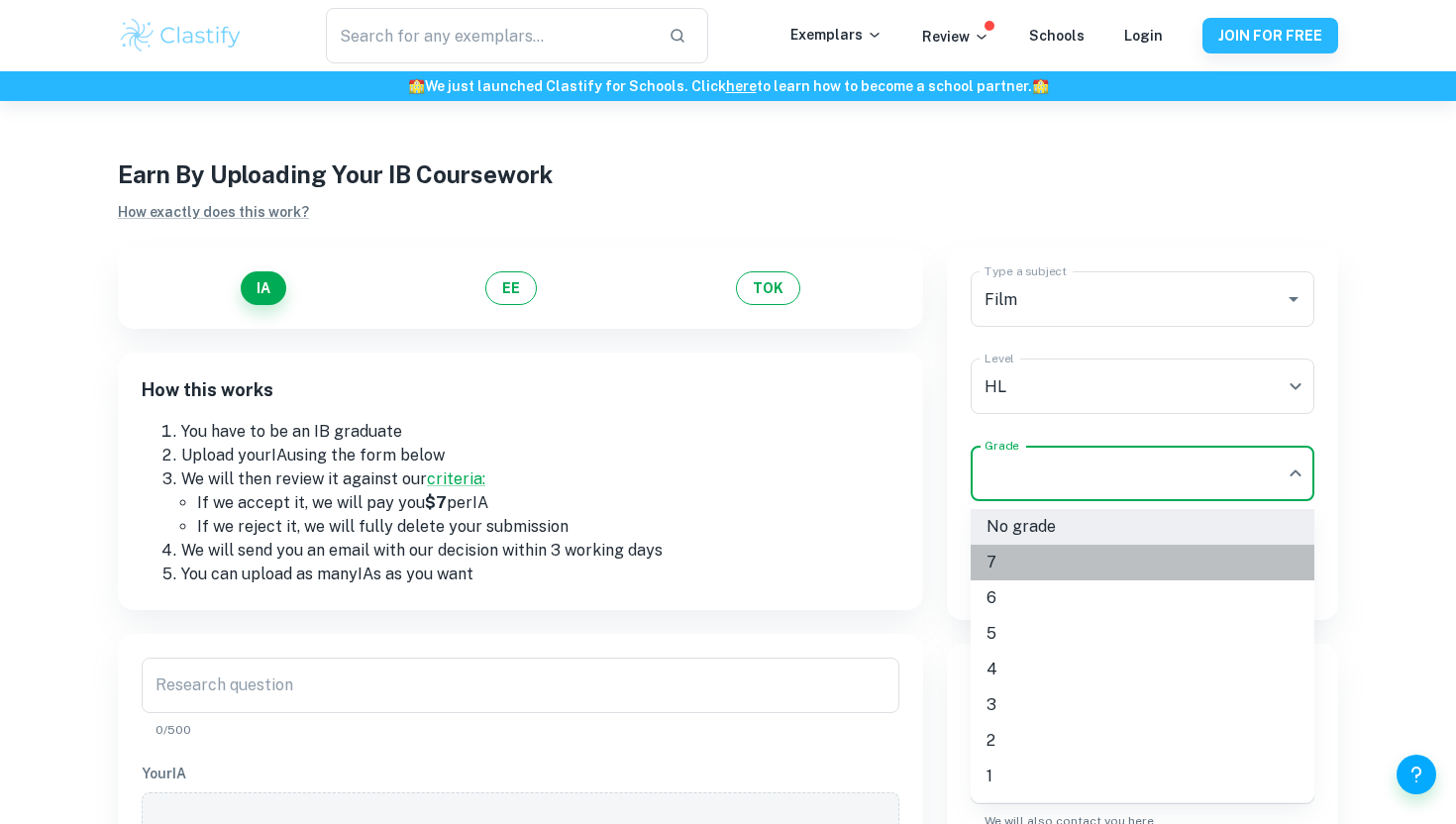 click on "7" at bounding box center (1142, 563) 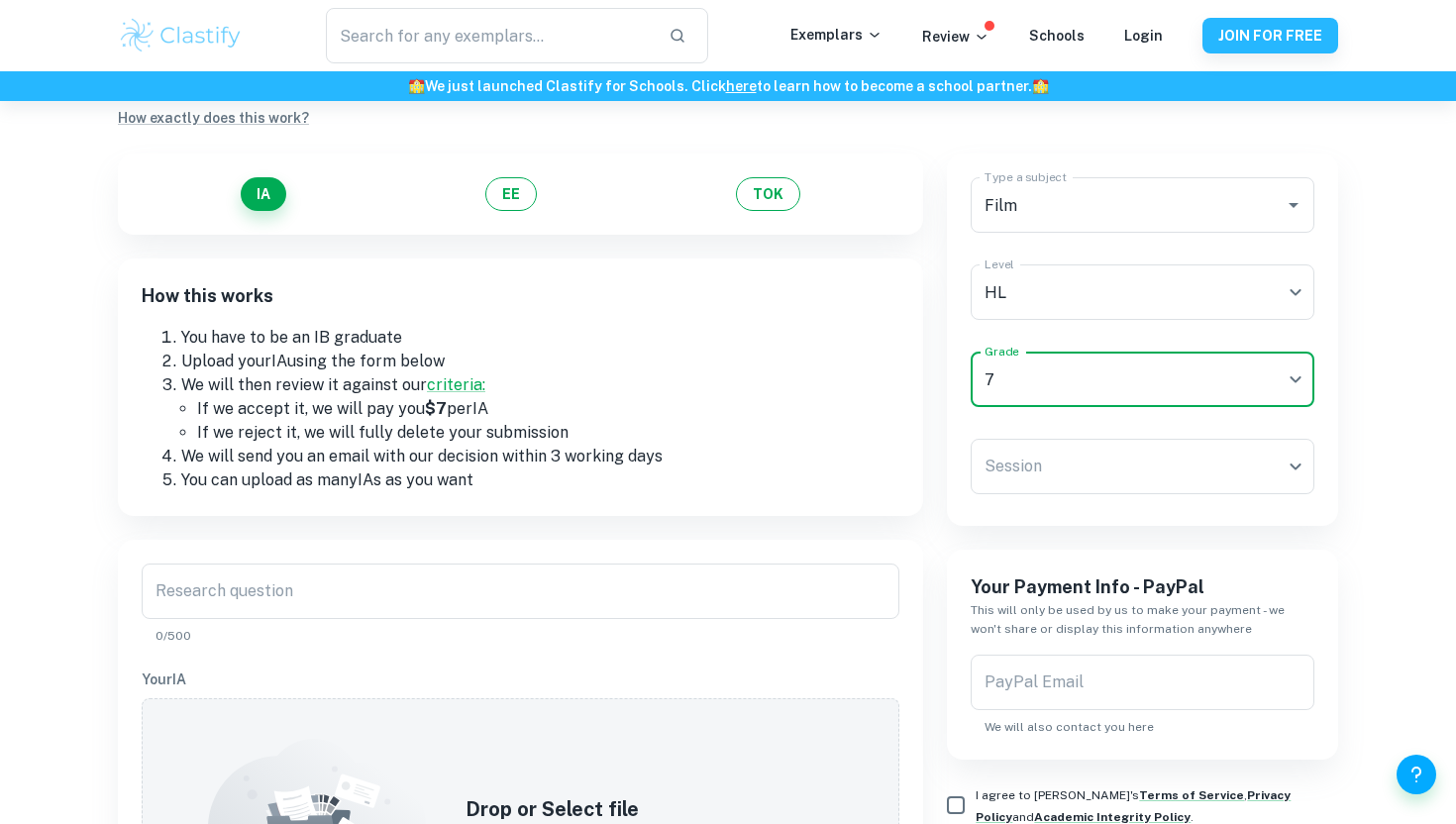 scroll, scrollTop: 95, scrollLeft: 0, axis: vertical 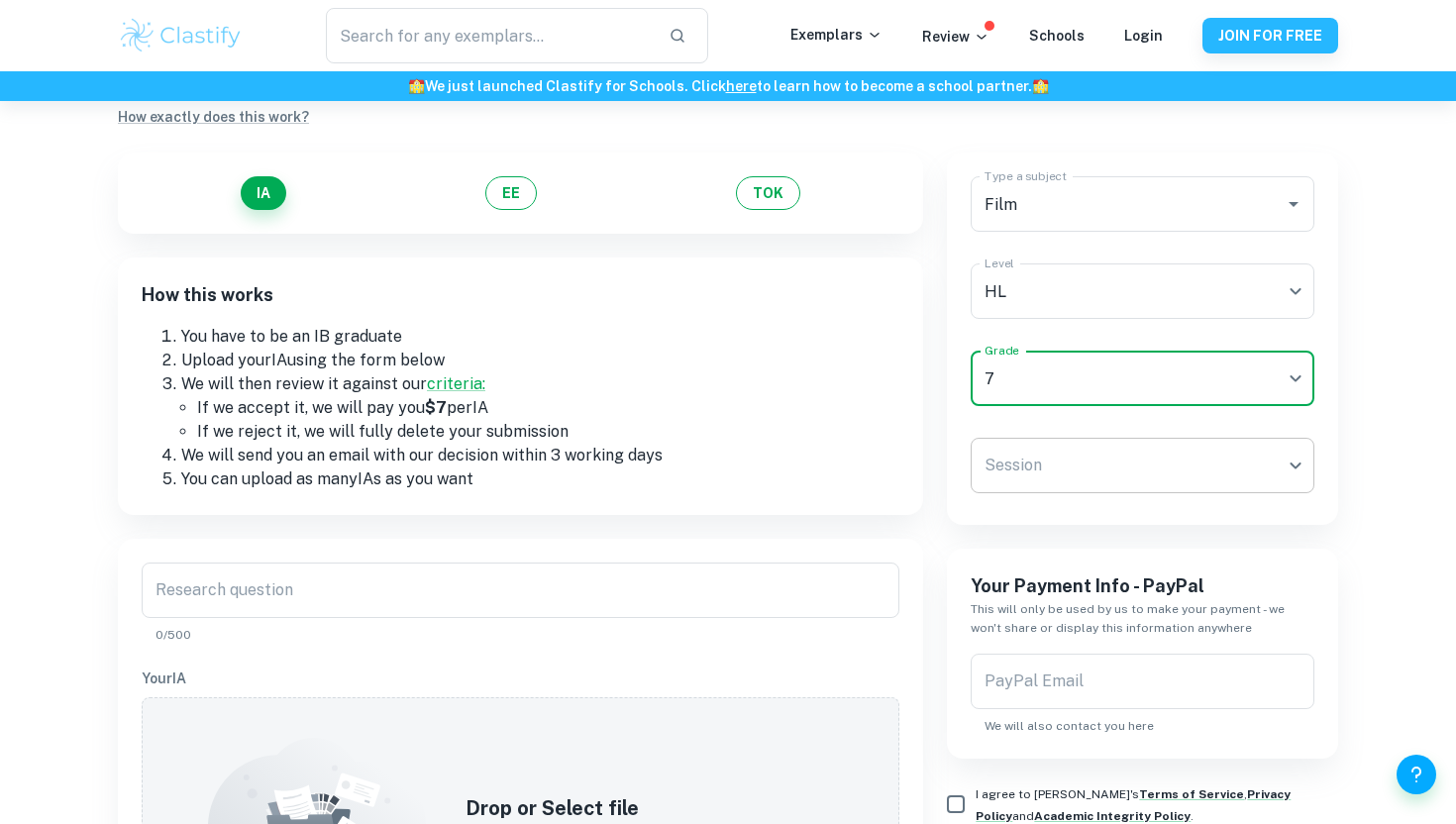 click on "We value your privacy We use cookies to enhance your browsing experience, serve personalised ads or content, and analyse our traffic. By clicking "Accept All", you consent to our use of cookies.   Cookie Policy Customise   Reject All   Accept All   Customise Consent Preferences   We use cookies to help you navigate efficiently and perform certain functions. You will find detailed information about all cookies under each consent category below. The cookies that are categorised as "Necessary" are stored on your browser as they are essential for enabling the basic functionalities of the site. ...  Show more For more information on how Google's third-party cookies operate and handle your data, see:   Google Privacy Policy Necessary Always Active Necessary cookies are required to enable the basic features of this site, such as providing secure log-in or adjusting your consent preferences. These cookies do not store any personally identifiable data. Functional Analytics Performance Advertisement Uncategorised" at bounding box center (728, 418) 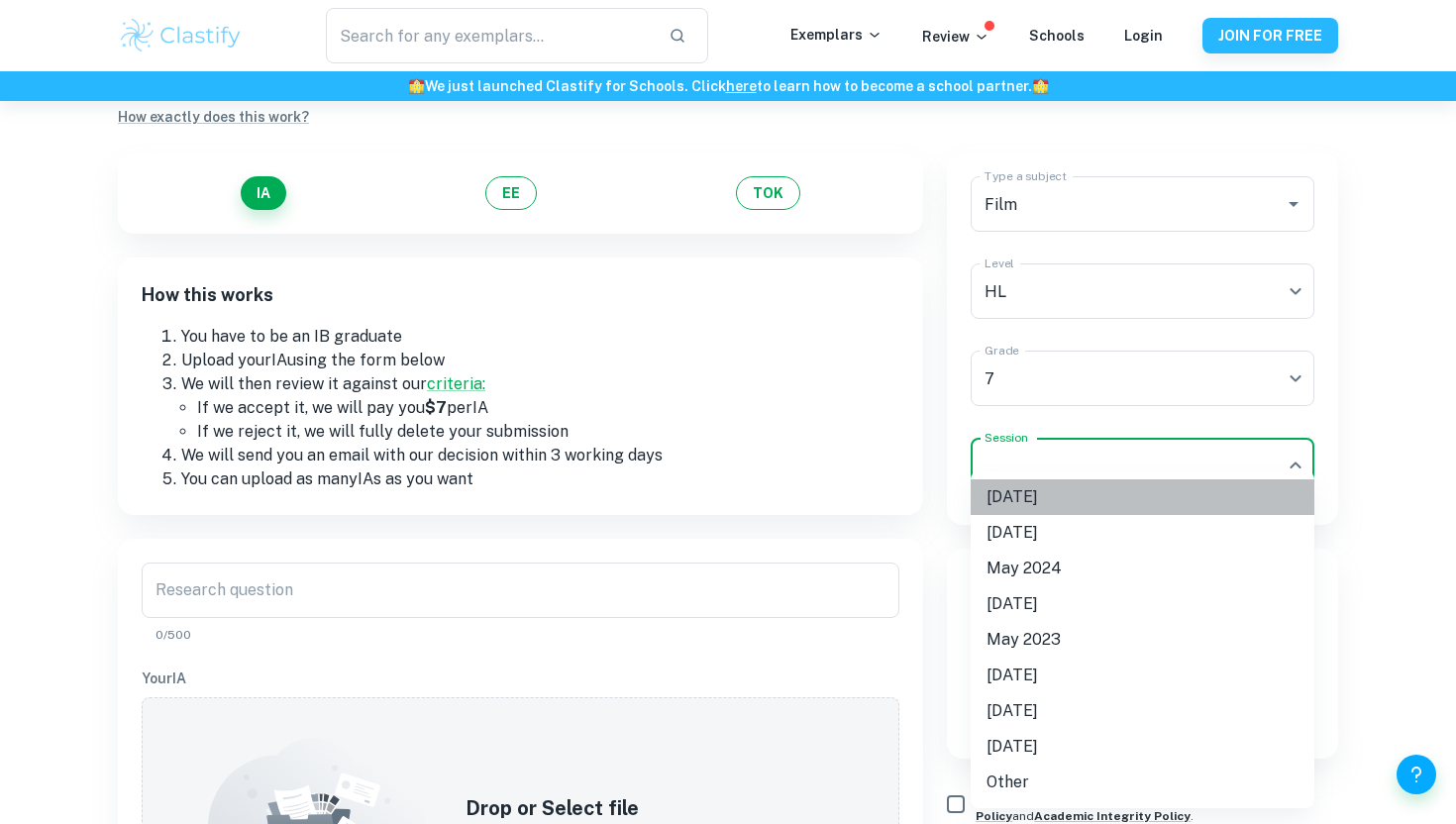 click on "[DATE]" at bounding box center (1142, 497) 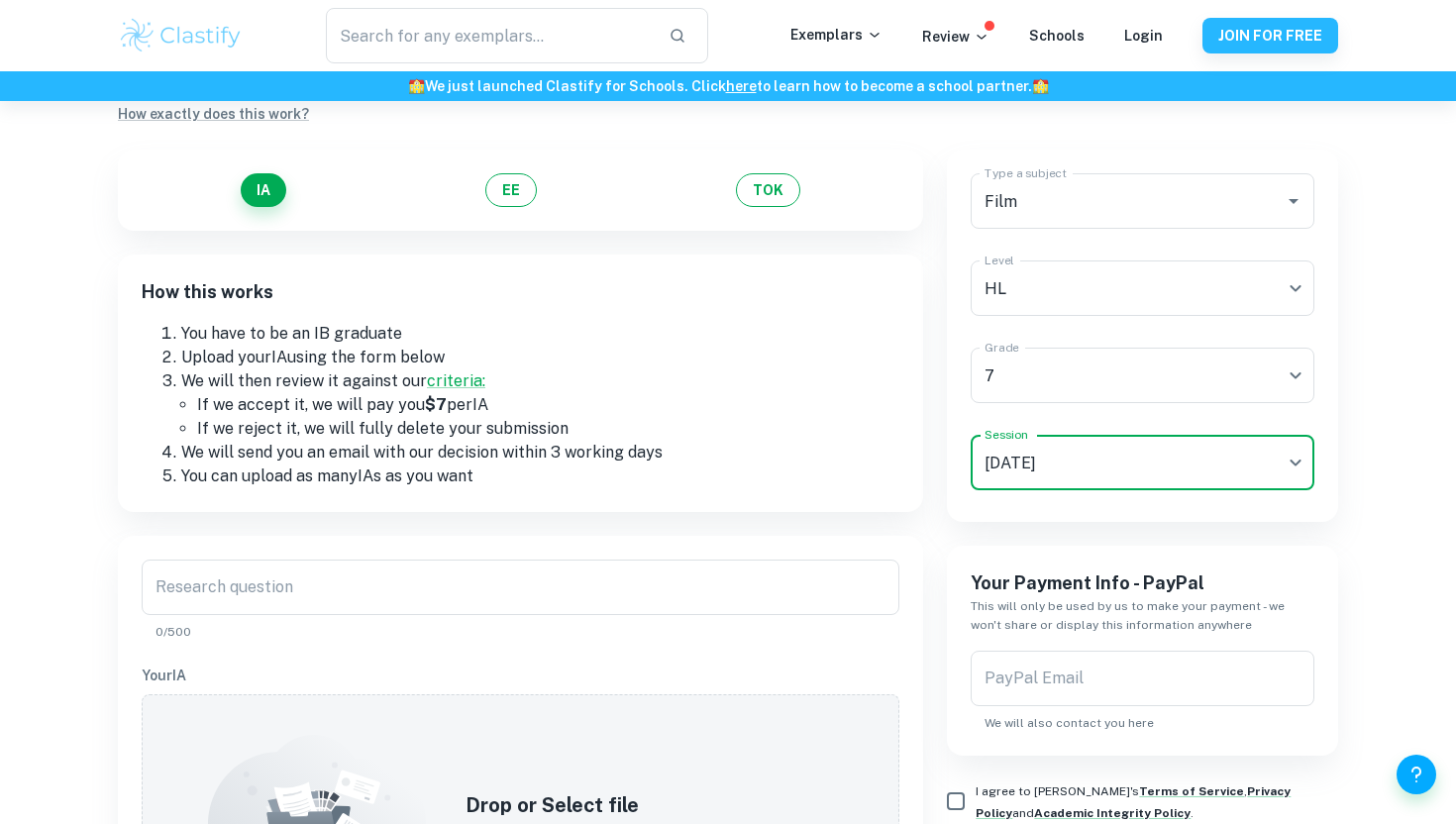 scroll, scrollTop: 155, scrollLeft: 0, axis: vertical 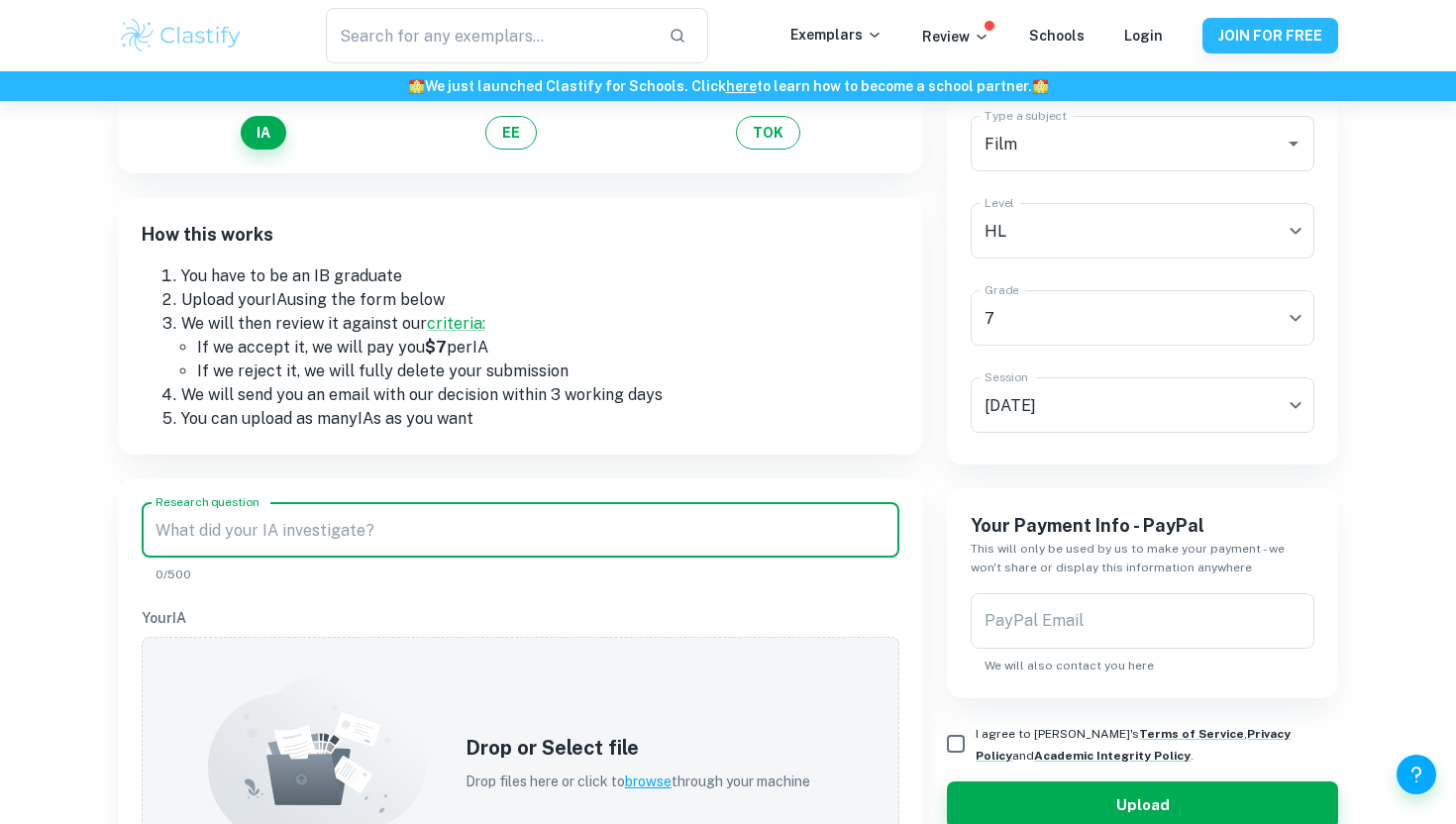 click on "Research question" at bounding box center [520, 530] 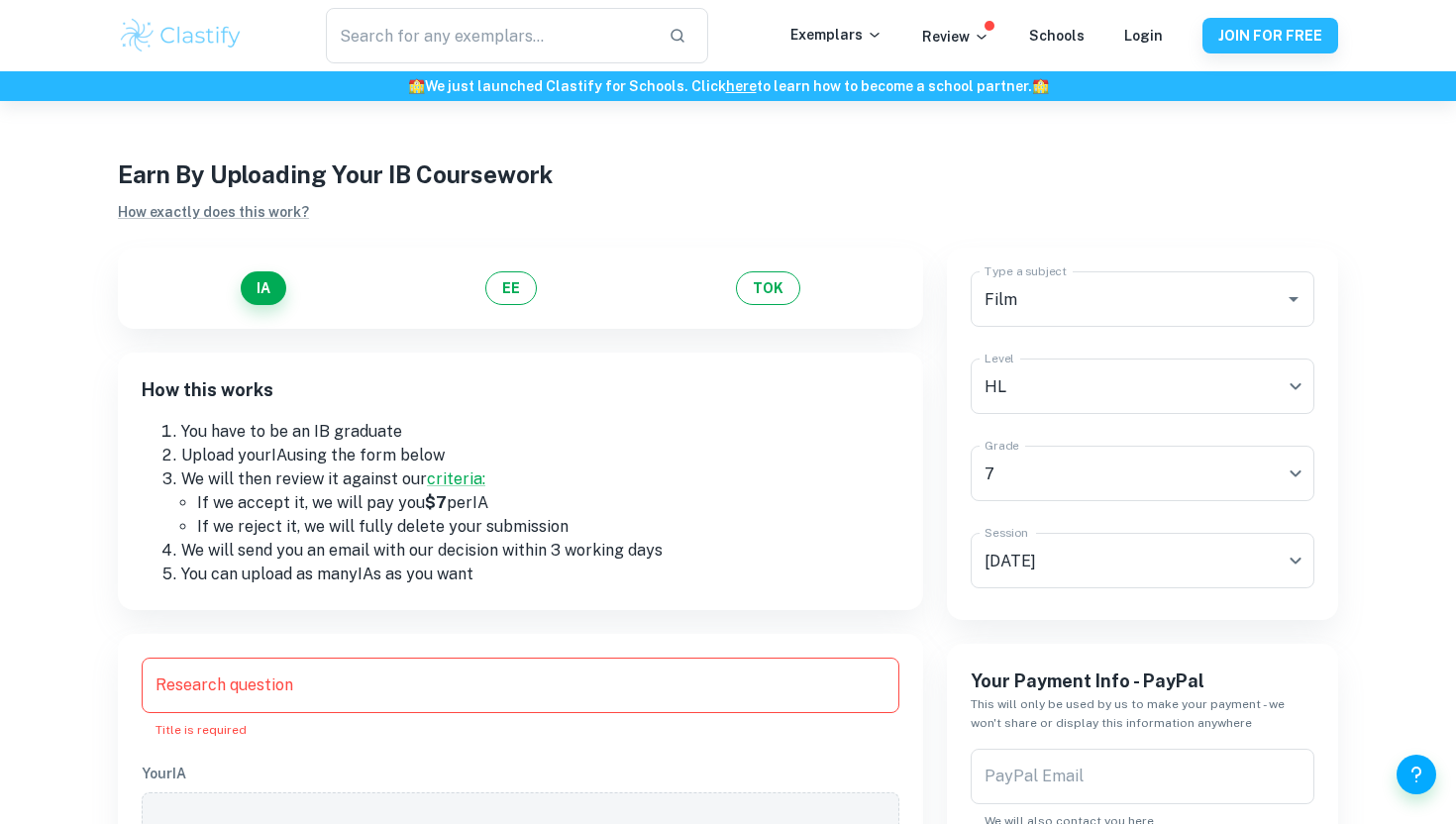 click on "We will send you an email with our decision within 3 working days" at bounding box center (540, 551) 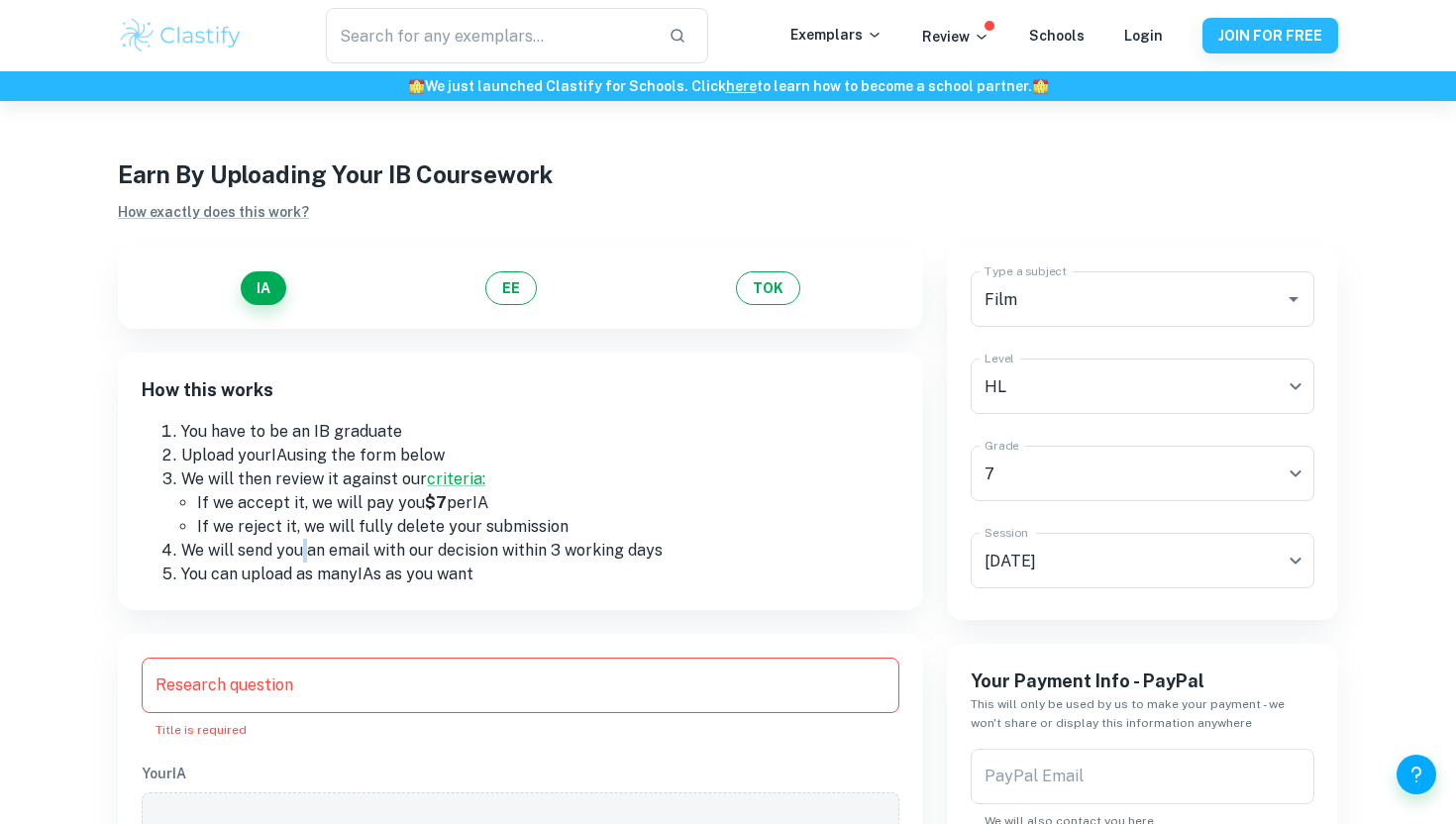 click on "We will send you an email with our decision within 3 working days" at bounding box center (540, 551) 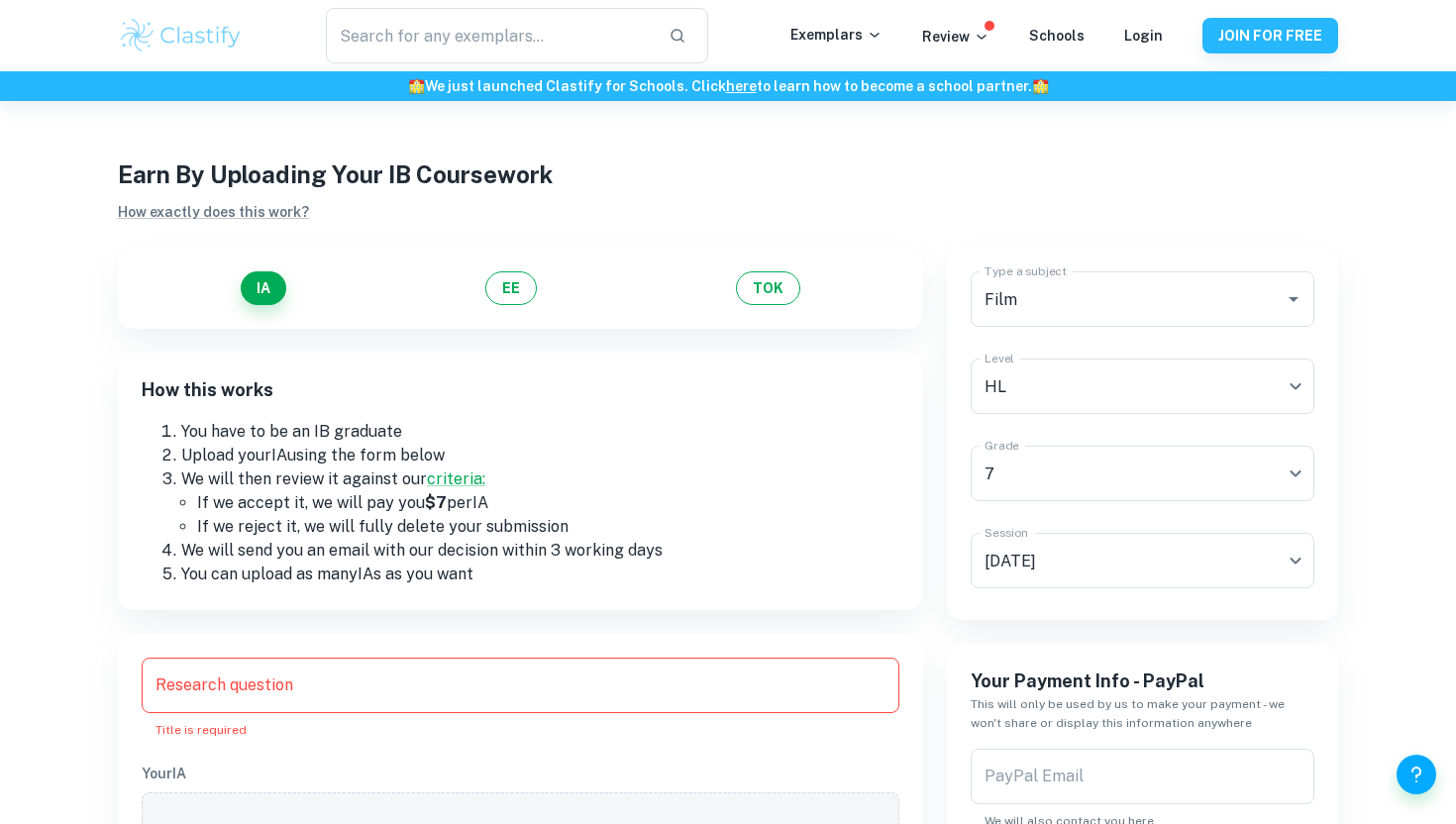 click on "If we reject it, we will fully delete your submission" at bounding box center (548, 527) 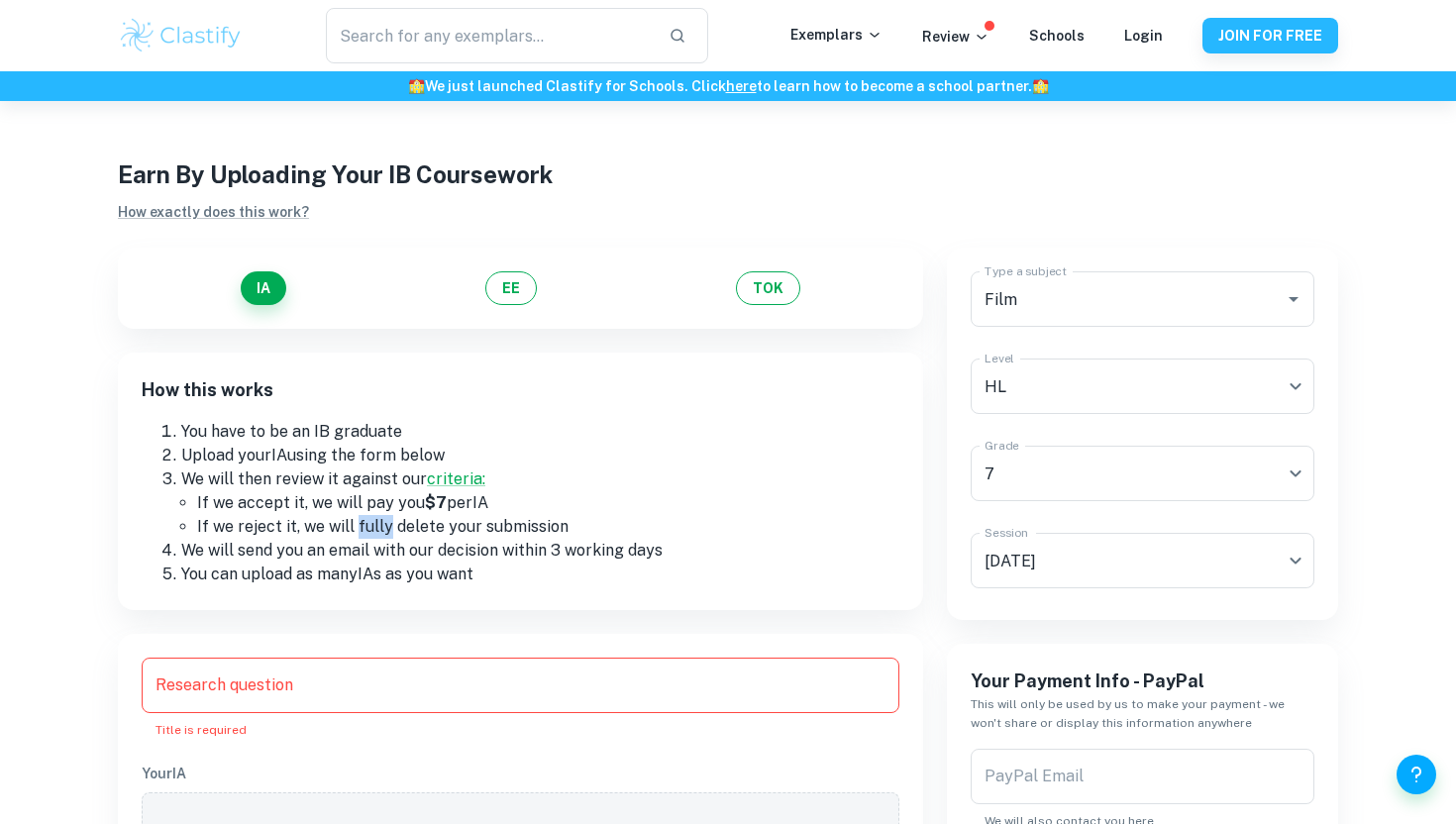 click on "If we reject it, we will fully delete your submission" at bounding box center (548, 527) 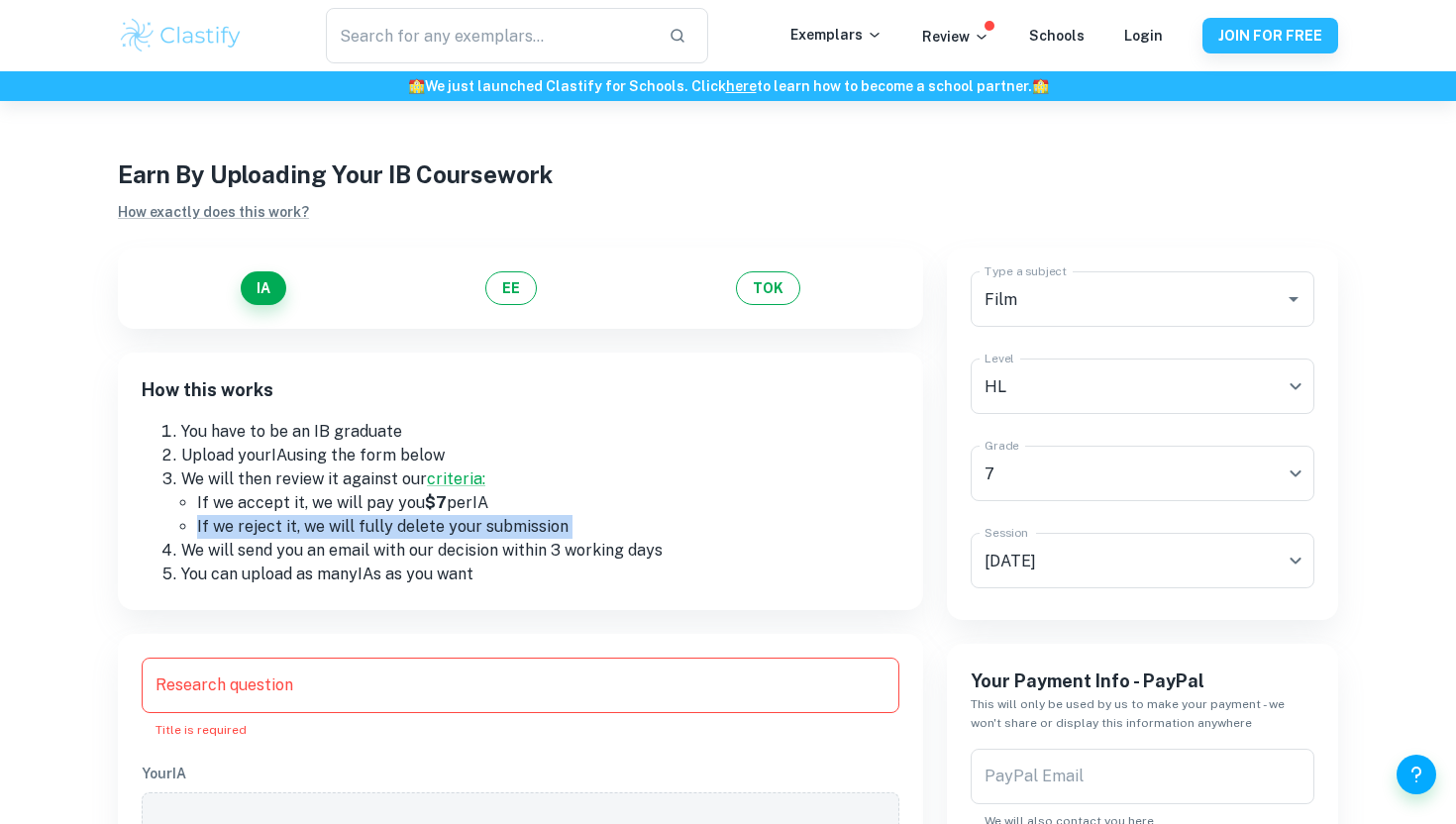click on "If we reject it, we will fully delete your submission" at bounding box center [548, 527] 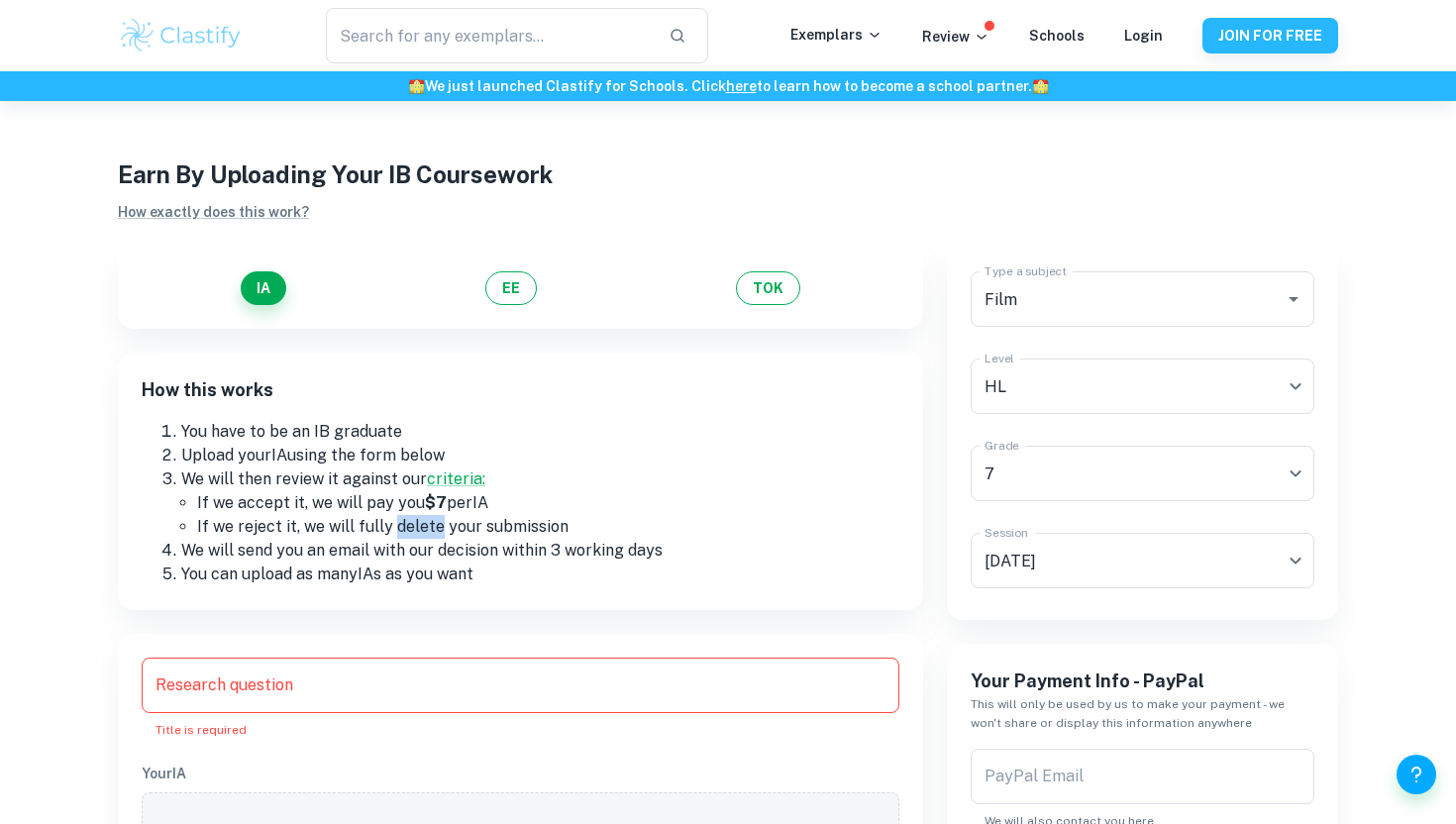 click on "If we reject it, we will fully delete your submission" at bounding box center [548, 527] 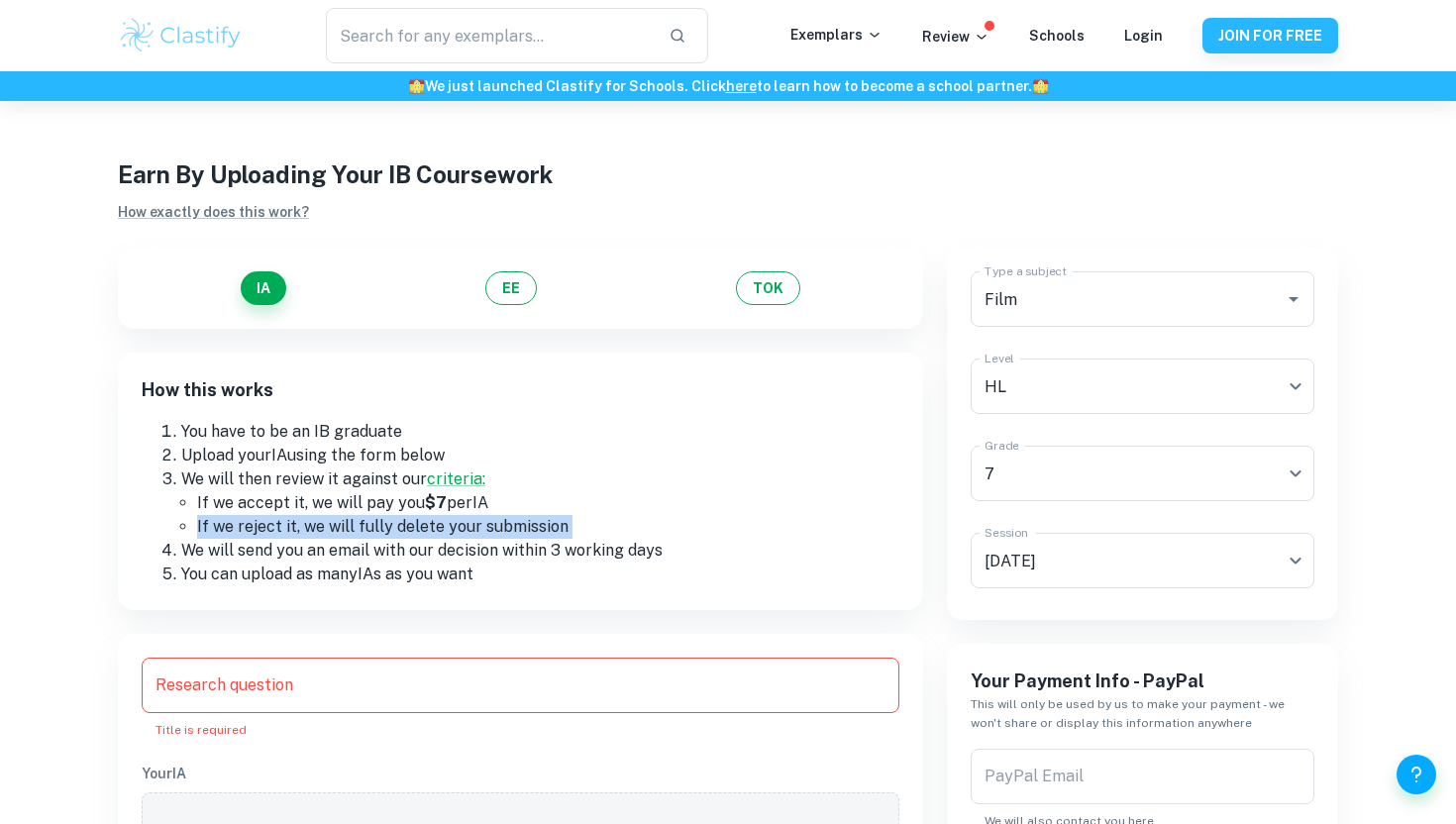 click on "We will send you an email with our decision within 3 working days" at bounding box center [540, 551] 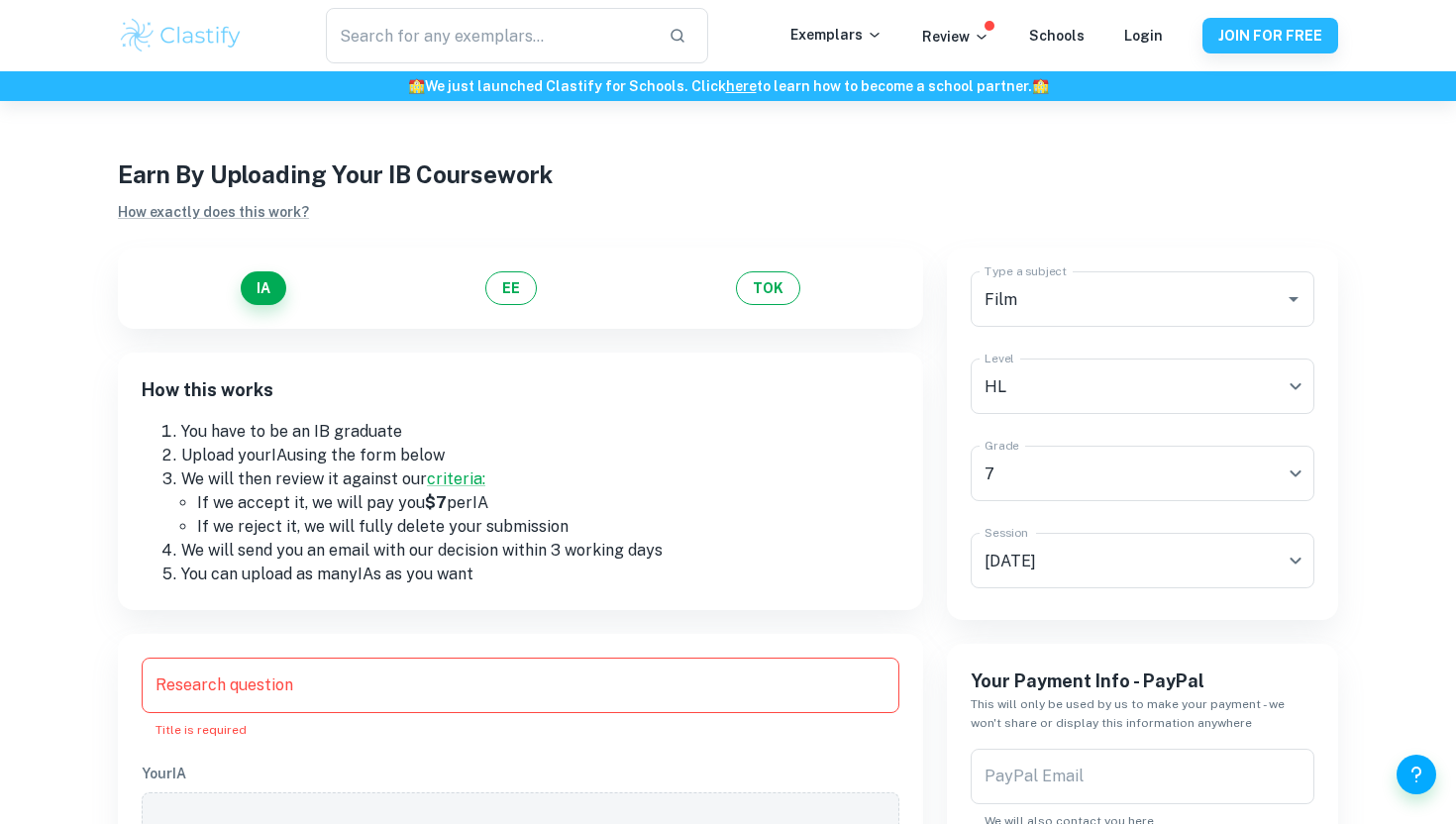 click on "We will send you an email with our decision within 3 working days" at bounding box center (540, 551) 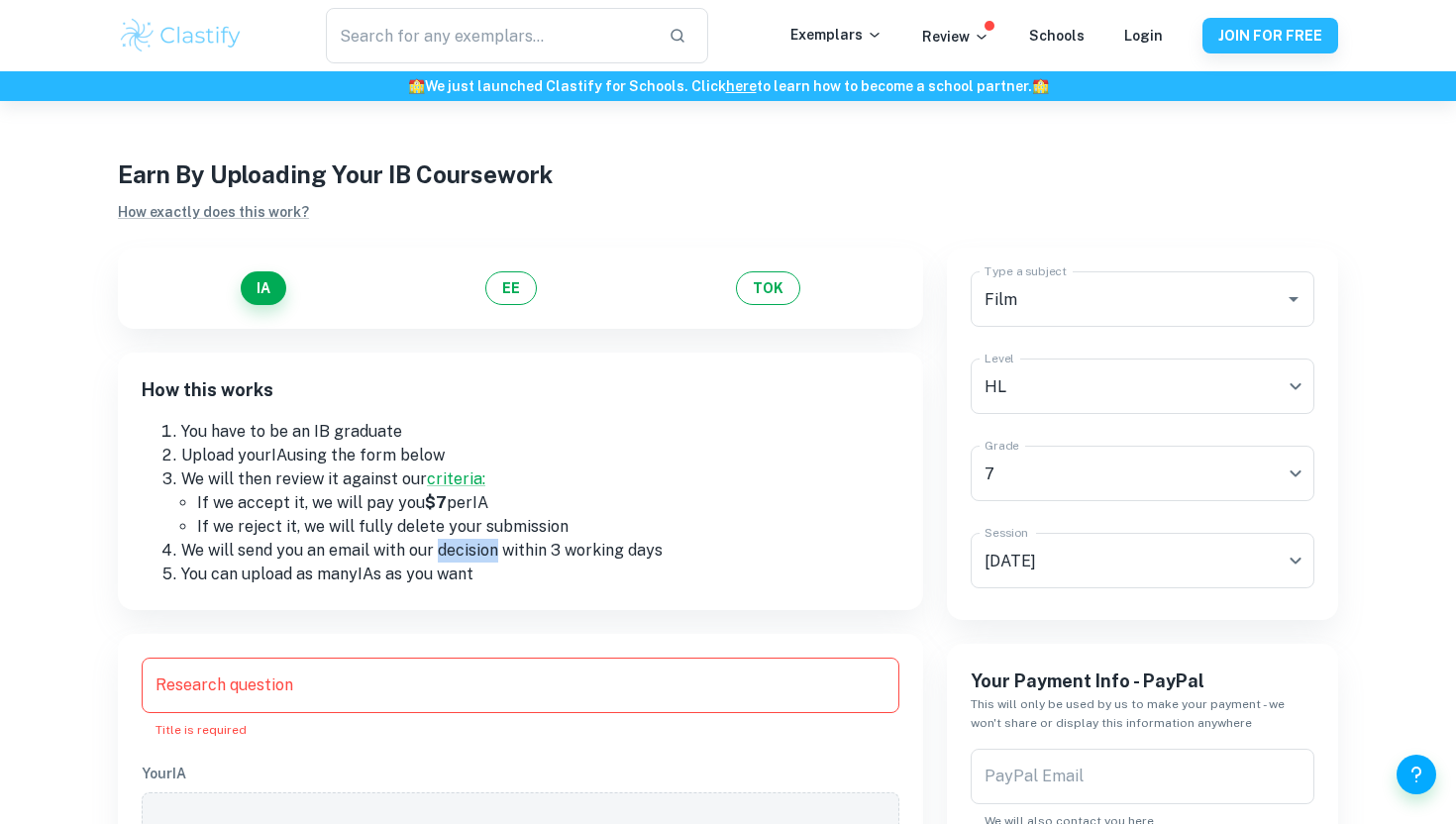 click on "We will send you an email with our decision within 3 working days" at bounding box center [540, 551] 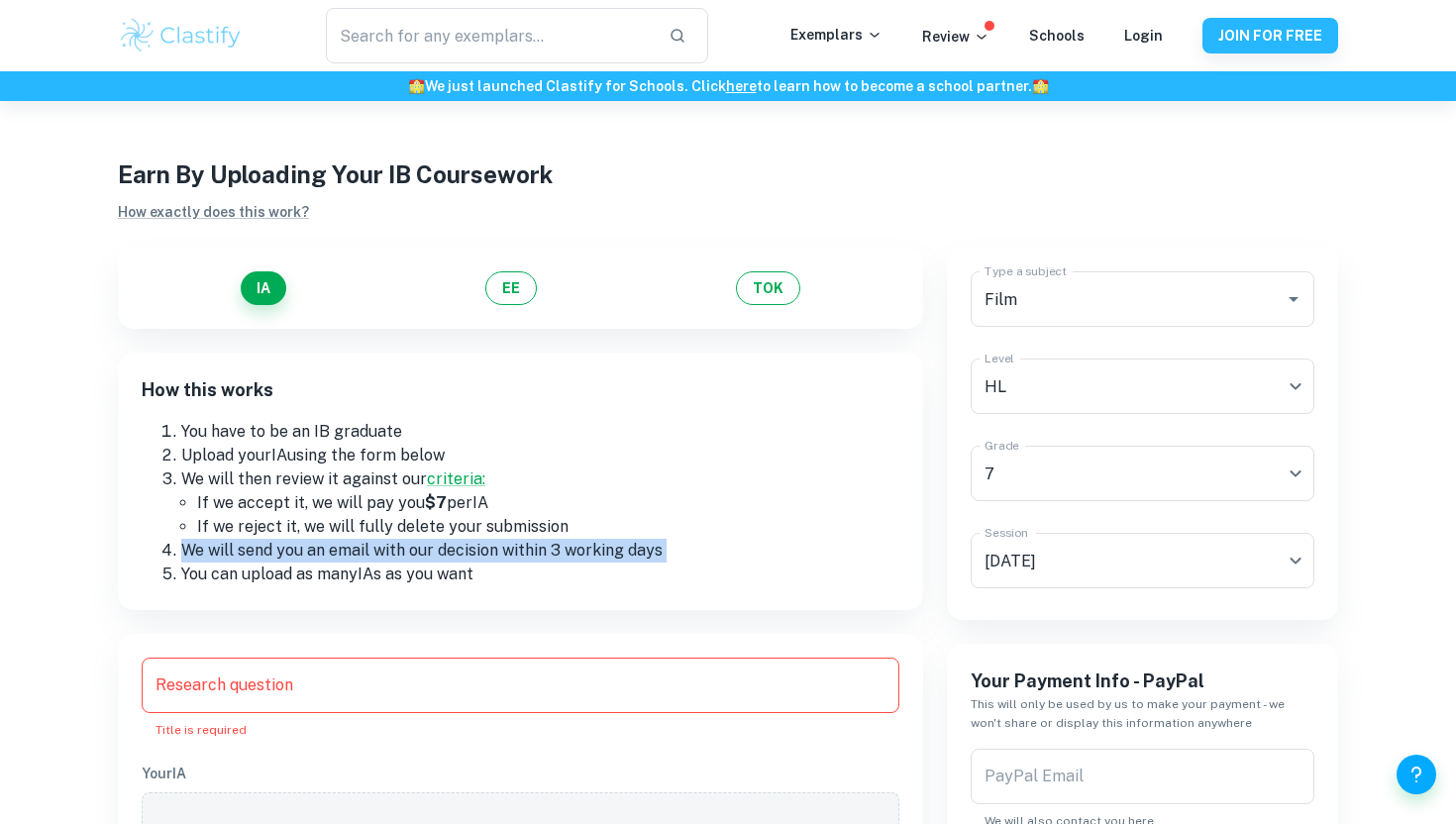 click on "You can upload as many  IA s as you want" at bounding box center (540, 574) 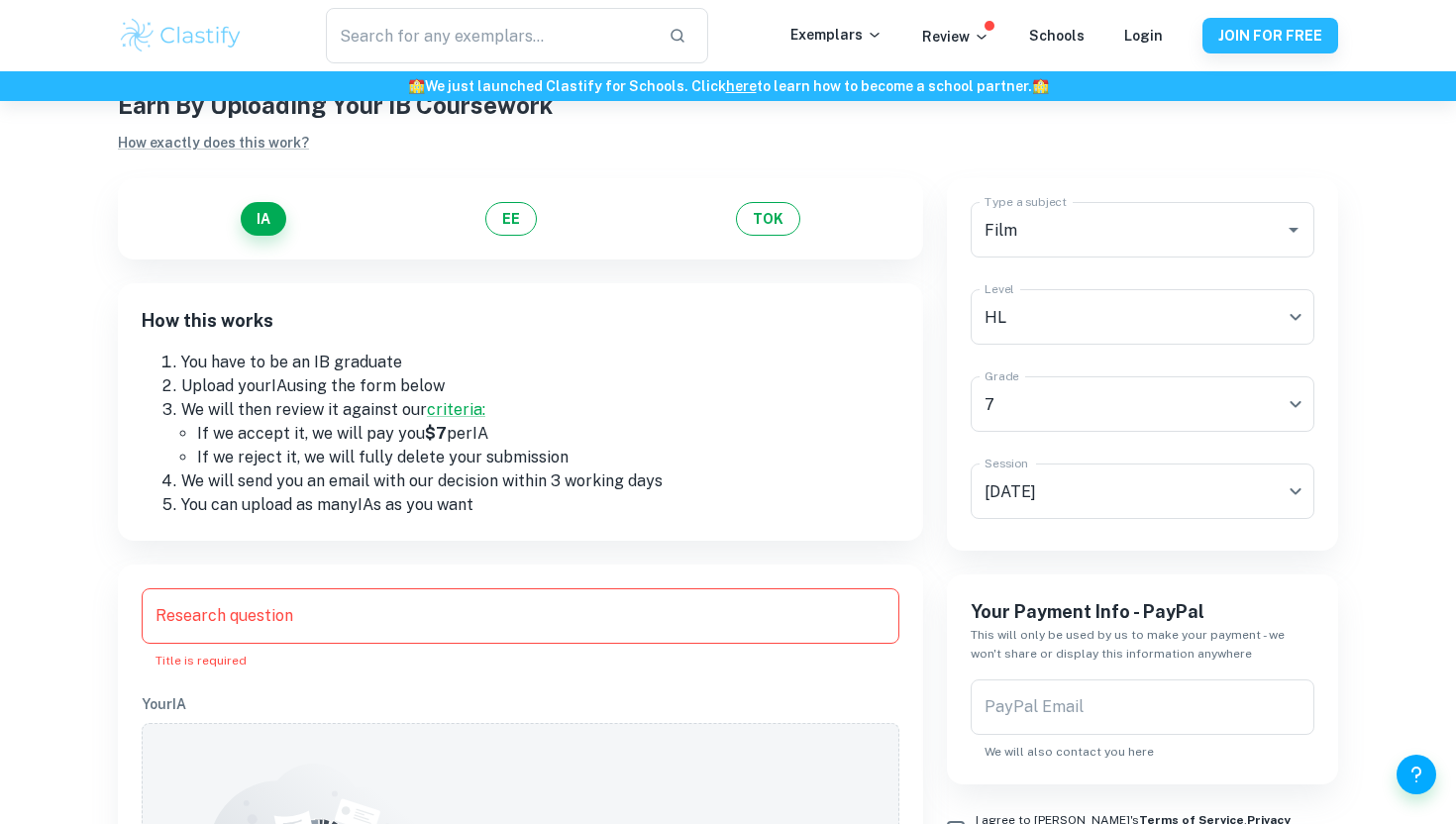 scroll, scrollTop: 0, scrollLeft: 0, axis: both 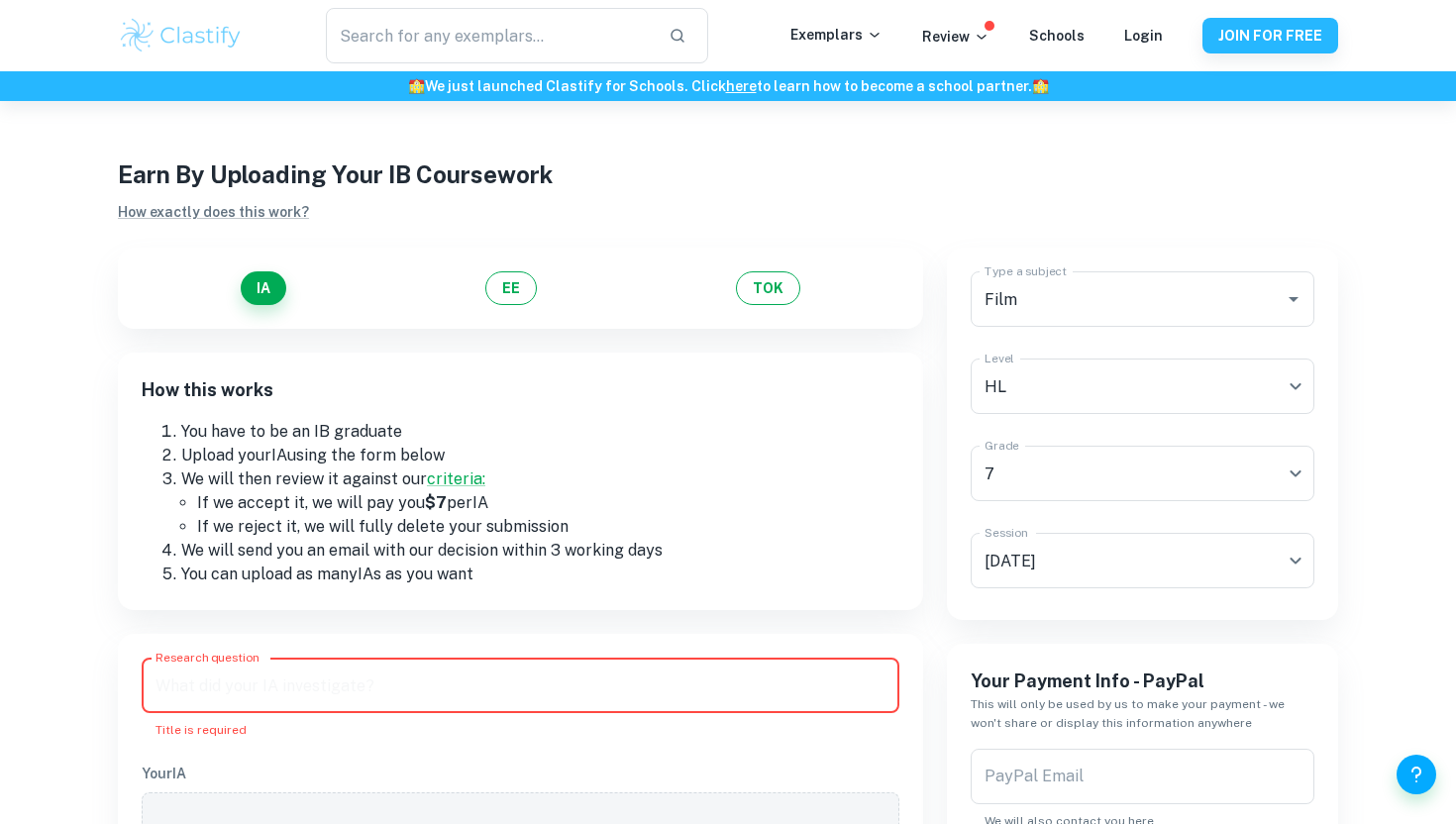 click on "Research question" at bounding box center (520, 685) 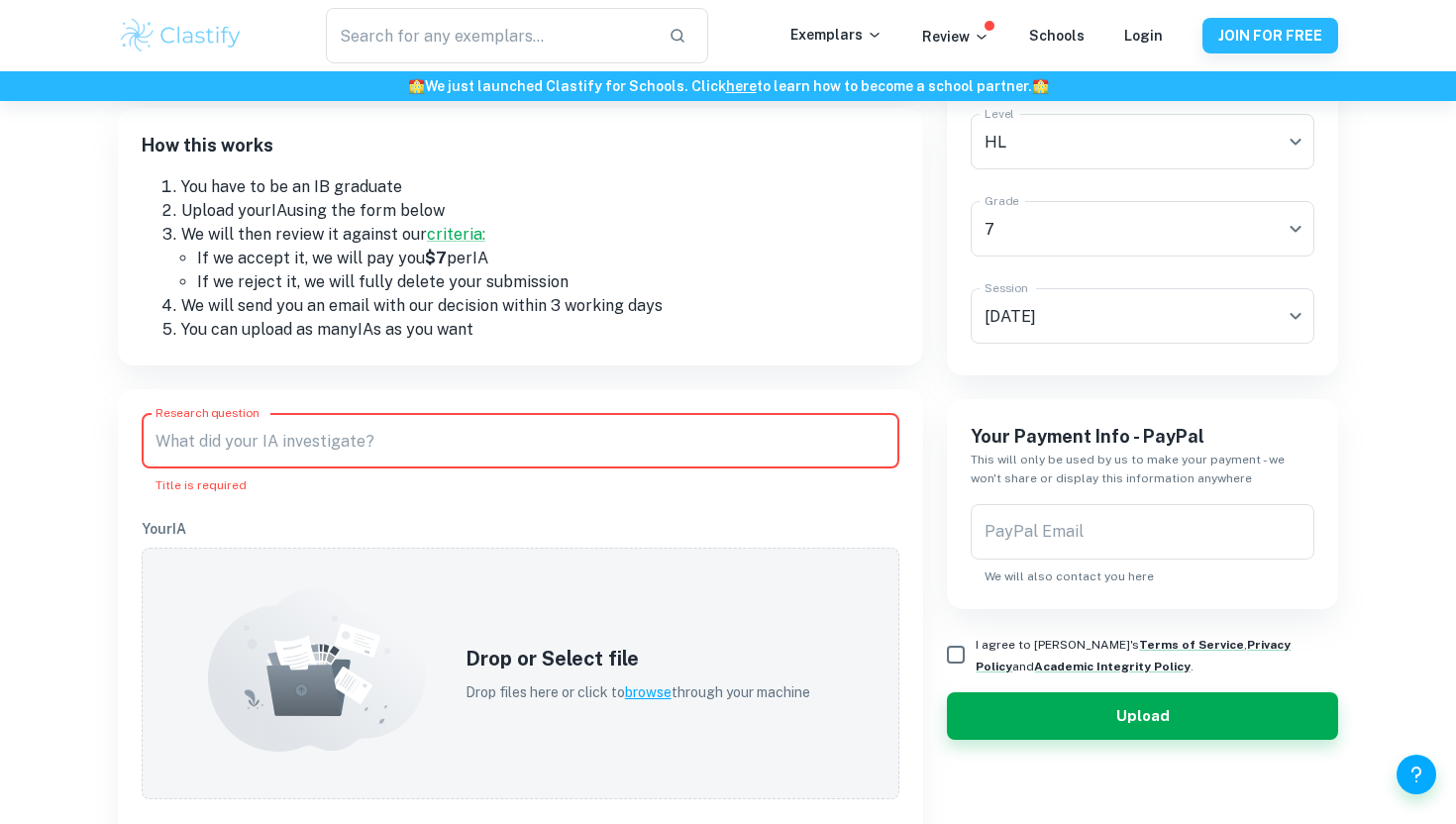scroll, scrollTop: 248, scrollLeft: 0, axis: vertical 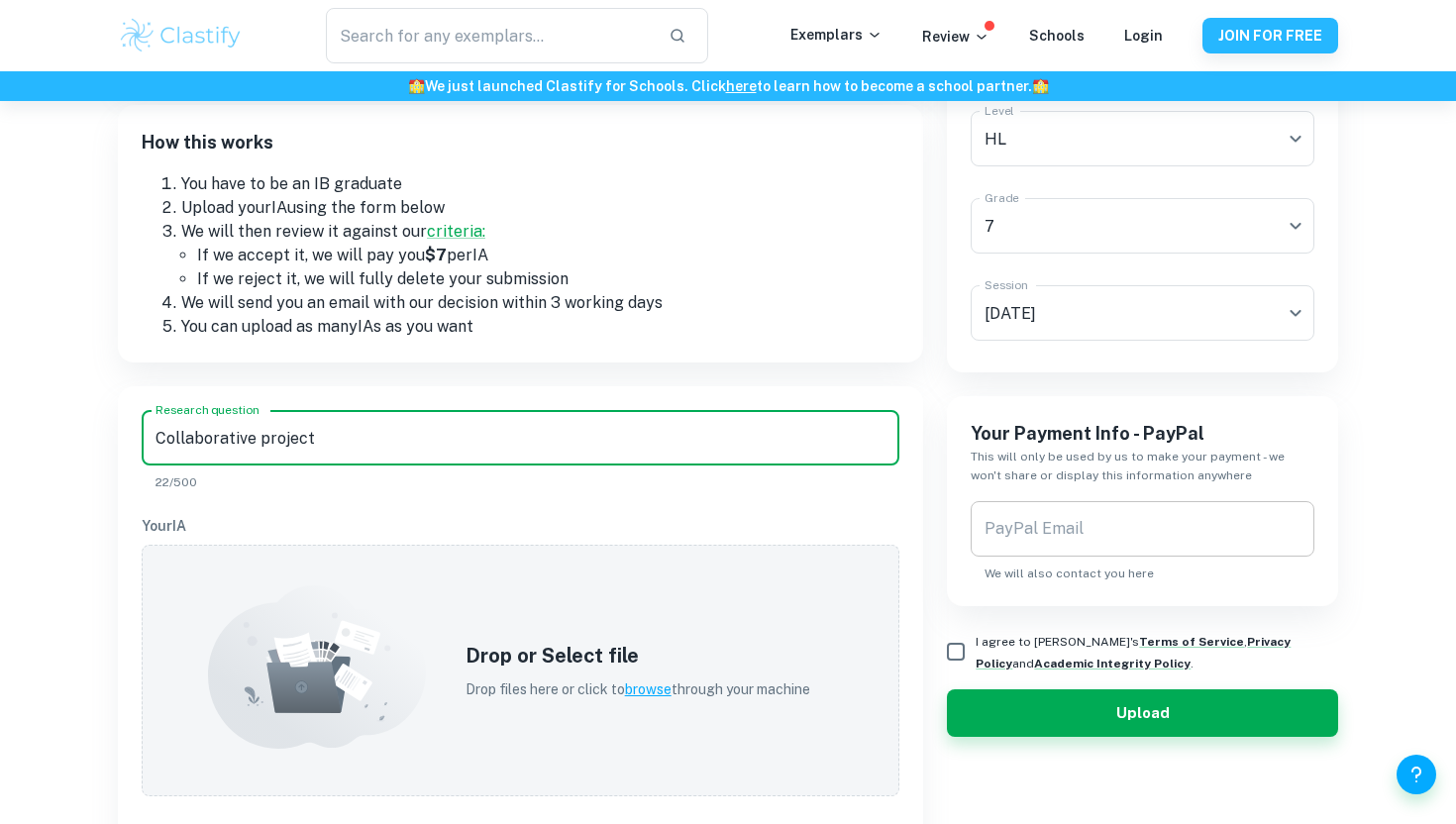 type on "Collaborative project" 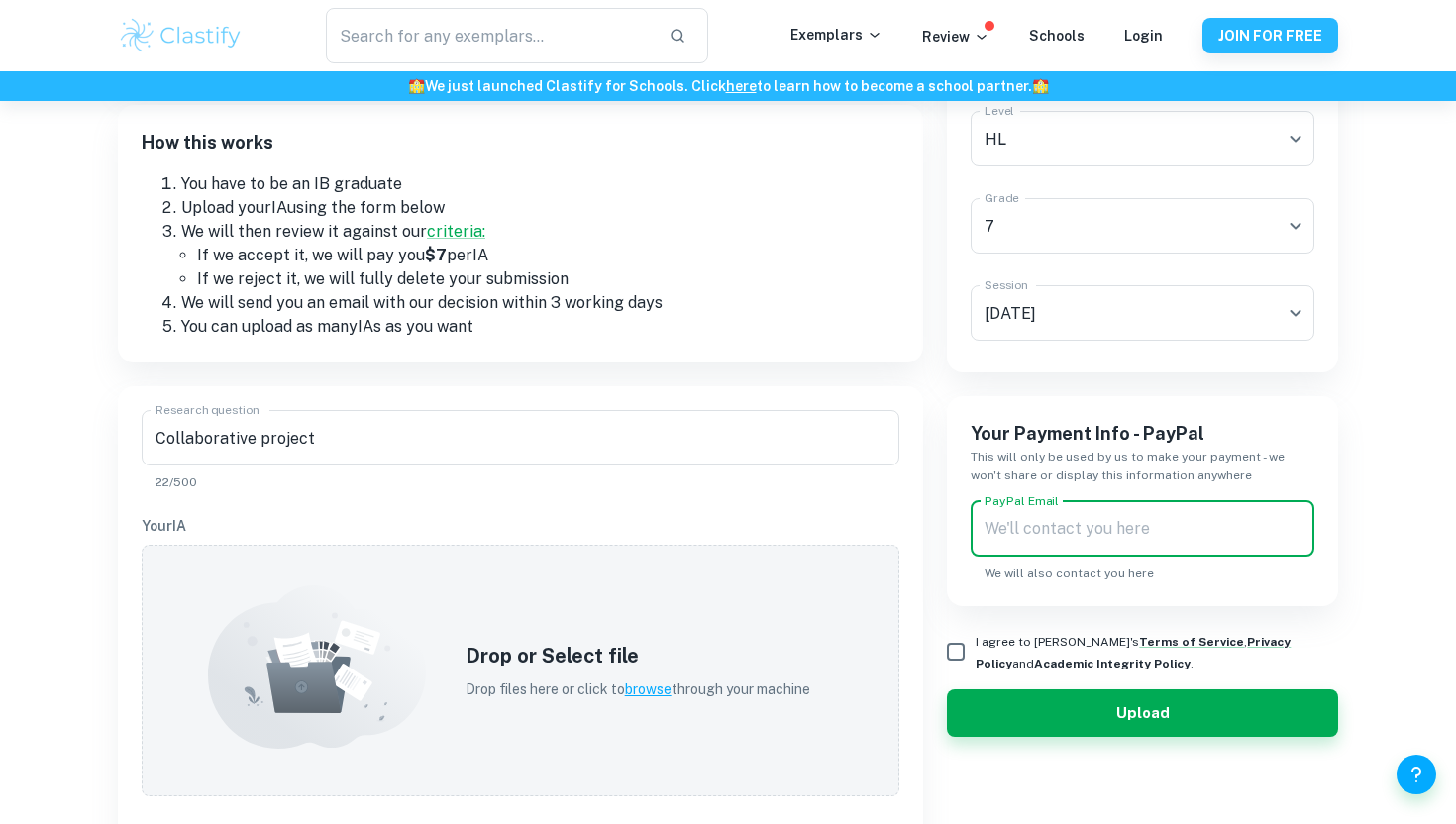 click on "PayPal Email" at bounding box center [1142, 529] 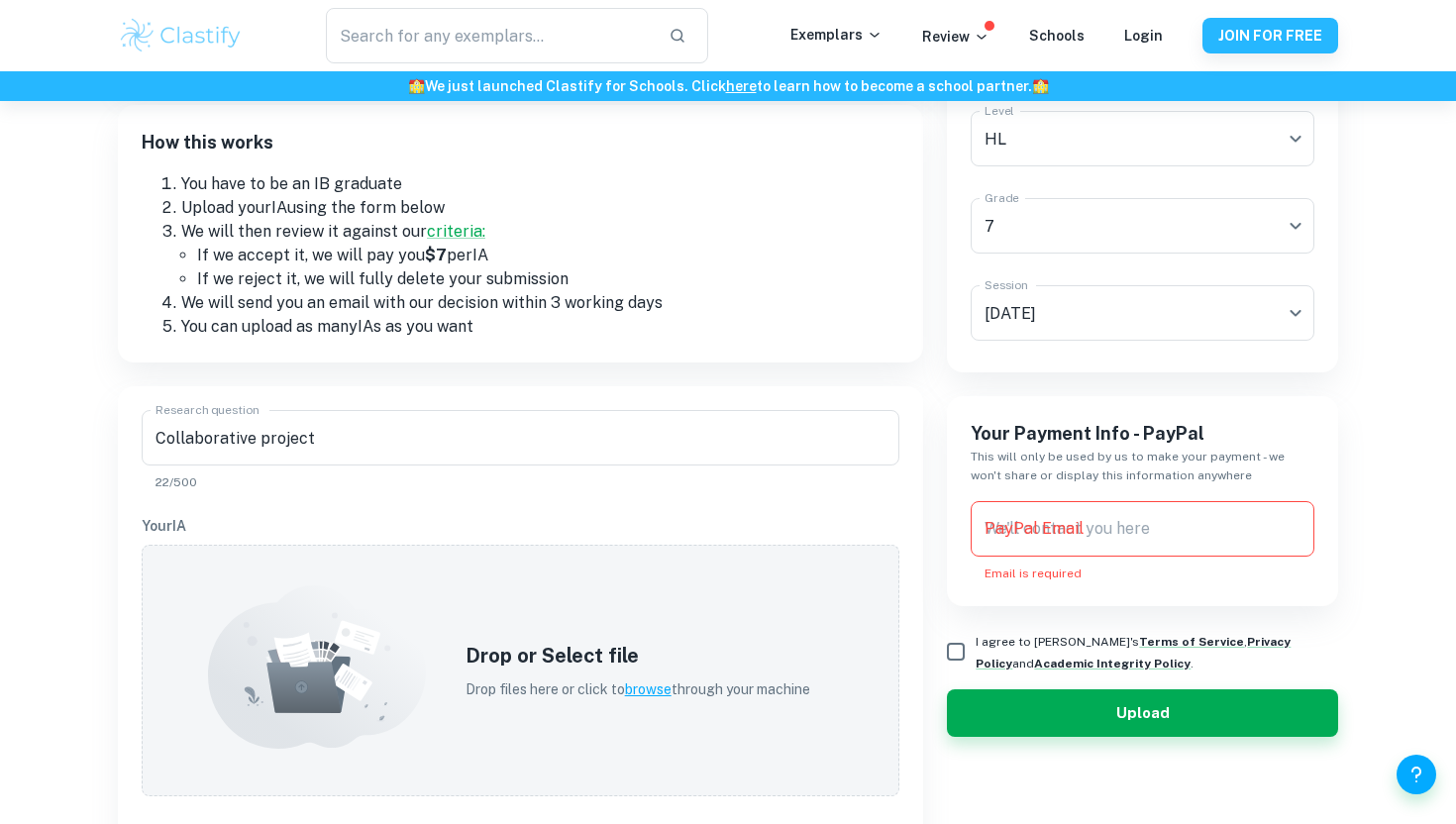 click on "Your Payment Info - PayPal This will only be used by us to make your payment - we won't share or display this information anywhere PayPal Email PayPal Email Email is required" at bounding box center [1142, 501] 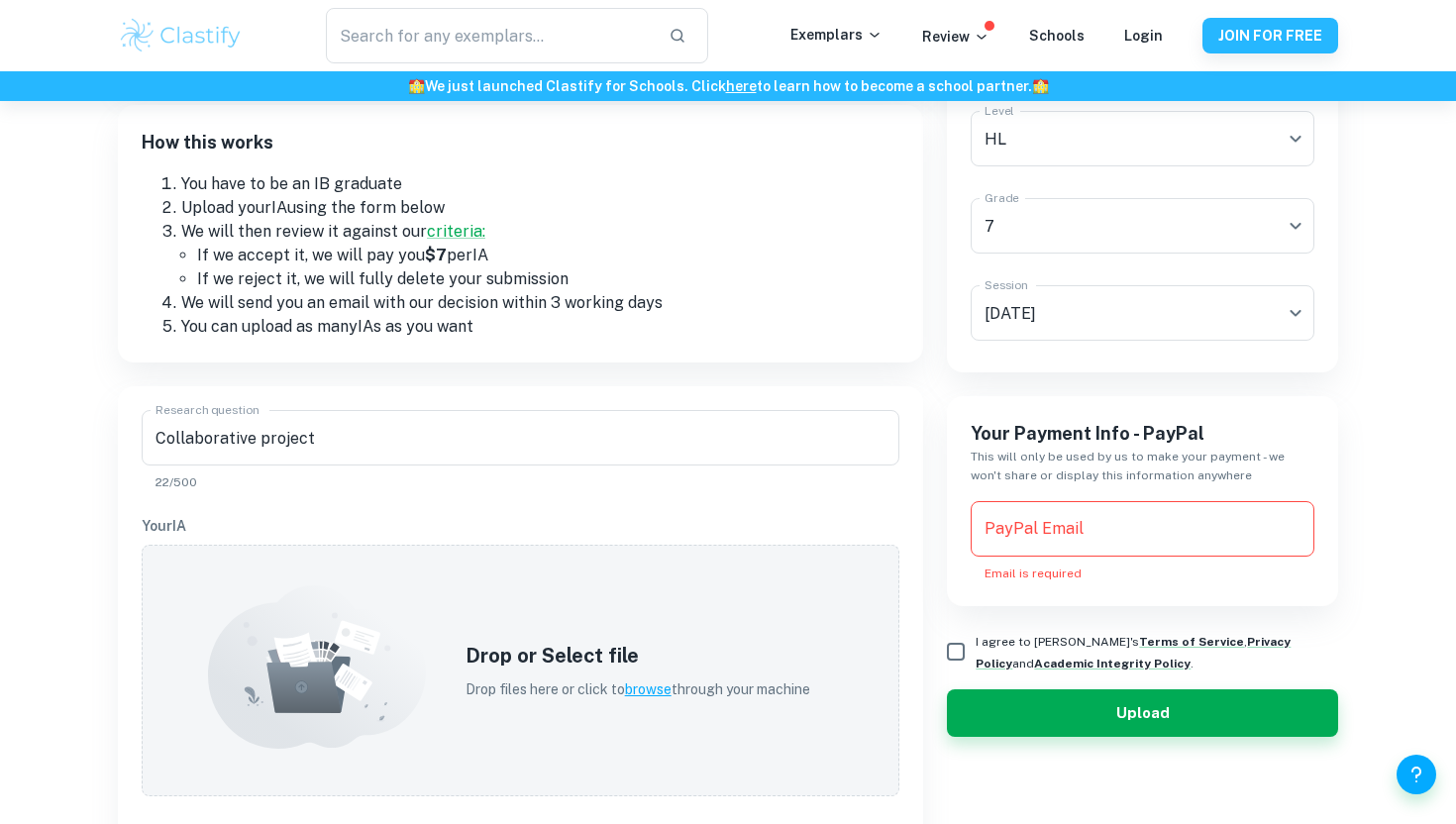 click on "PayPal Email" at bounding box center (1142, 529) 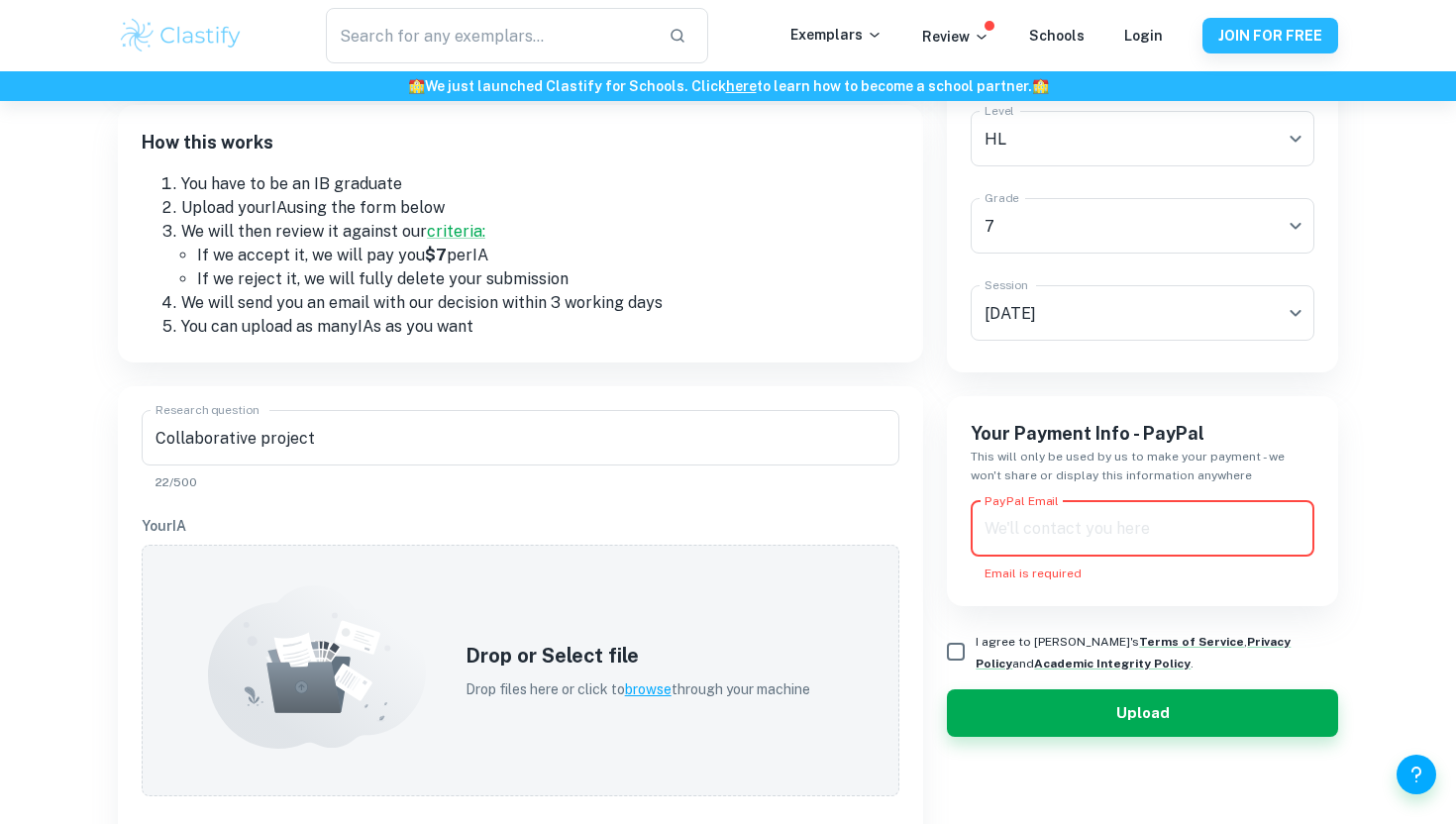 click on "Your Payment Info - PayPal This will only be used by us to make your payment - we won't share or display this information anywhere PayPal Email PayPal Email Email is required" at bounding box center [1142, 501] 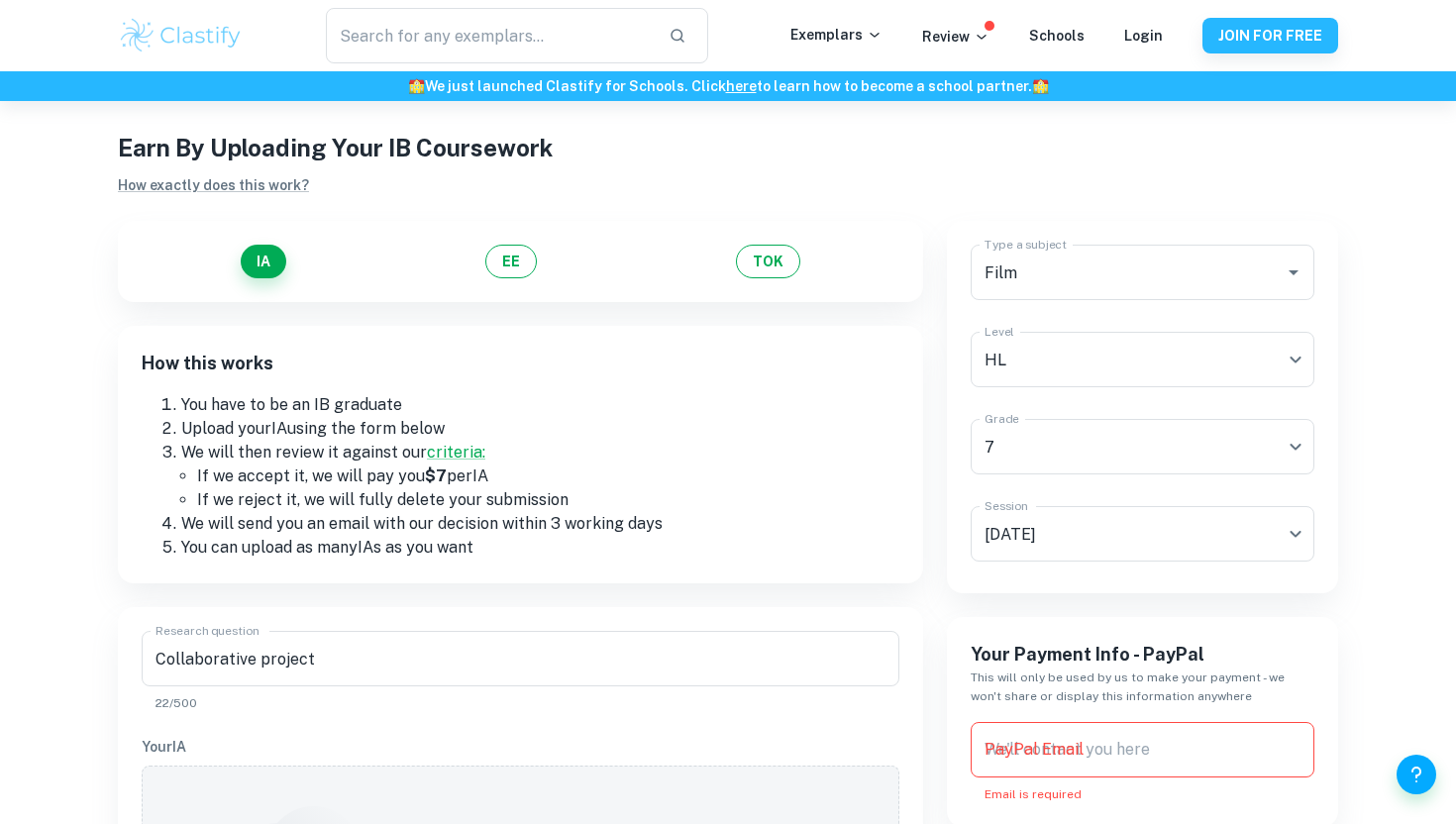 scroll, scrollTop: 0, scrollLeft: 0, axis: both 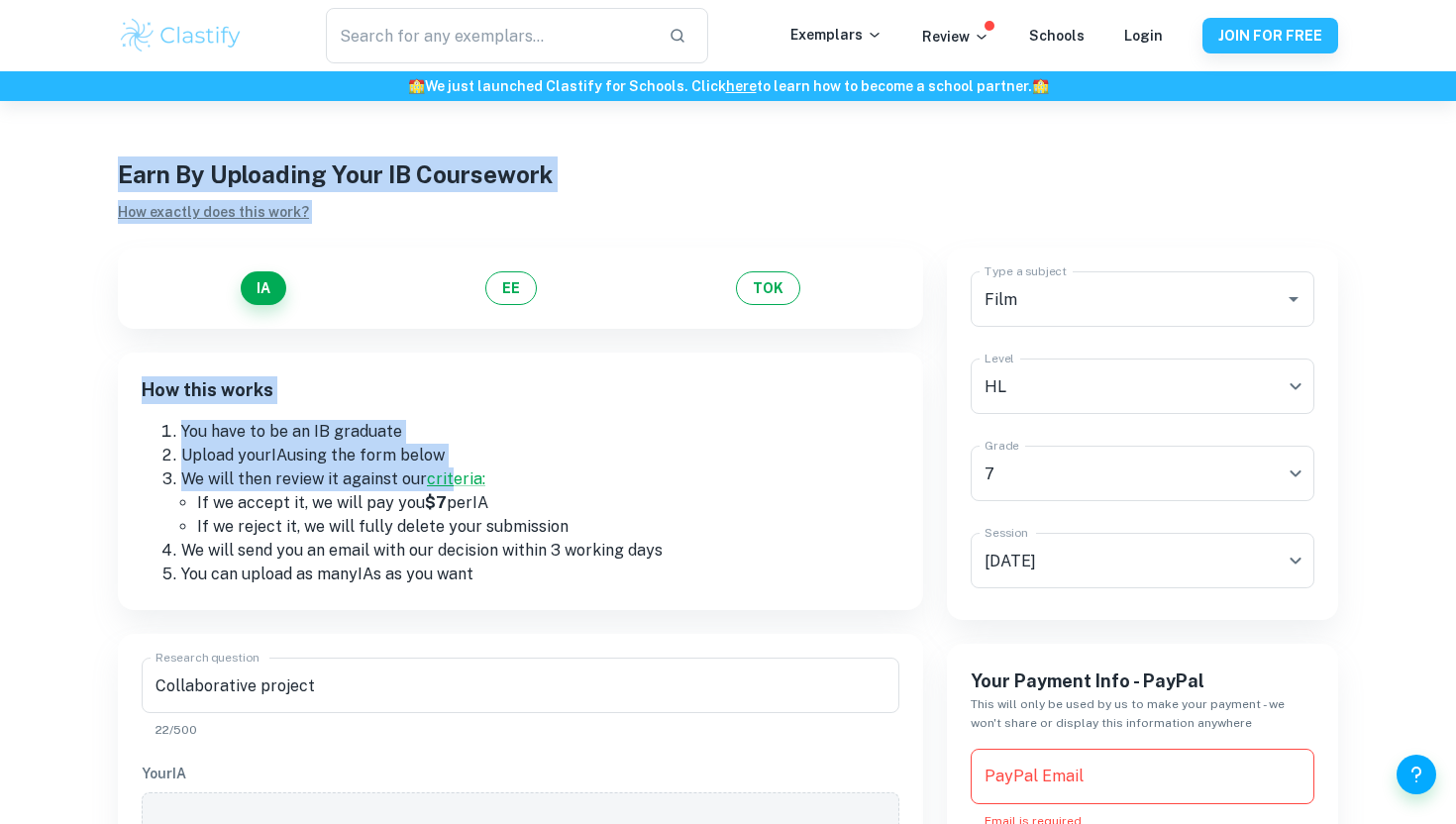 drag, startPoint x: 451, startPoint y: 479, endPoint x: 589, endPoint y: -13, distance: 510.9873 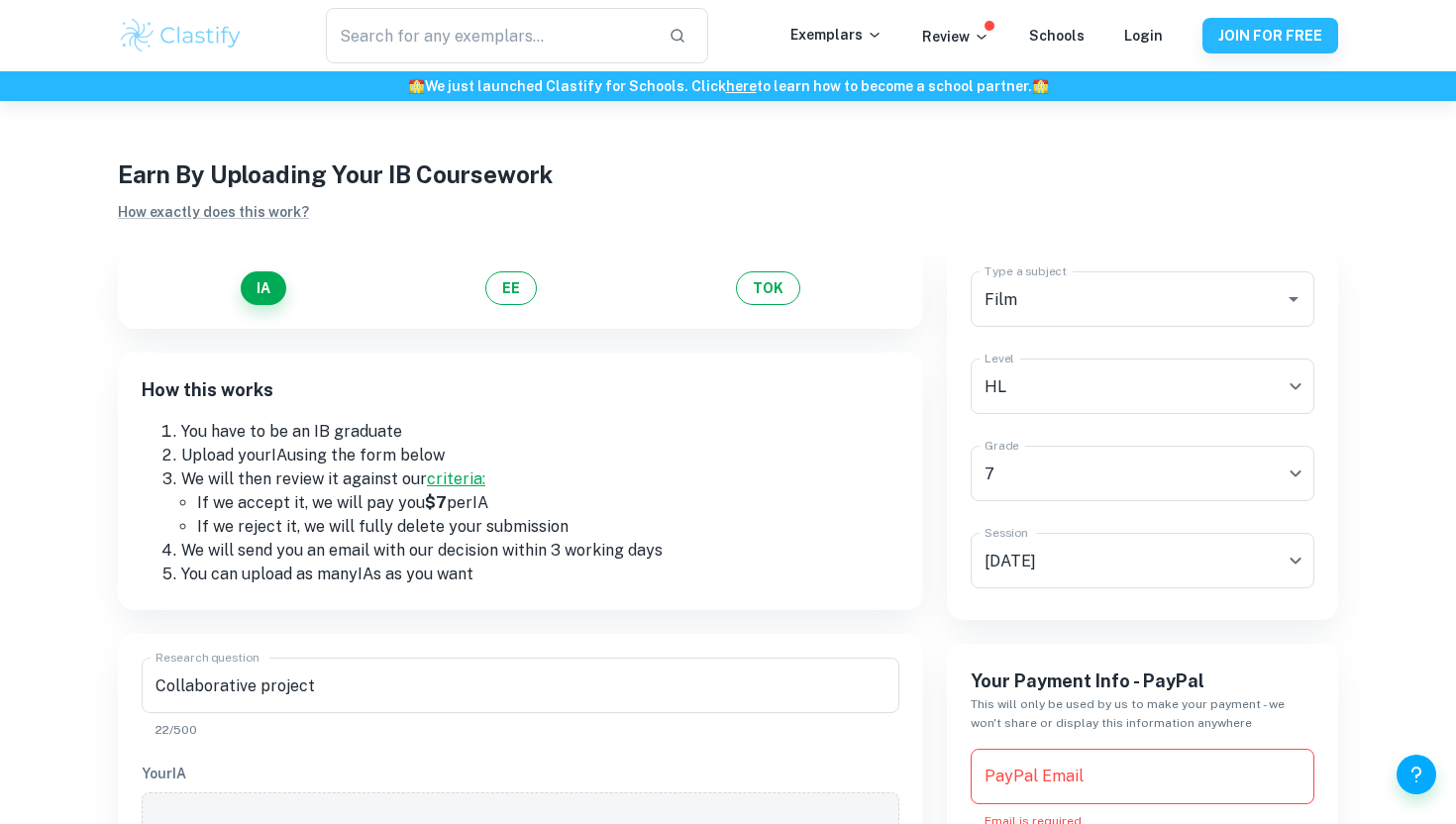 click on "criteria:" at bounding box center (456, 478) 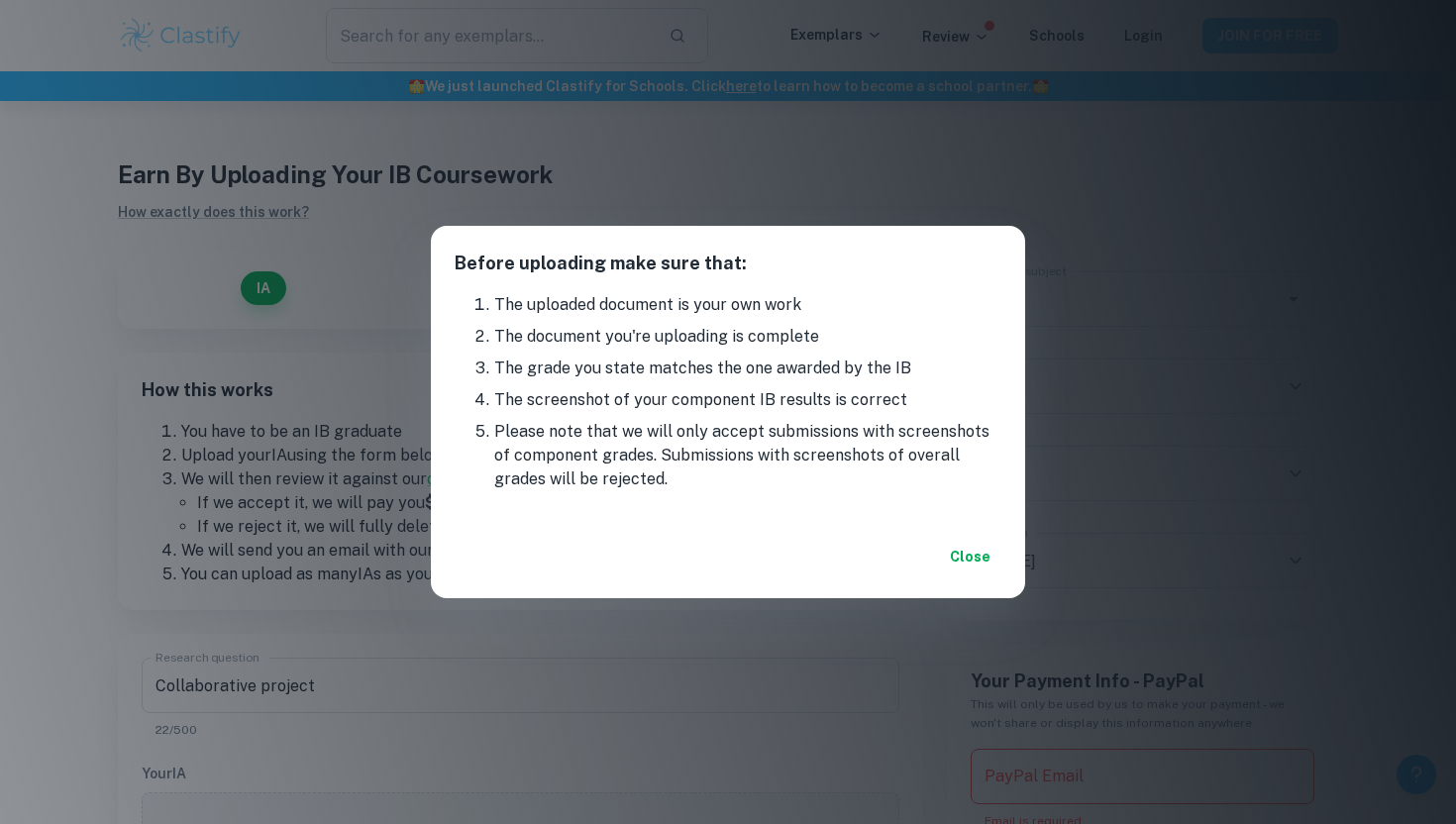 click on "The grade you state matches the one awarded by the IB" at bounding box center [748, 368] 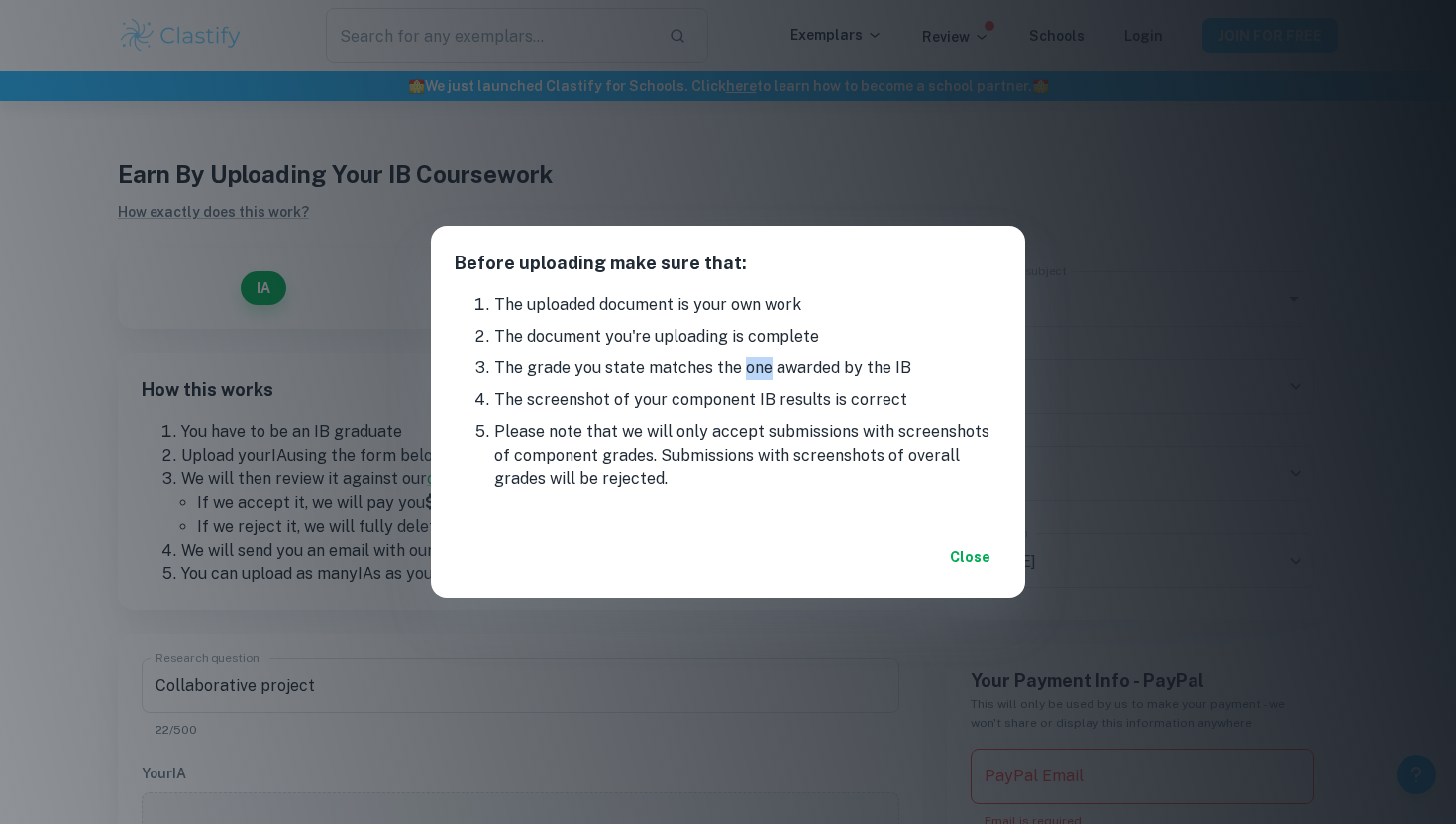click on "The grade you state matches the one awarded by the IB" at bounding box center [748, 368] 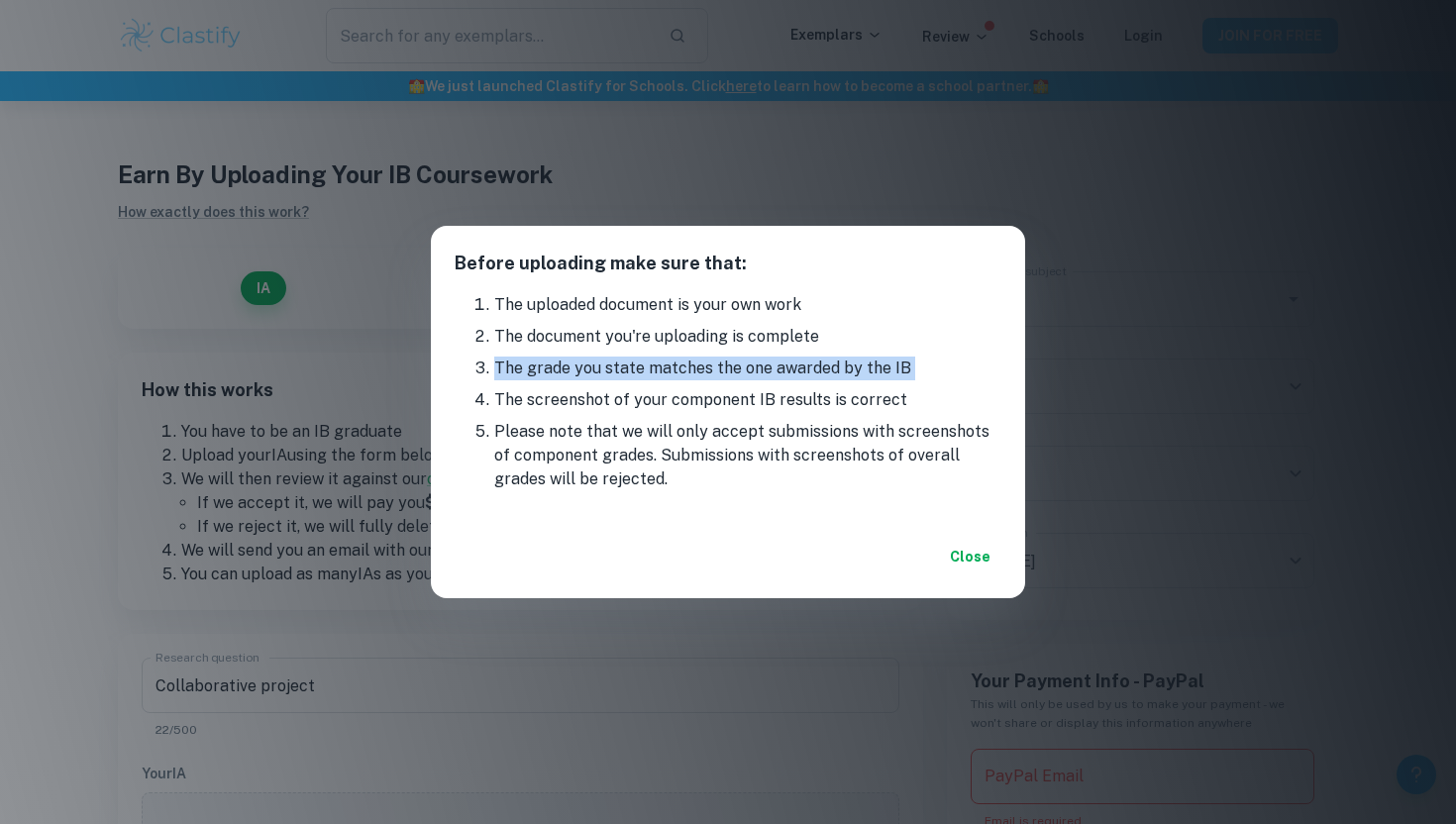 click on "The grade you state matches the one awarded by the IB" at bounding box center (748, 368) 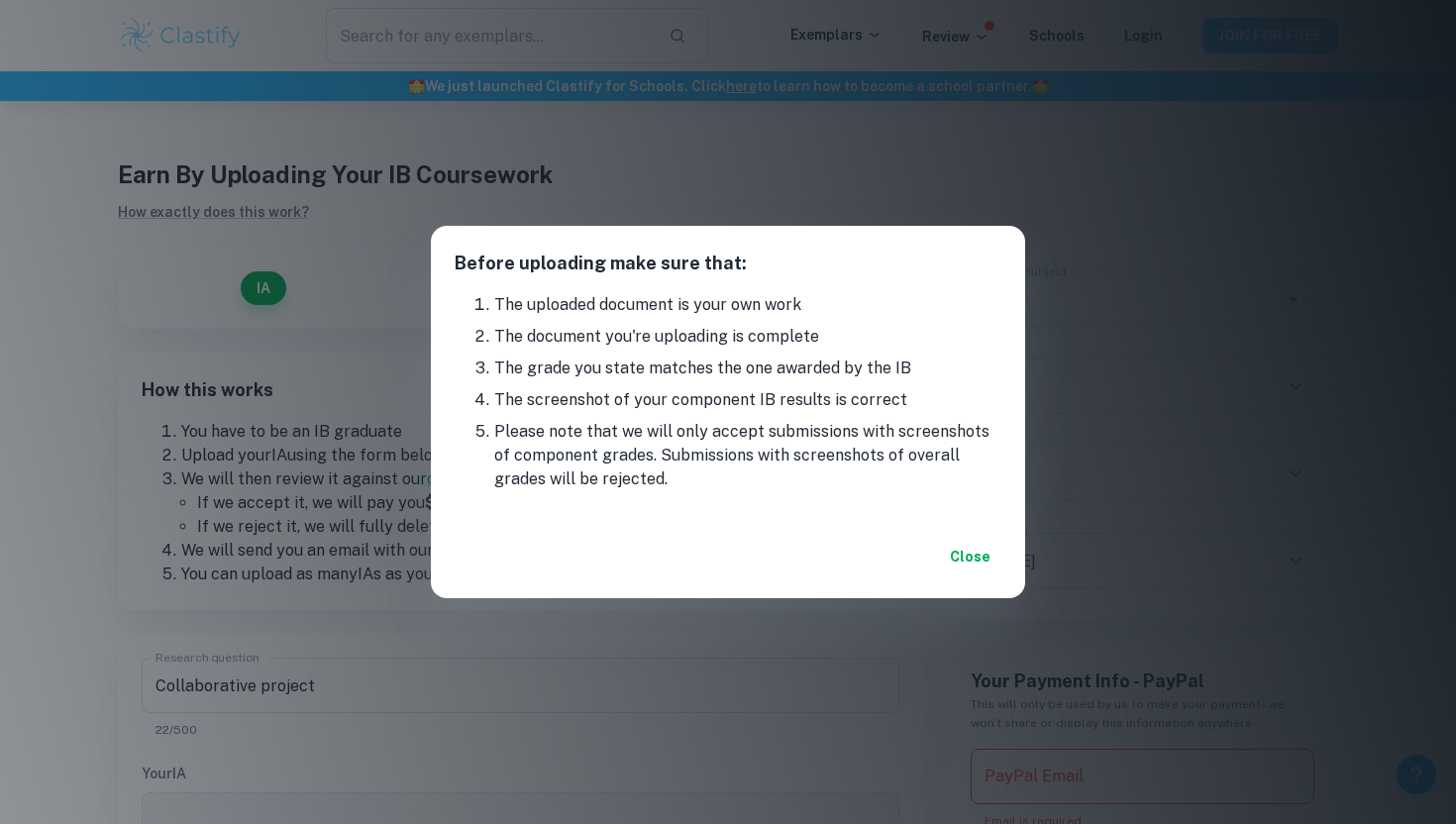 click on "The grade you state matches the one awarded by the IB" at bounding box center [748, 368] 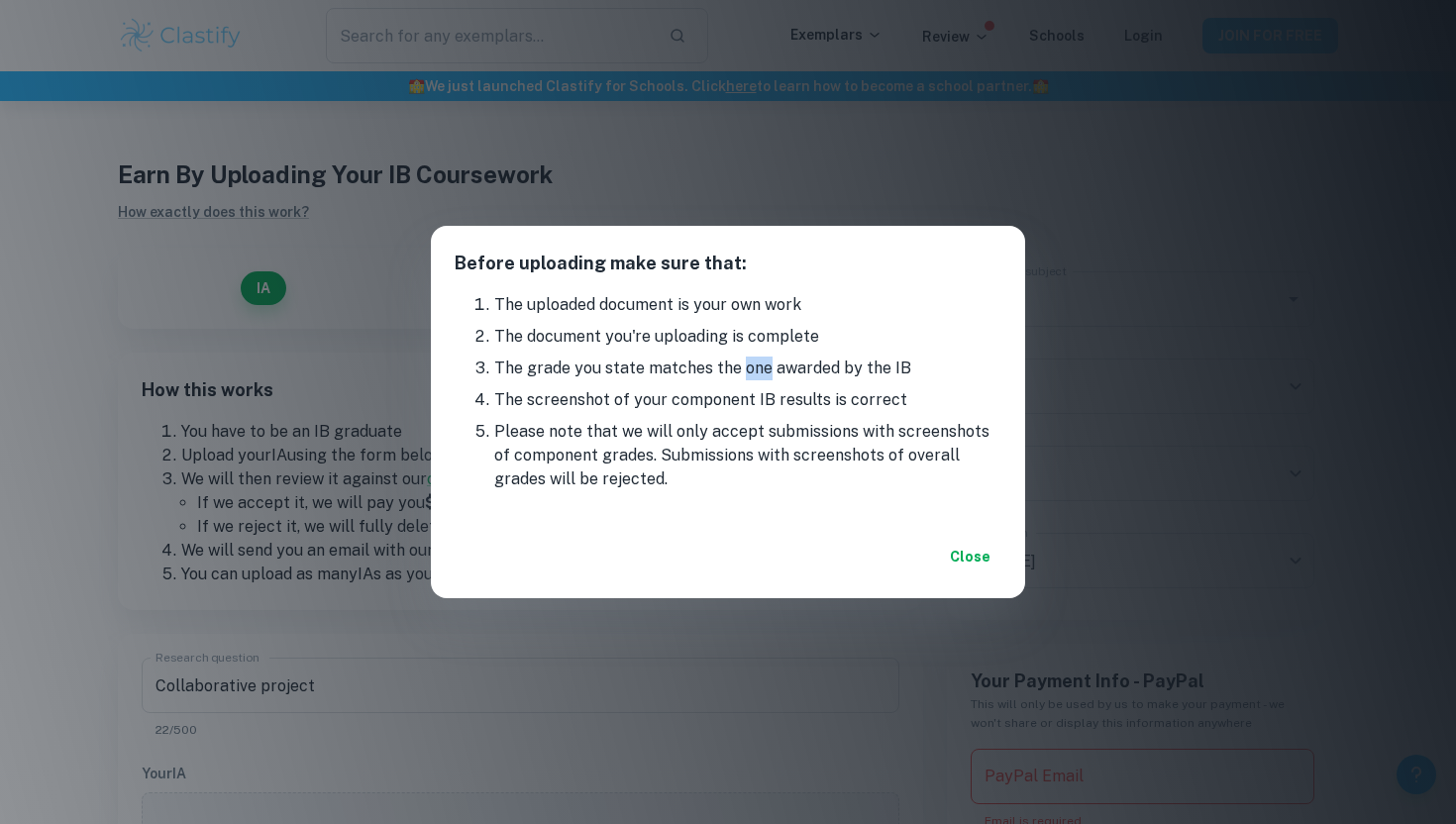 click on "The uploaded document is your own work The document you're uploading is complete The grade you state matches the one awarded by the IB The screenshot of your component IB results is correct Please note that we will only accept submissions with screenshots of component grades. Submissions with screenshots of overall grades will be rejected." at bounding box center [728, 392] 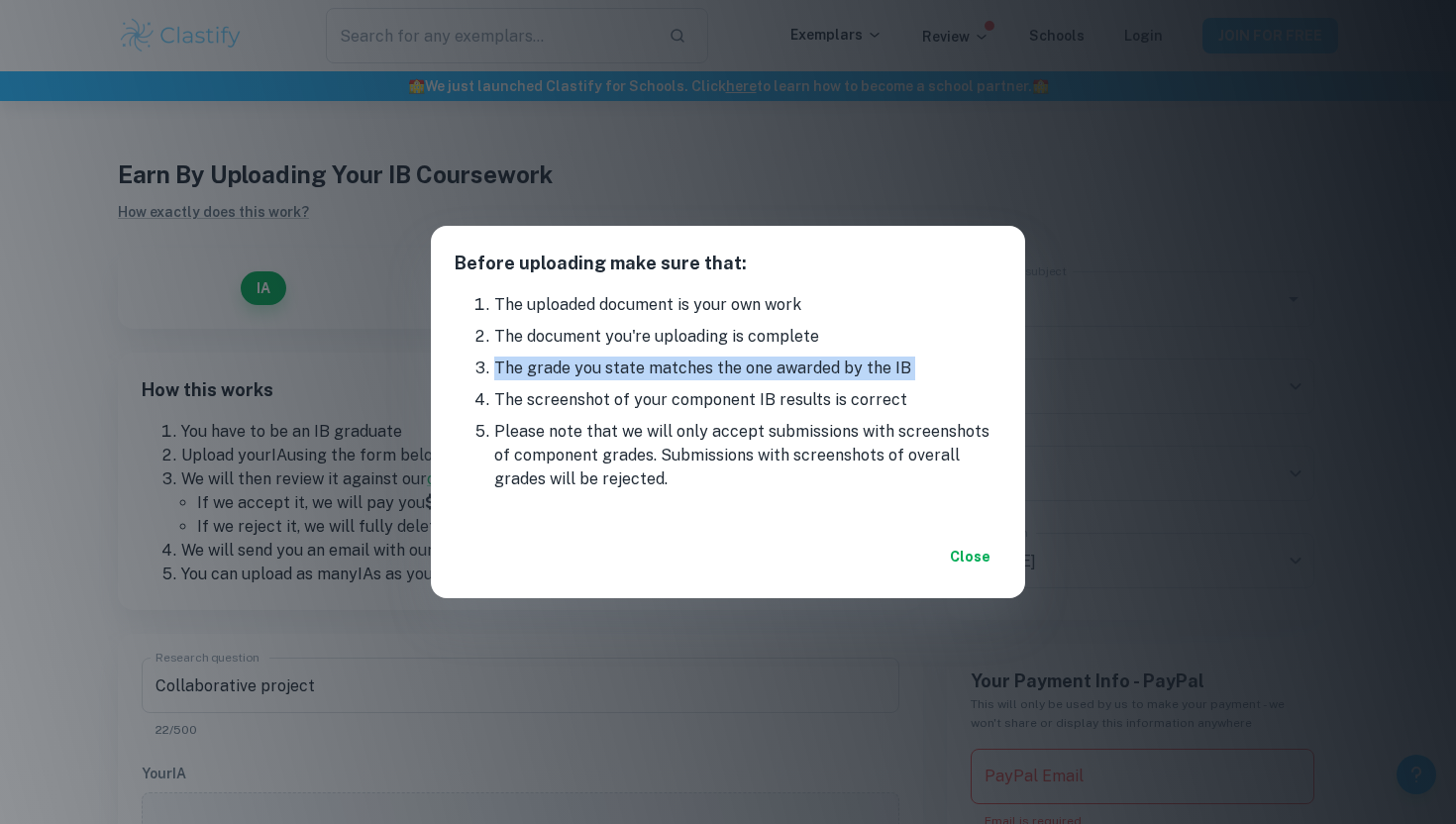 click on "The uploaded document is your own work The document you're uploading is complete The grade you state matches the one awarded by the IB The screenshot of your component IB results is correct Please note that we will only accept submissions with screenshots of component grades. Submissions with screenshots of overall grades will be rejected." at bounding box center (728, 392) 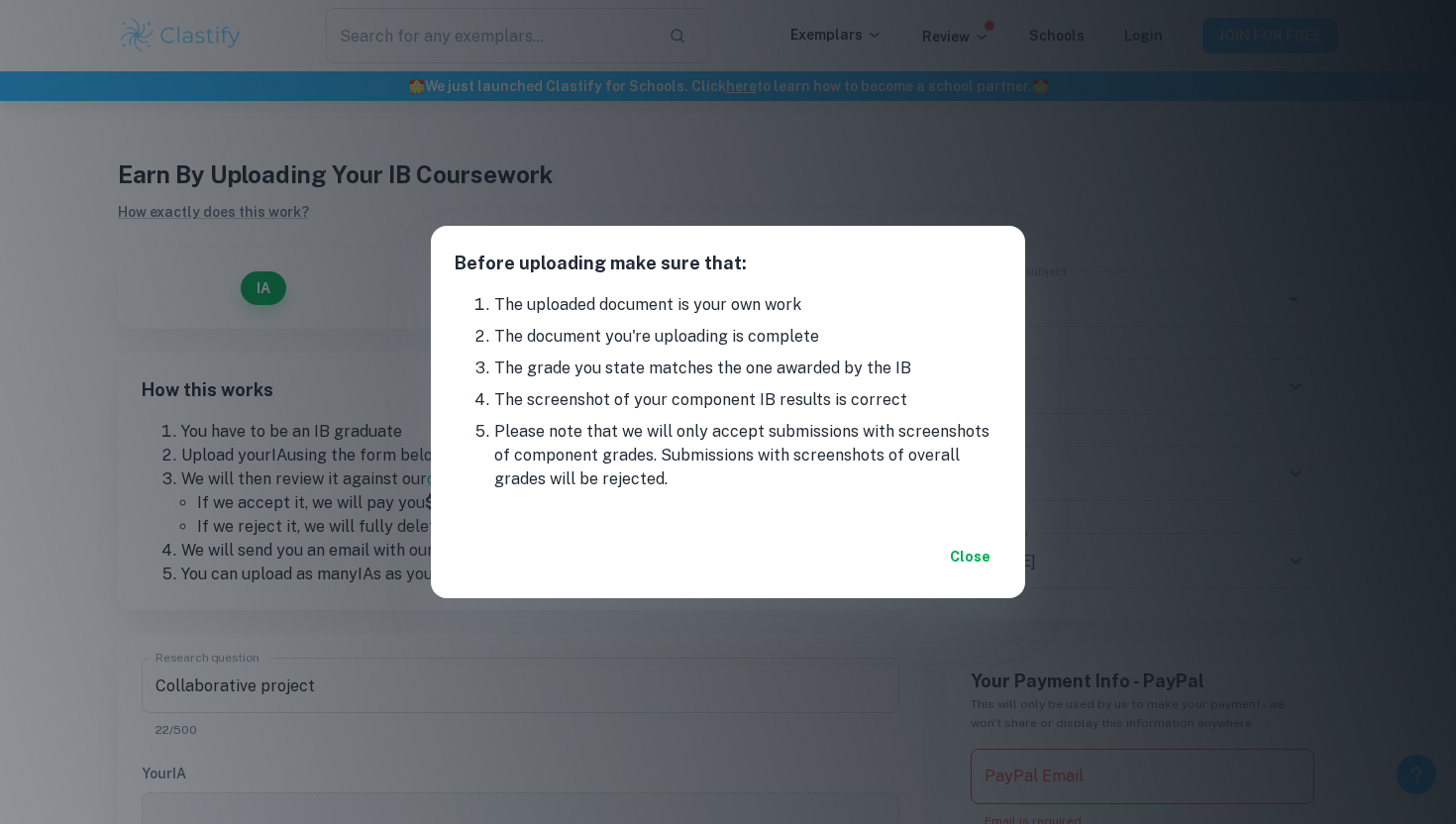 click on "The screenshot of your component IB results is correct" at bounding box center (748, 400) 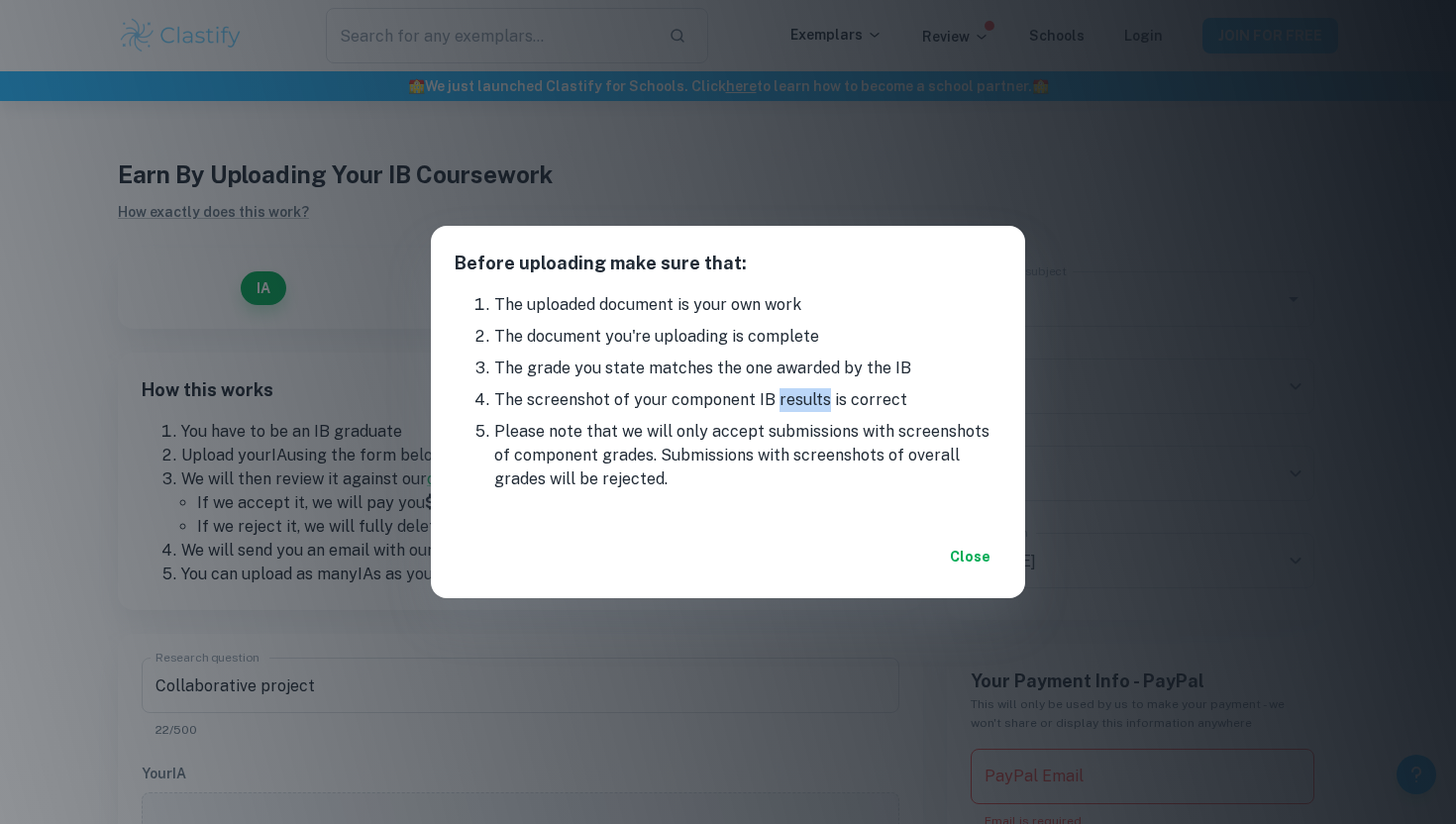 click on "The screenshot of your component IB results is correct" at bounding box center (748, 400) 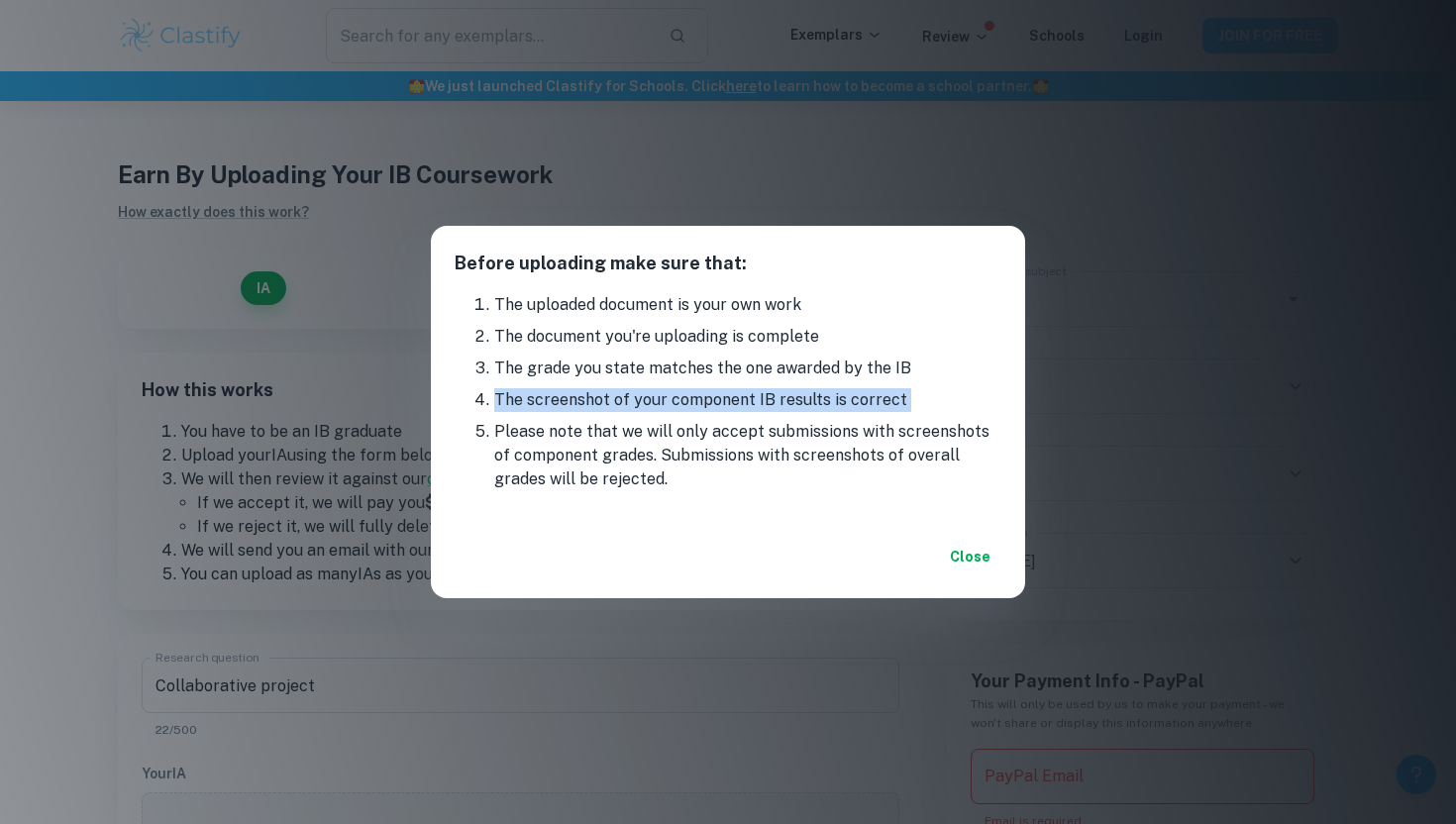 click on "The screenshot of your component IB results is correct" at bounding box center [748, 400] 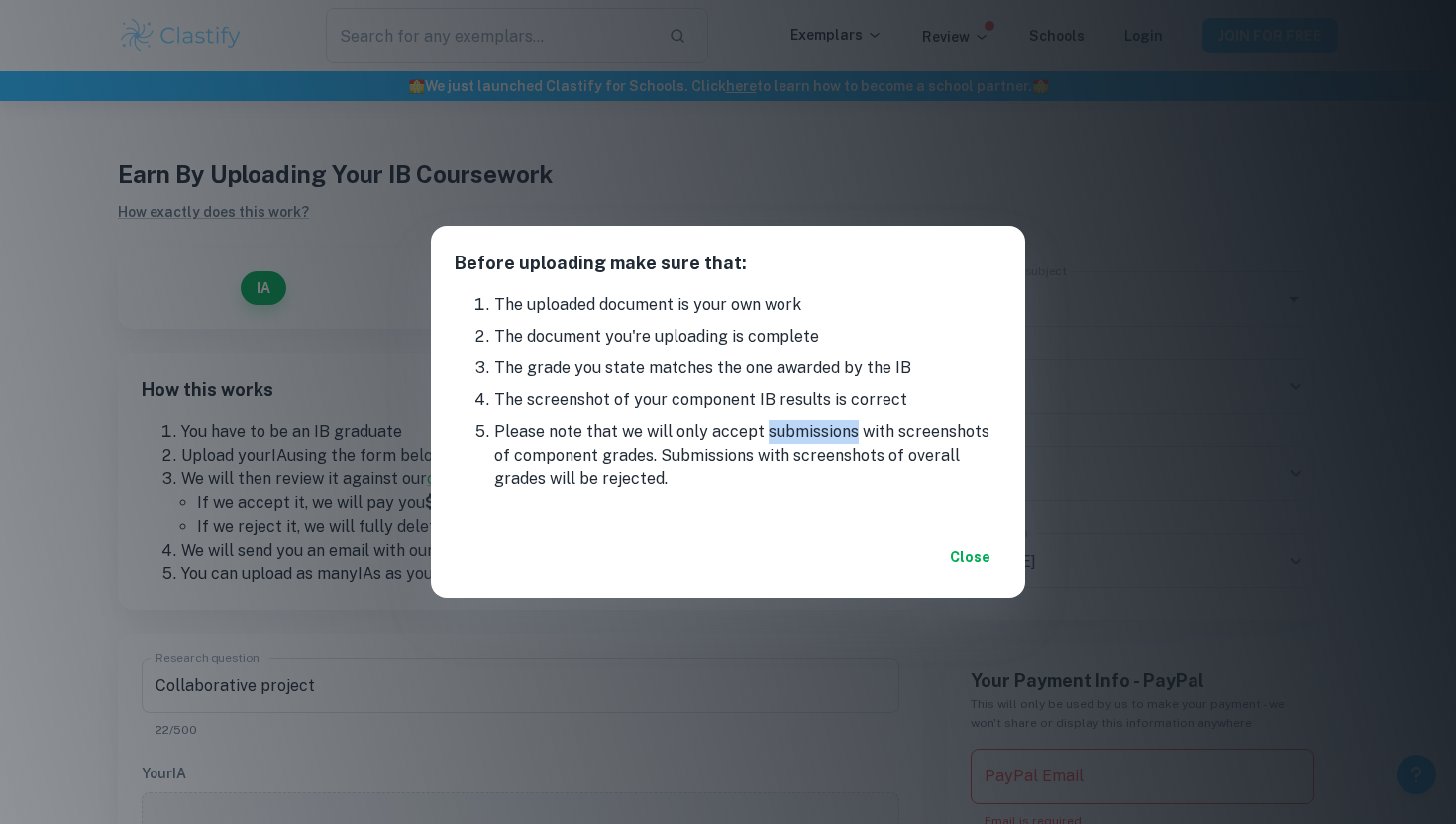 click on "Please note that we will only accept submissions with screenshots of component grades. Submissions with screenshots of overall grades will be rejected." at bounding box center (748, 456) 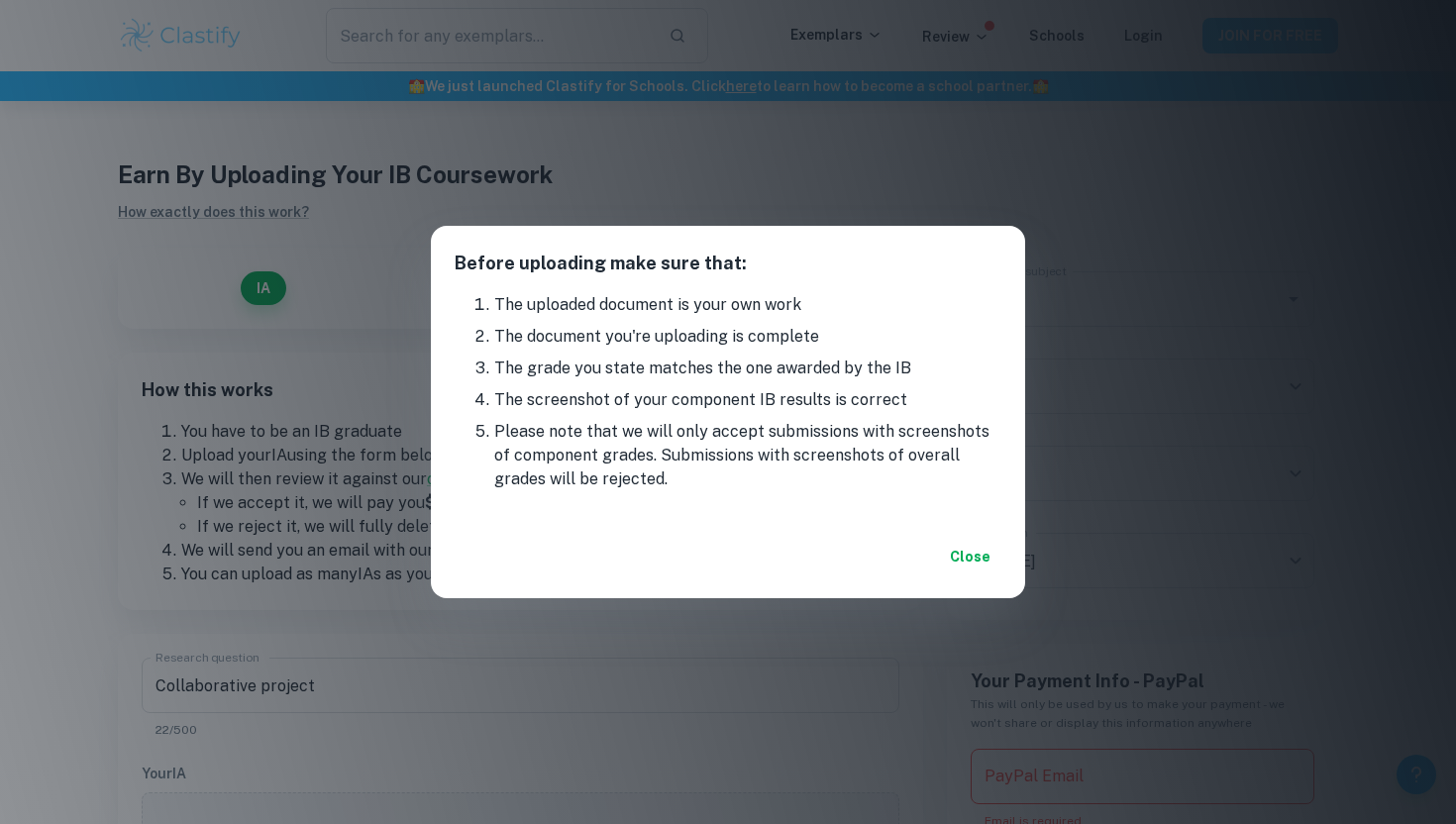 click on "Please note that we will only accept submissions with screenshots of component grades. Submissions with screenshots of overall grades will be rejected." at bounding box center [748, 456] 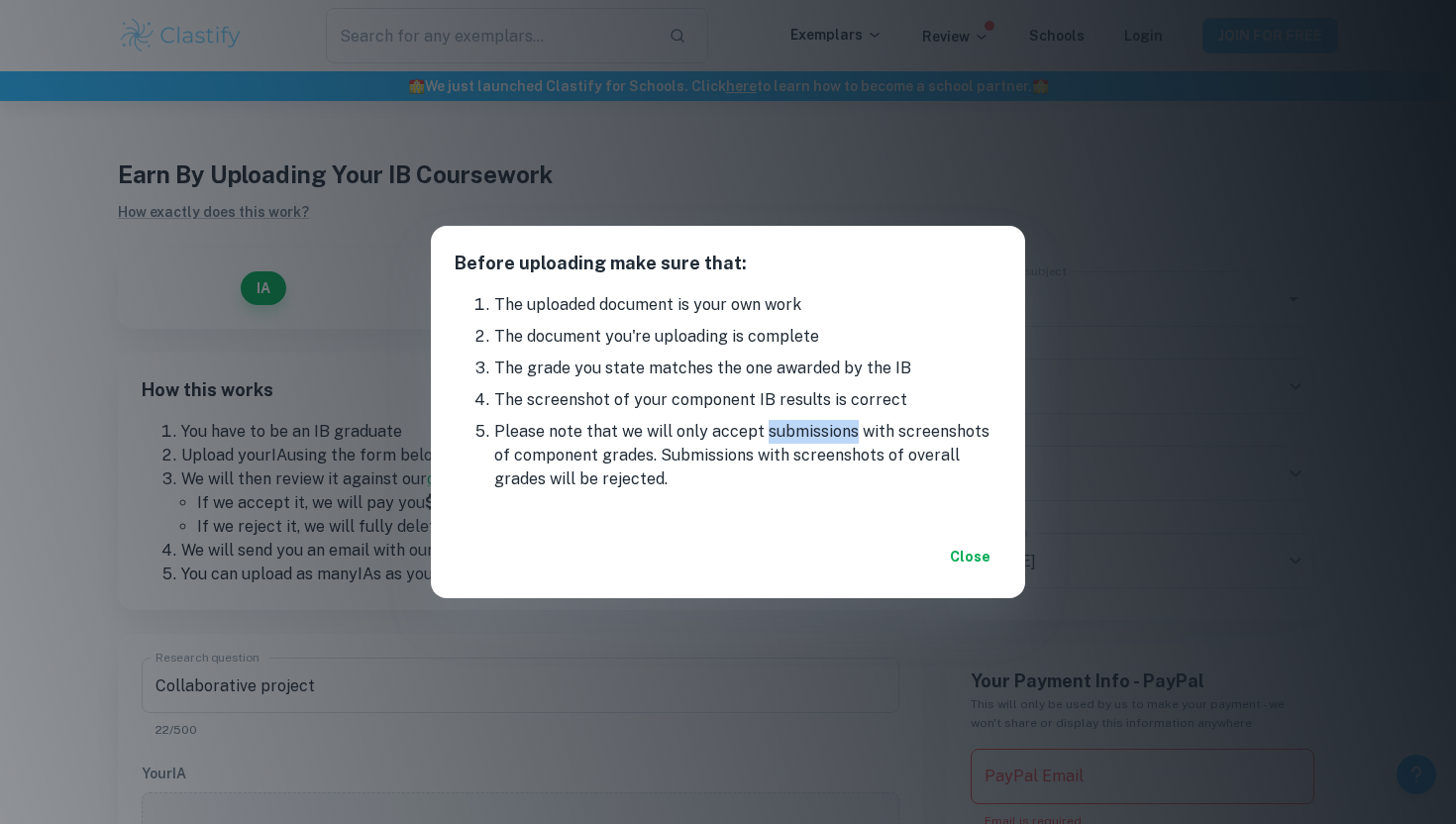 click on "Please note that we will only accept submissions with screenshots of component grades. Submissions with screenshots of overall grades will be rejected." at bounding box center (748, 456) 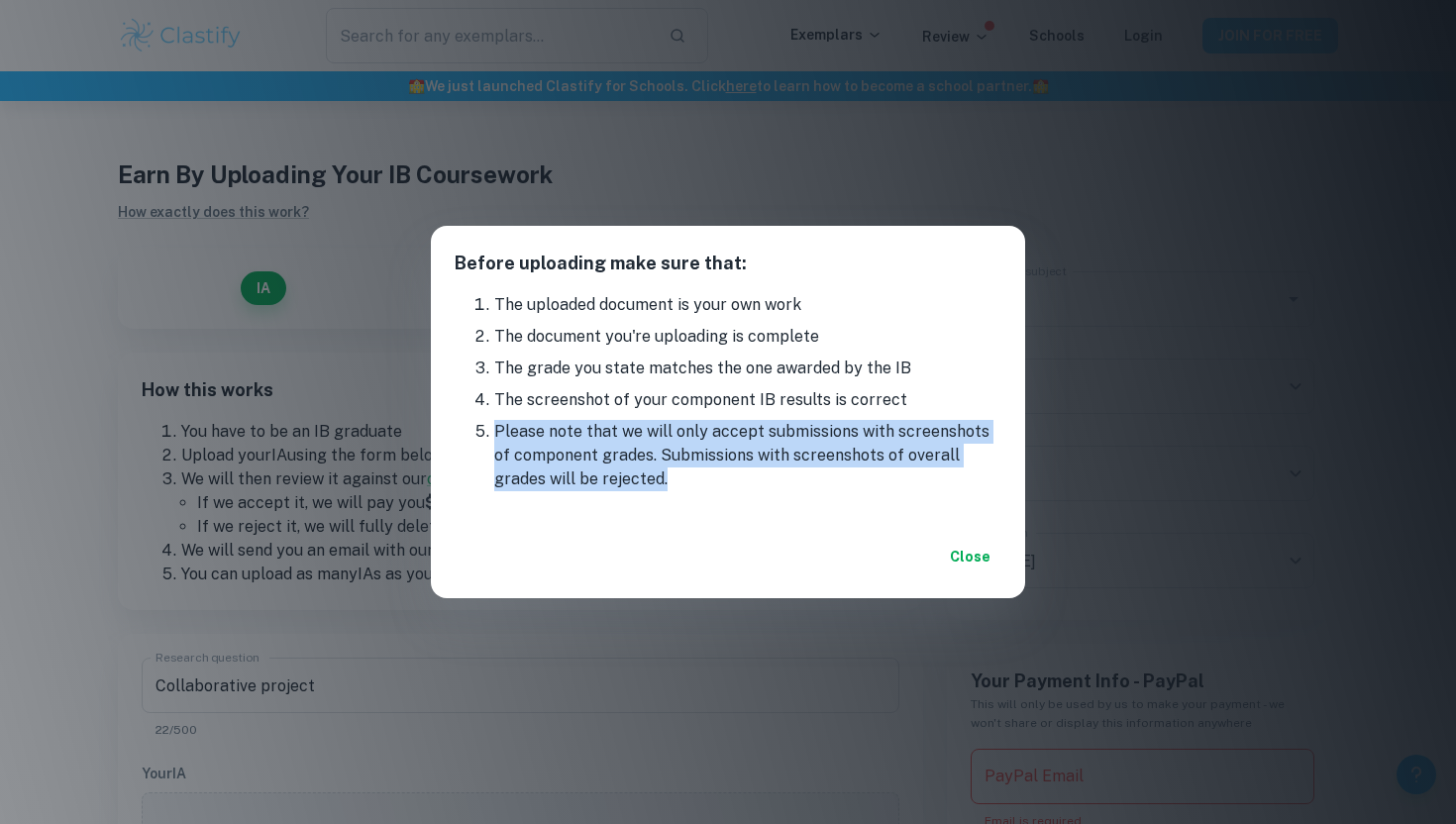 click on "Please note that we will only accept submissions with screenshots of component grades. Submissions with screenshots of overall grades will be rejected." at bounding box center [748, 456] 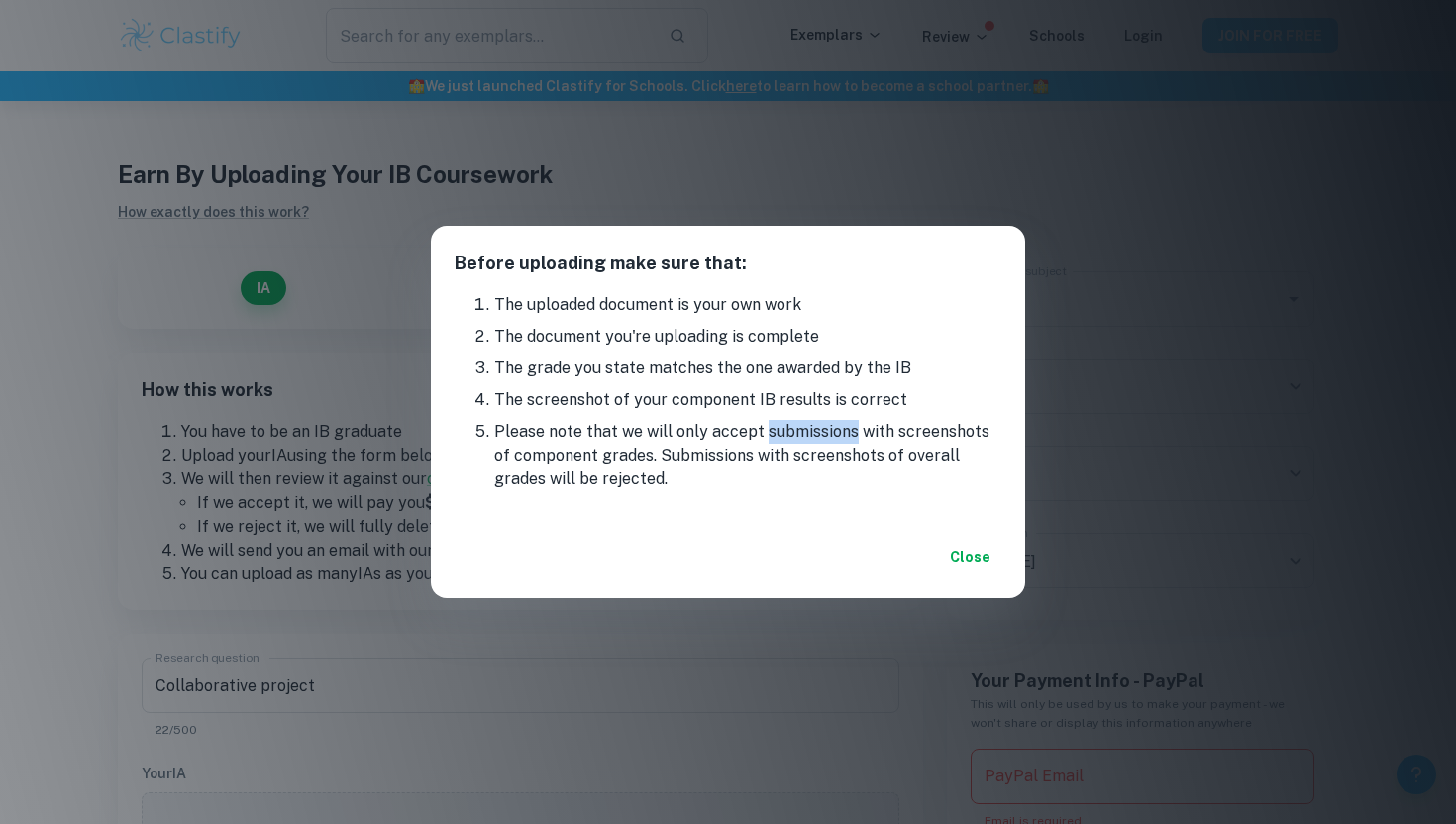 click on "Please note that we will only accept submissions with screenshots of component grades. Submissions with screenshots of overall grades will be rejected." at bounding box center (748, 456) 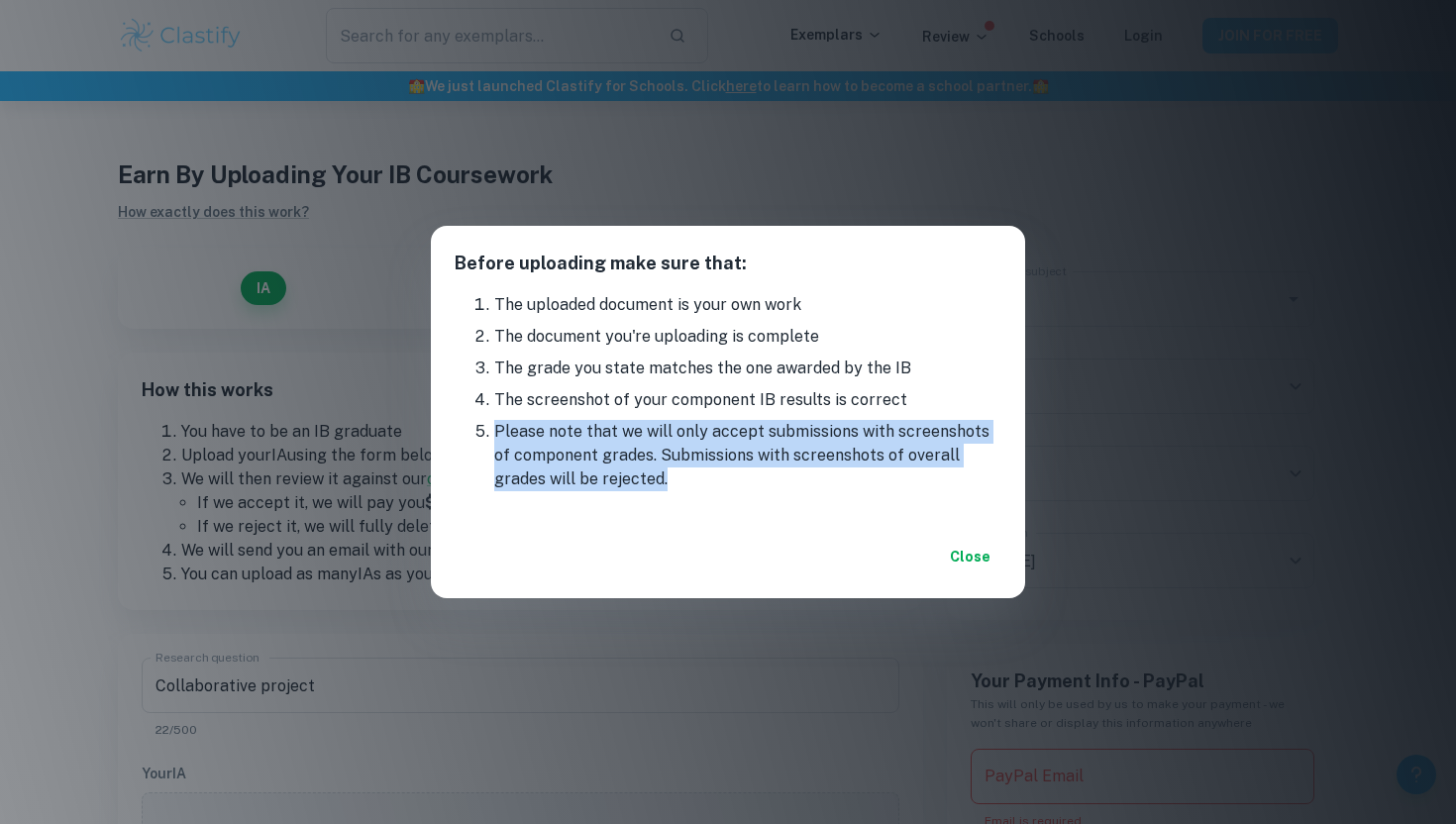 click on "Please note that we will only accept submissions with screenshots of component grades. Submissions with screenshots of overall grades will be rejected." at bounding box center [748, 456] 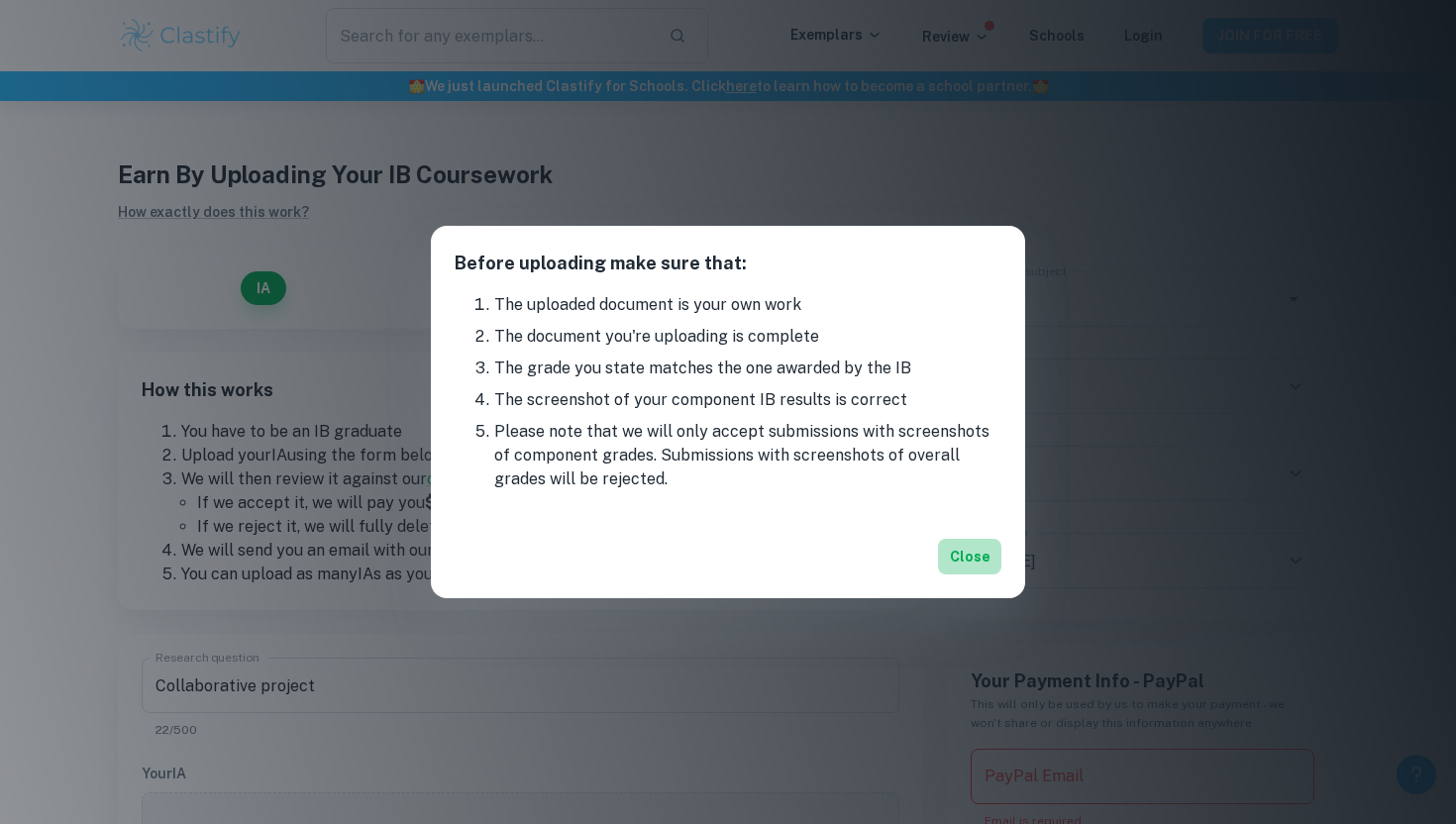 click on "Close" at bounding box center (970, 557) 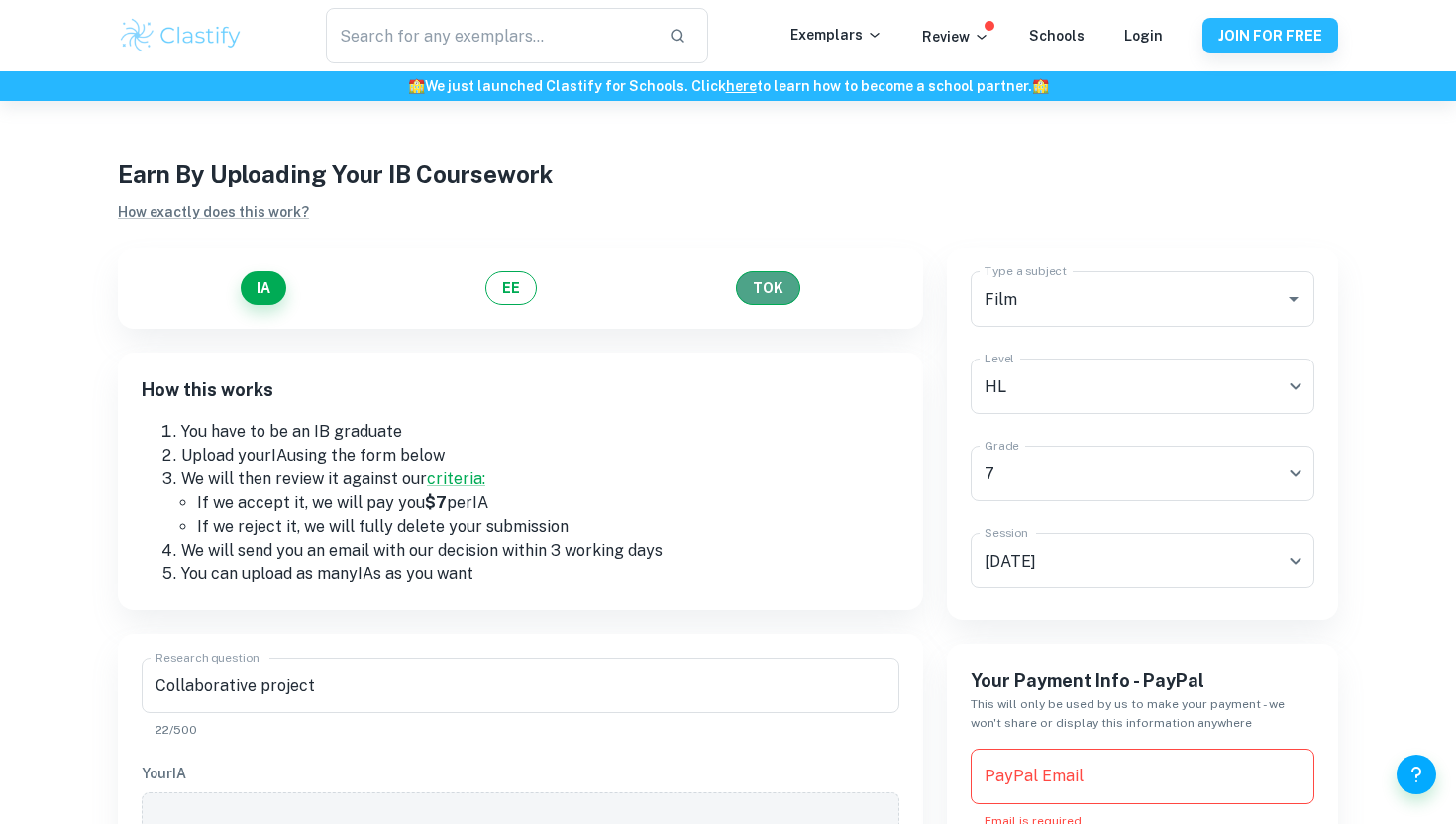 click on "TOK" at bounding box center (768, 288) 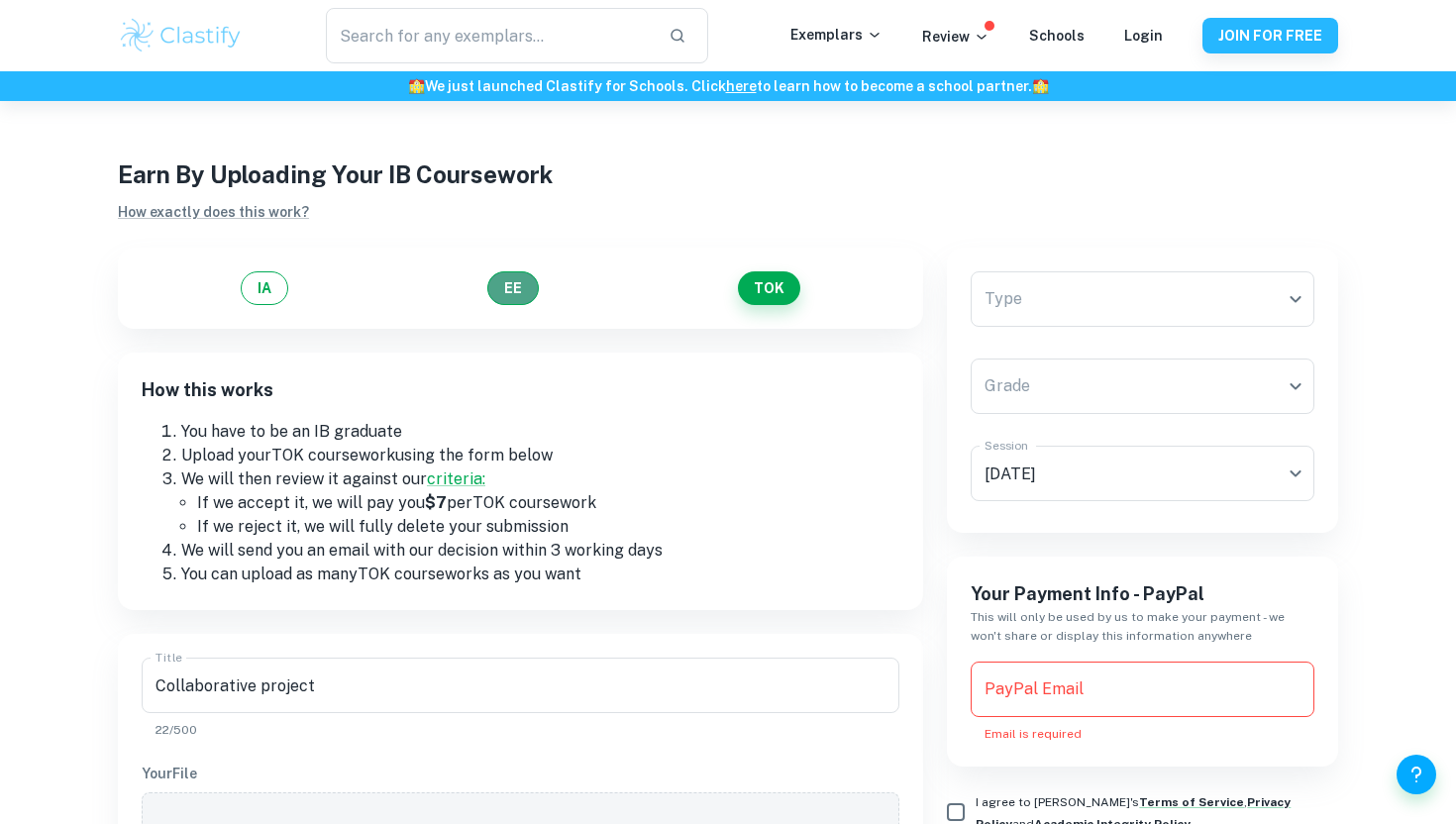 click on "EE" at bounding box center (513, 288) 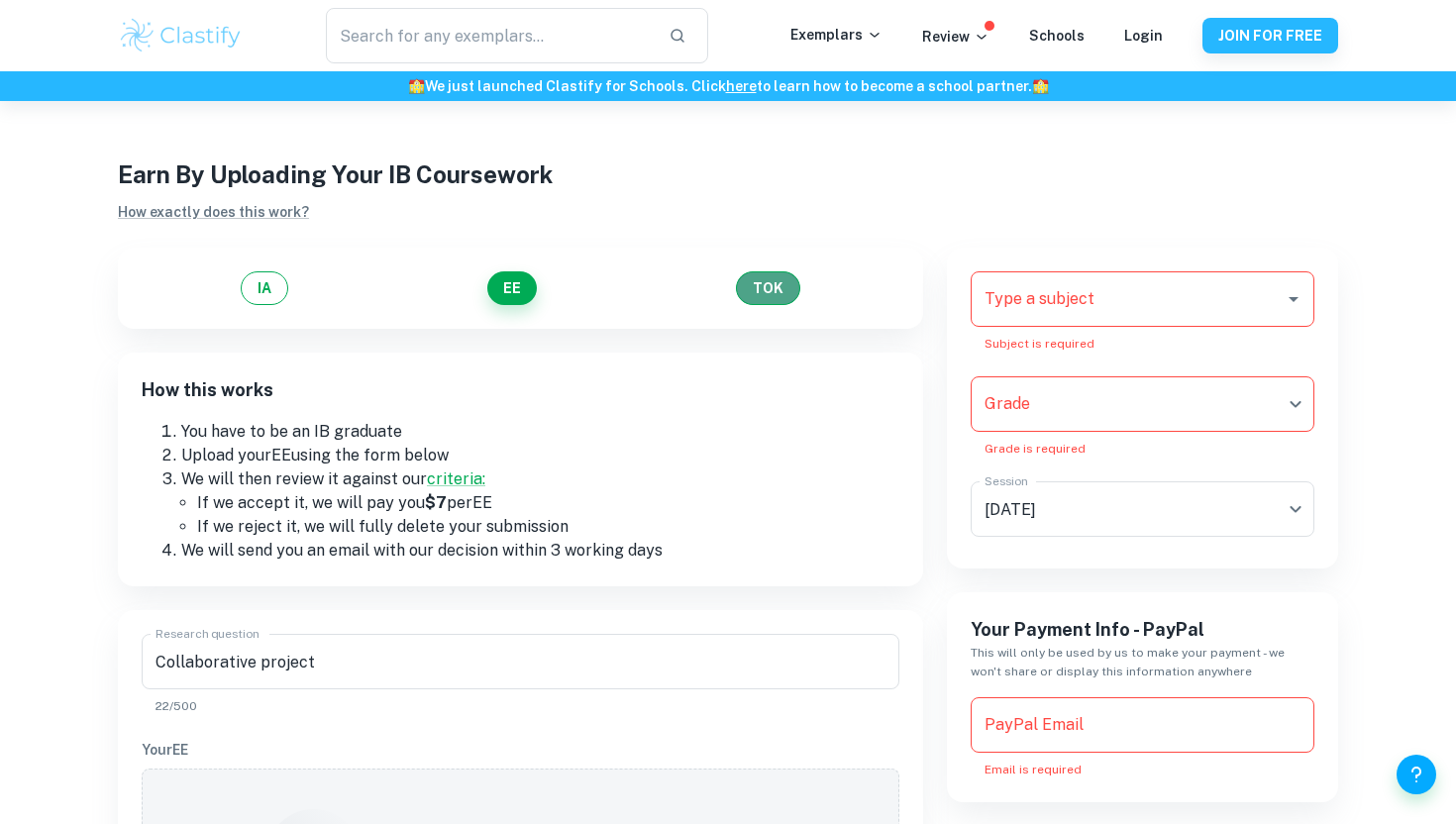click on "TOK" at bounding box center [768, 288] 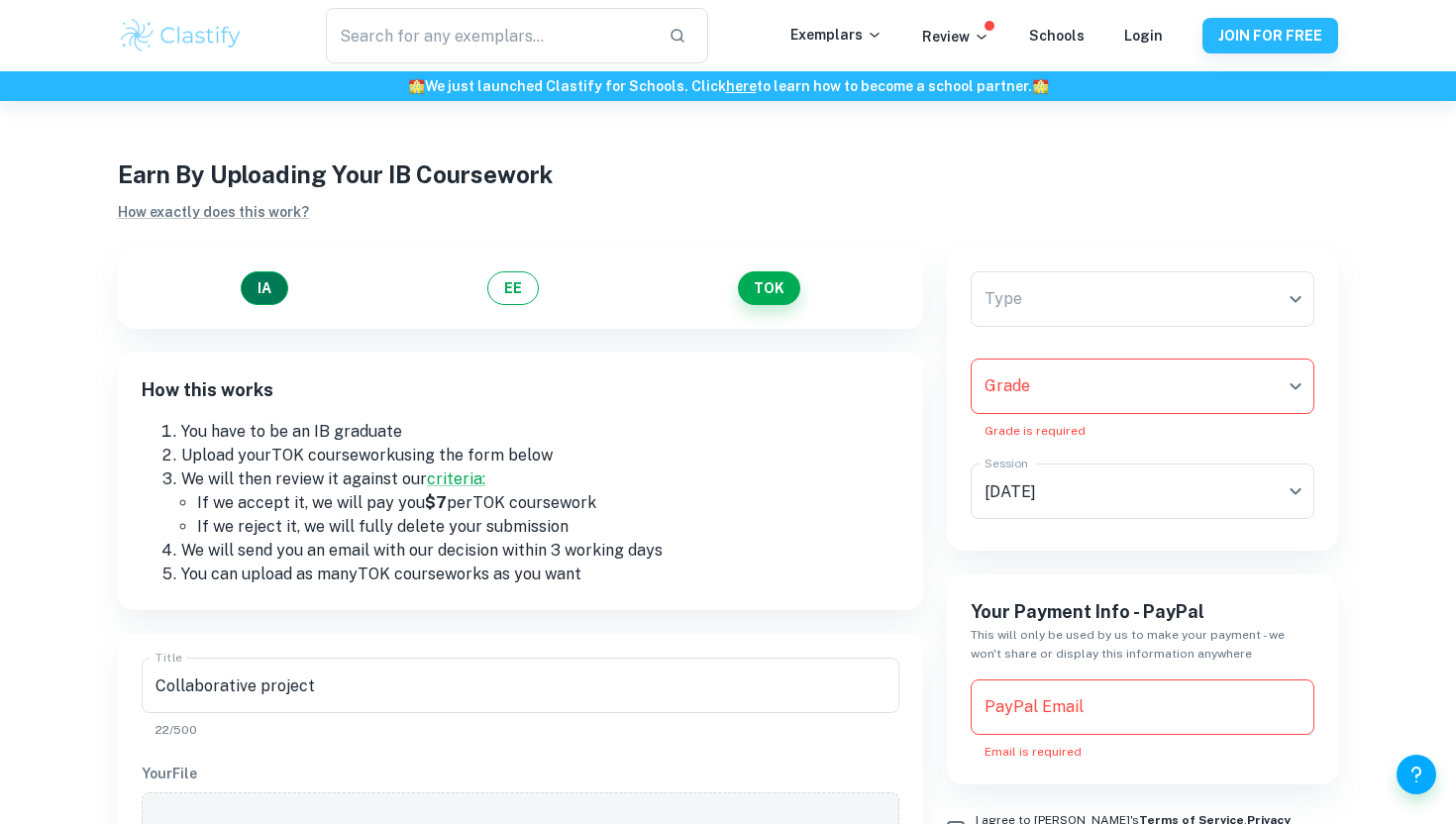 click on "IA" at bounding box center [264, 288] 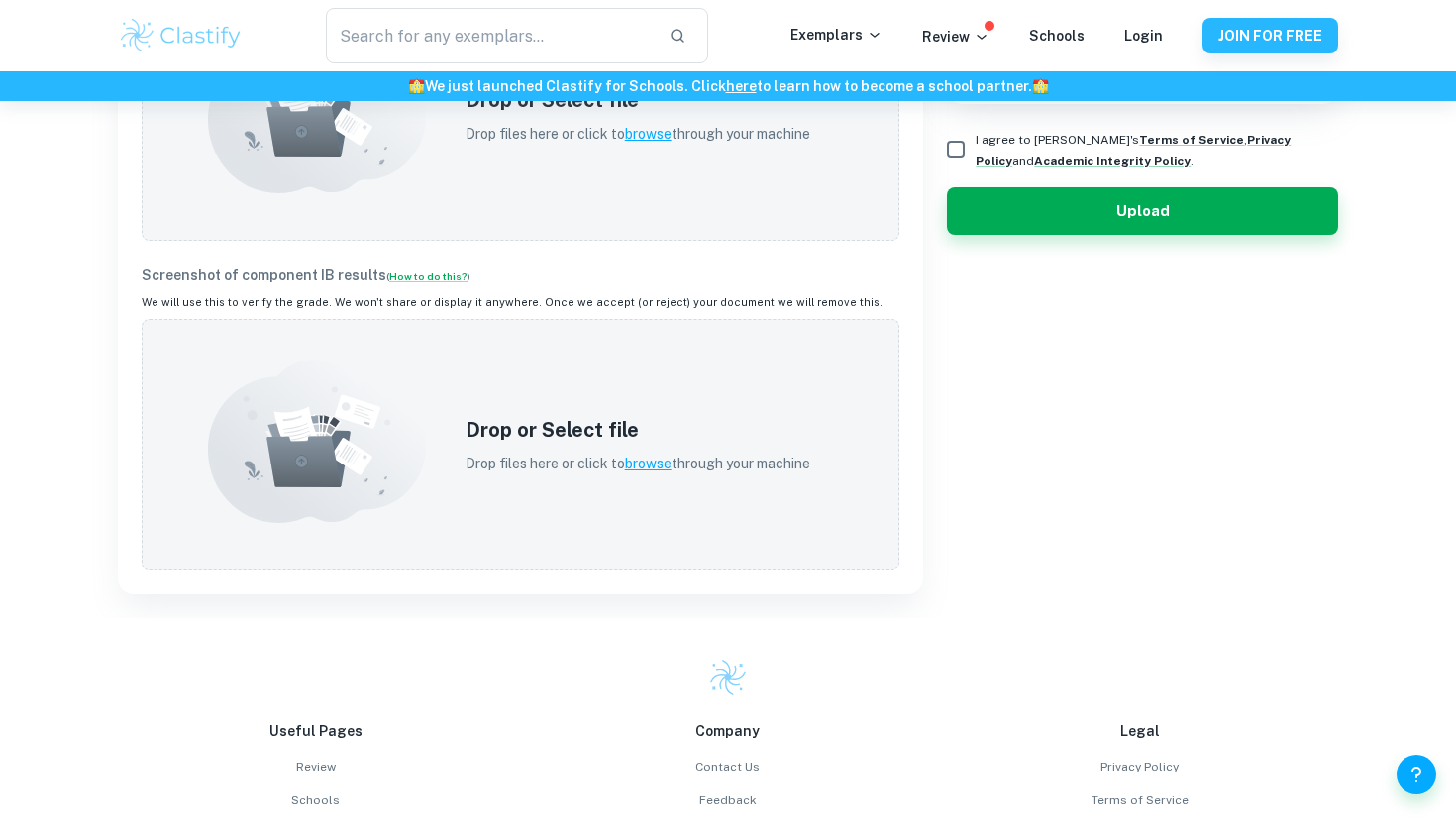 scroll, scrollTop: 832, scrollLeft: 0, axis: vertical 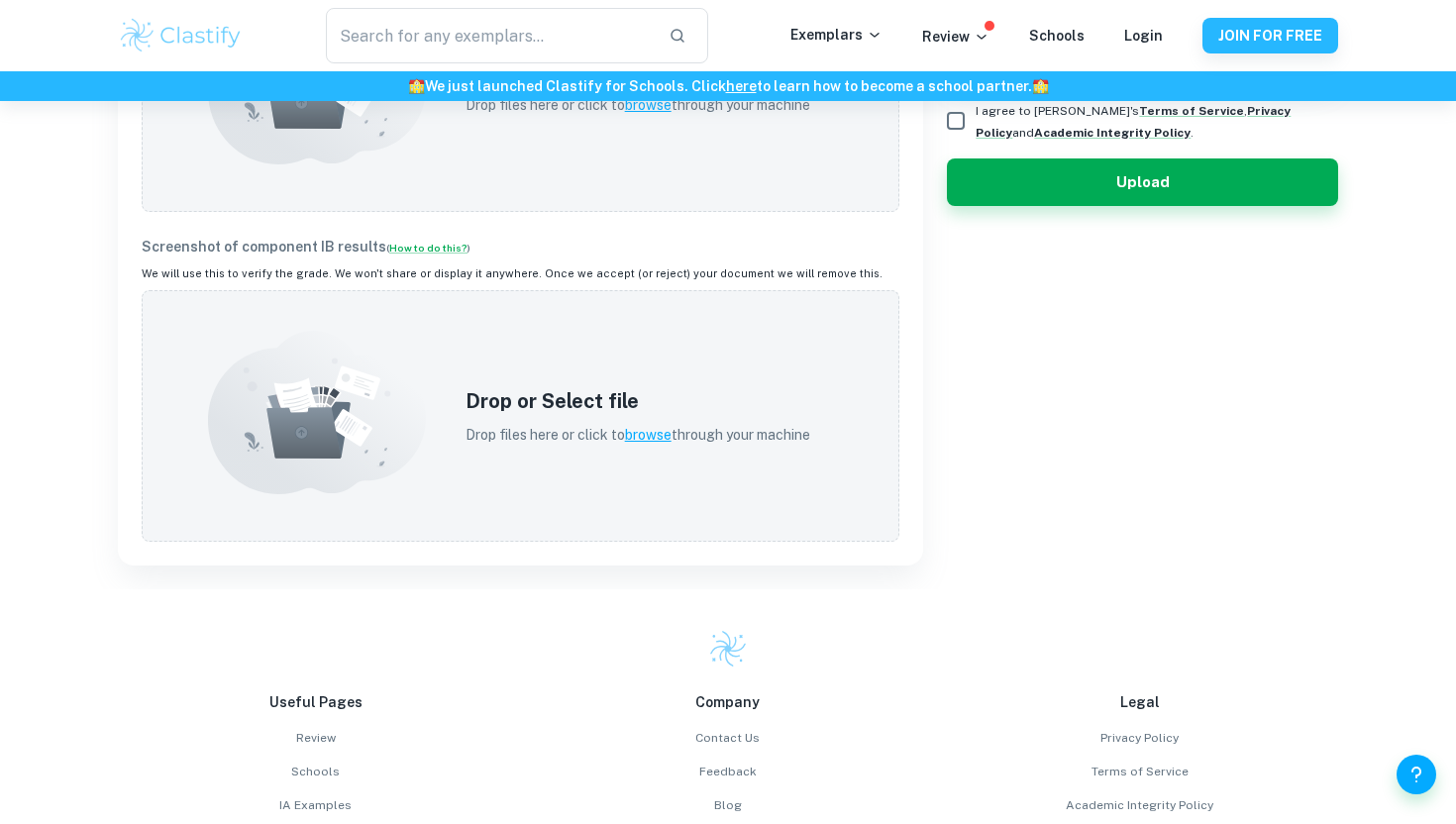 click on "We will use this to verify the grade. We won't share or display it anywhere. Once we accept (or reject) your document we will remove this." at bounding box center (520, 273) 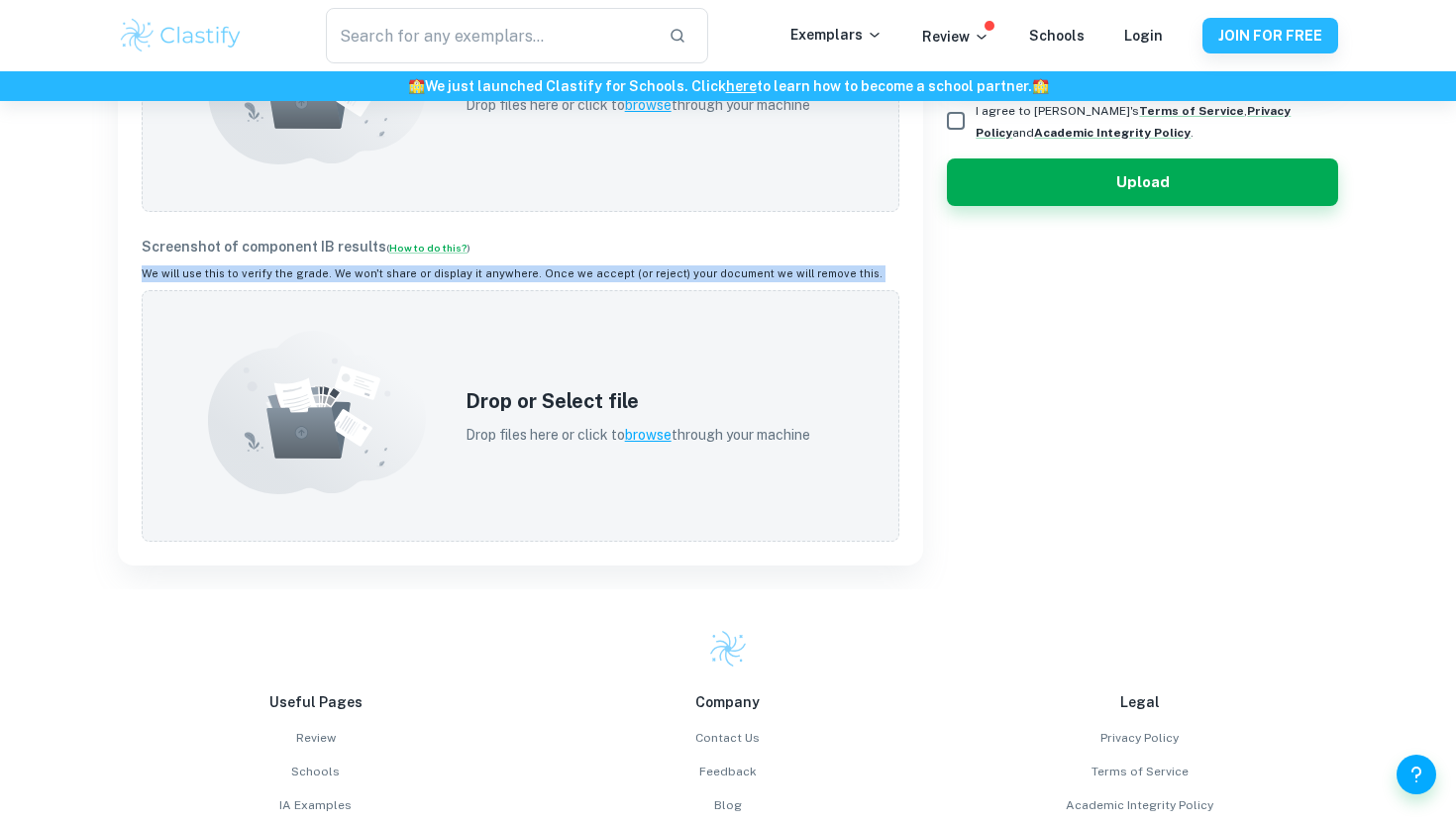 click on "We will use this to verify the grade. We won't share or display it anywhere. Once we accept (or reject) your document we will remove this." at bounding box center (520, 273) 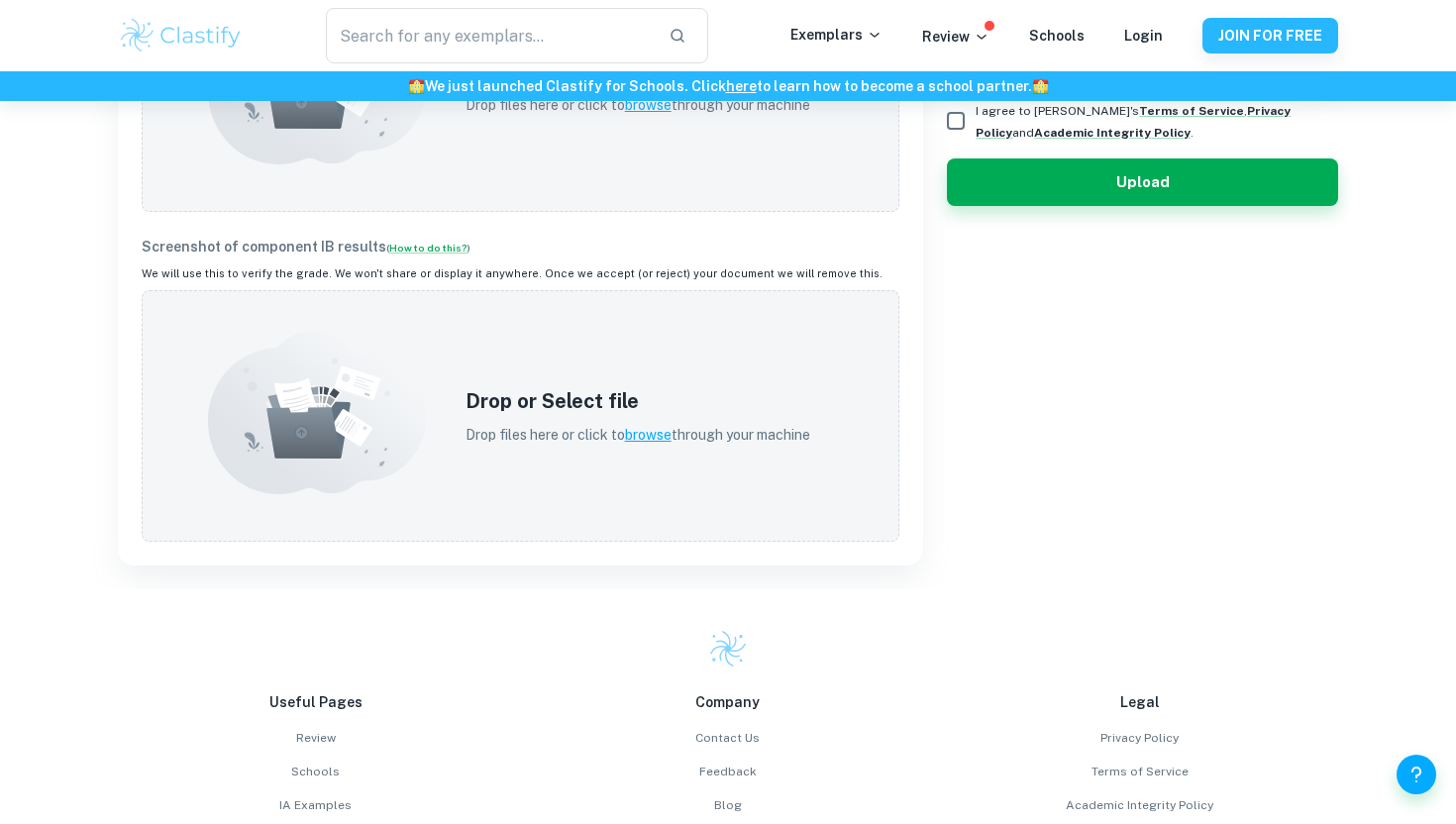 click on "We will use this to verify the grade. We won't share or display it anywhere. Once we accept (or reject) your document we will remove this." at bounding box center (520, 273) 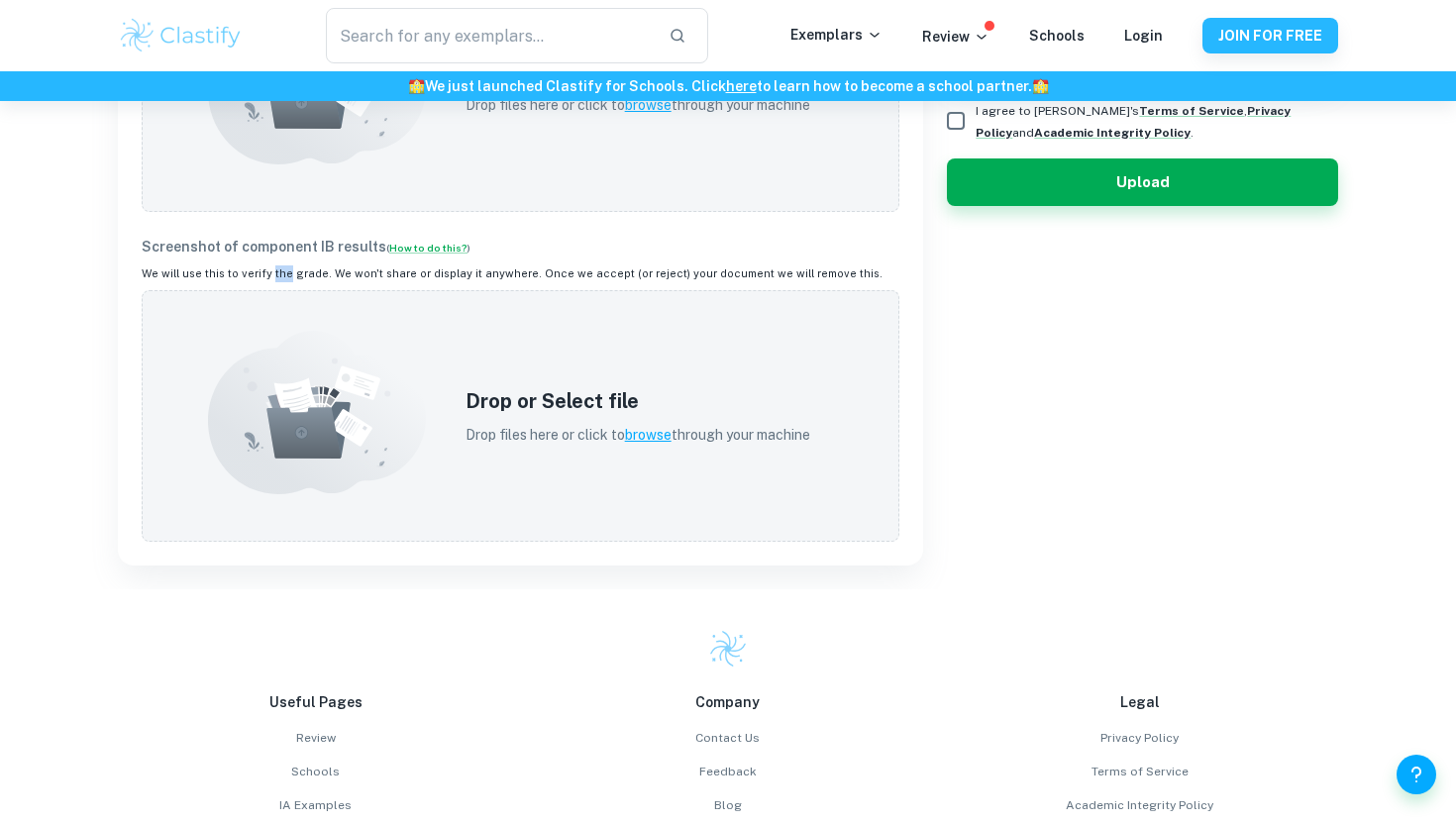 click on "We will use this to verify the grade. We won't share or display it anywhere. Once we accept (or reject) your document we will remove this." at bounding box center (520, 273) 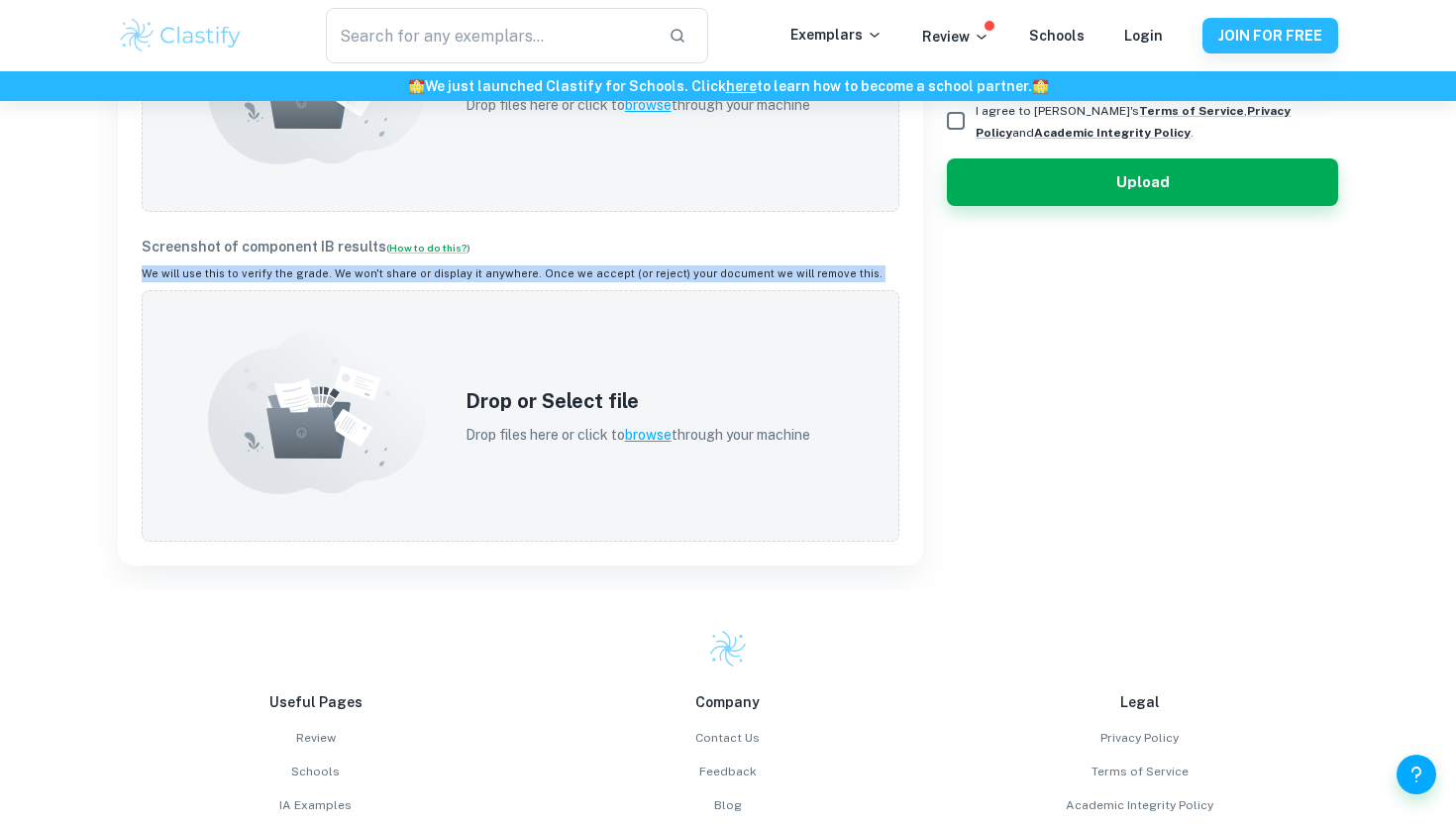 click on "Screenshot of component IB results  ( How to do this? ) We will use this to verify the grade. We won't share or display it anywhere. Once we accept (or reject) your document we will remove this. Drop or Select file Drop files here or click to  browse  through your machine" at bounding box center (520, 388) 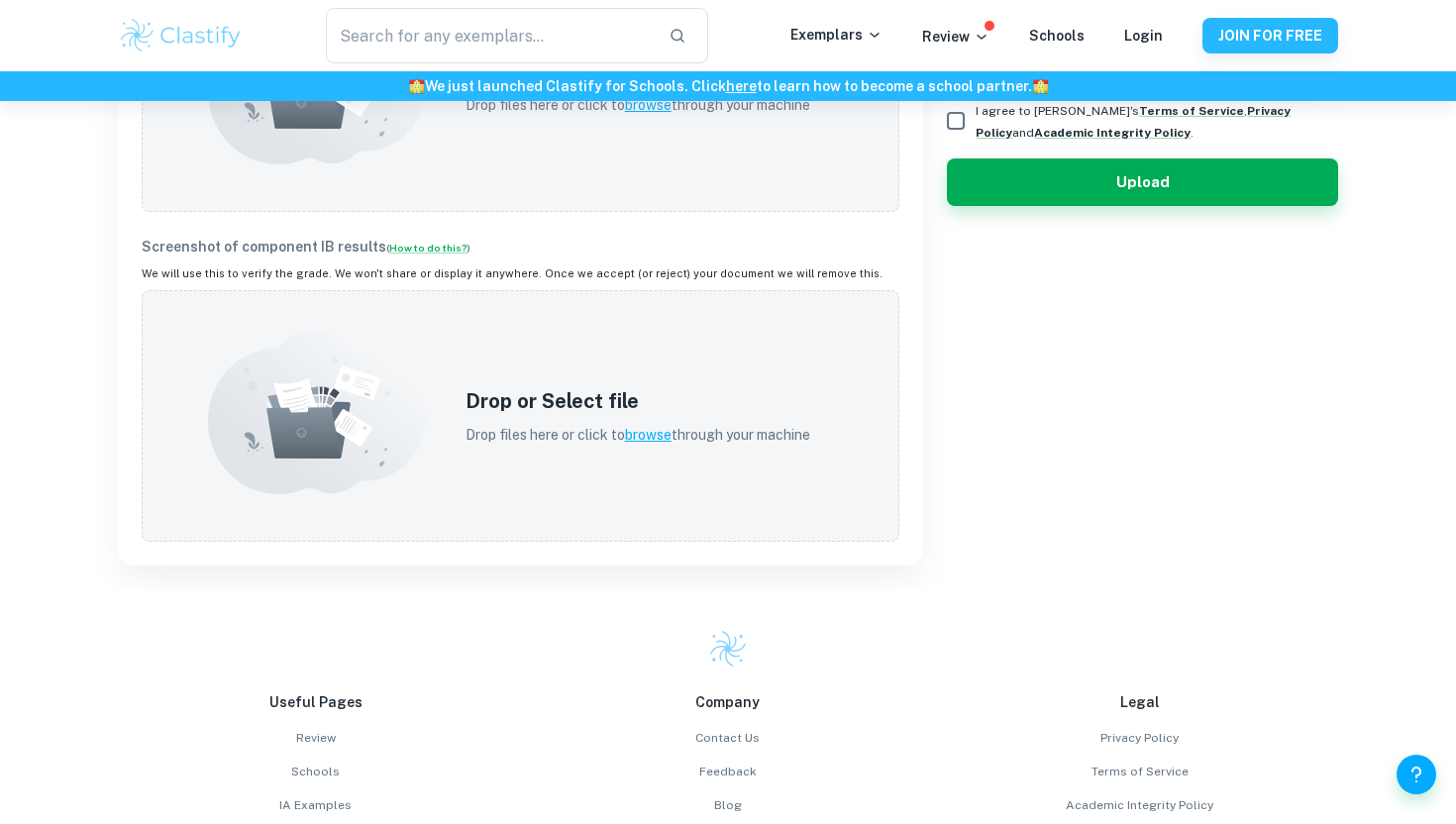 click on "Screenshot of component IB results  ( How to do this? ) We will use this to verify the grade. We won't share or display it anywhere. Once we accept (or reject) your document we will remove this. Drop or Select file Drop files here or click to  browse  through your machine" at bounding box center (520, 388) 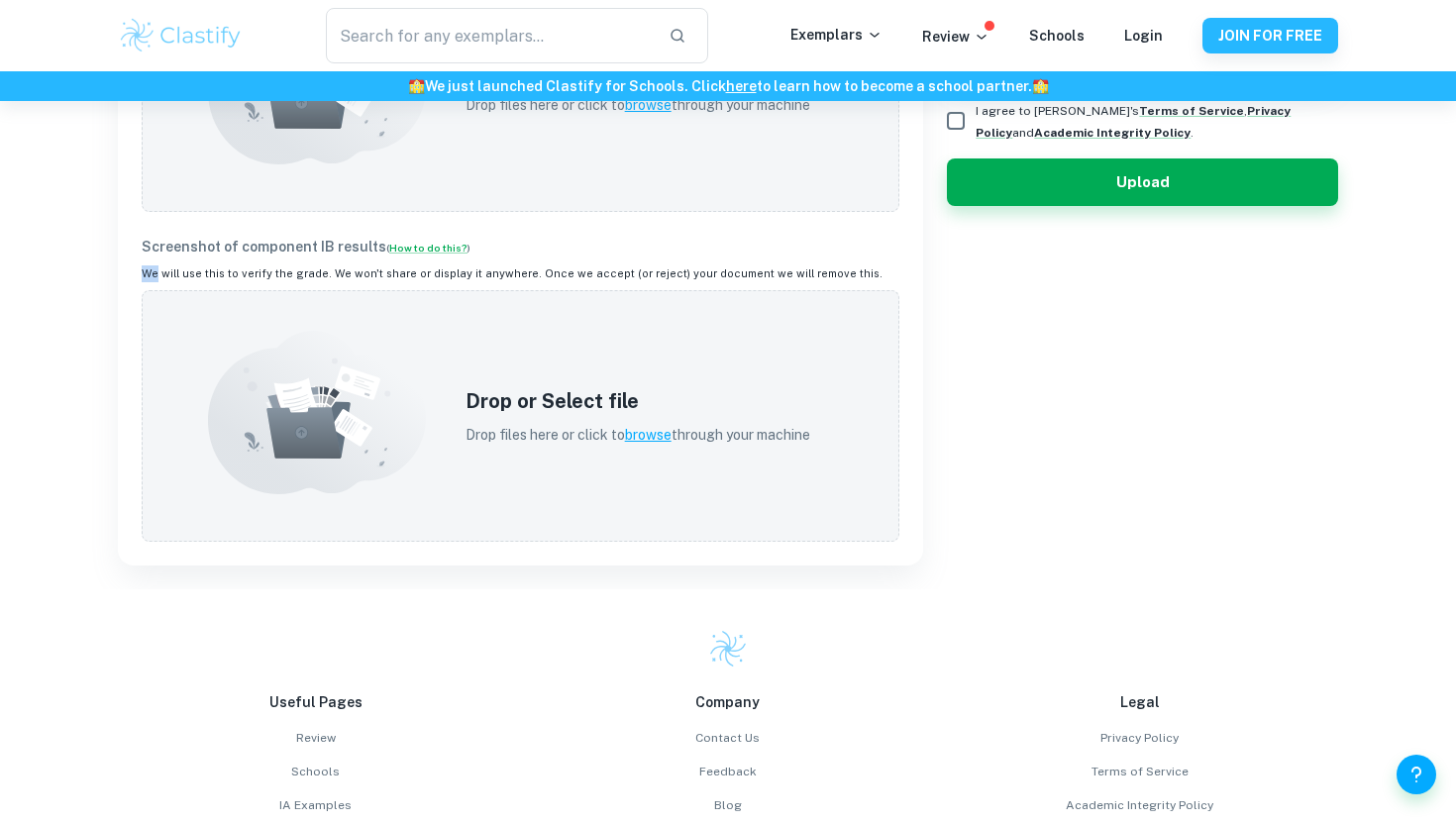 click on "Screenshot of component IB results  ( How to do this? ) We will use this to verify the grade. We won't share or display it anywhere. Once we accept (or reject) your document we will remove this. Drop or Select file Drop files here or click to  browse  through your machine" at bounding box center (520, 388) 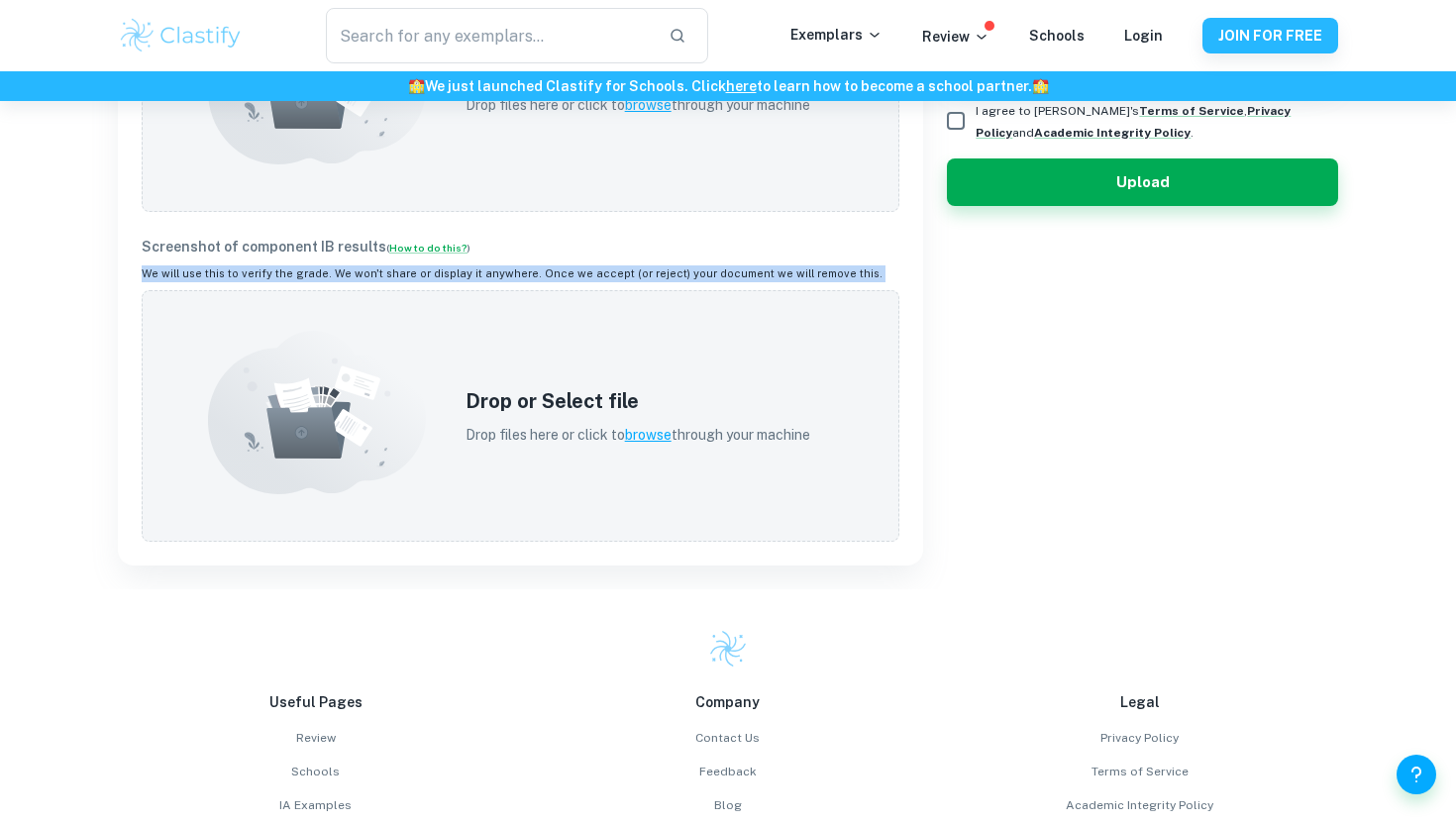 click on "Screenshot of component IB results  ( How to do this? ) We will use this to verify the grade. We won't share or display it anywhere. Once we accept (or reject) your document we will remove this. Drop or Select file Drop files here or click to  browse  through your machine" at bounding box center [520, 388] 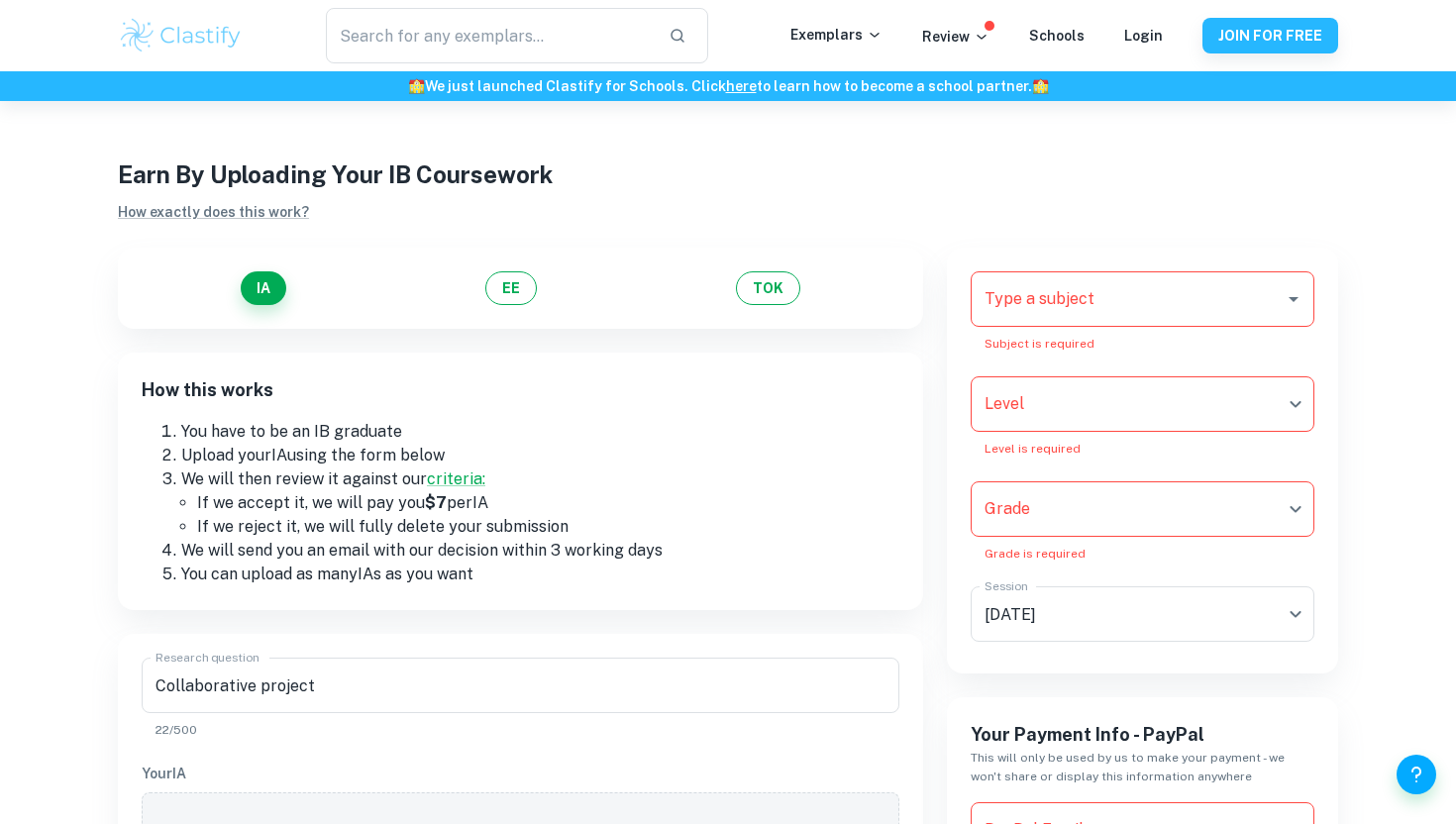 scroll, scrollTop: 58, scrollLeft: 0, axis: vertical 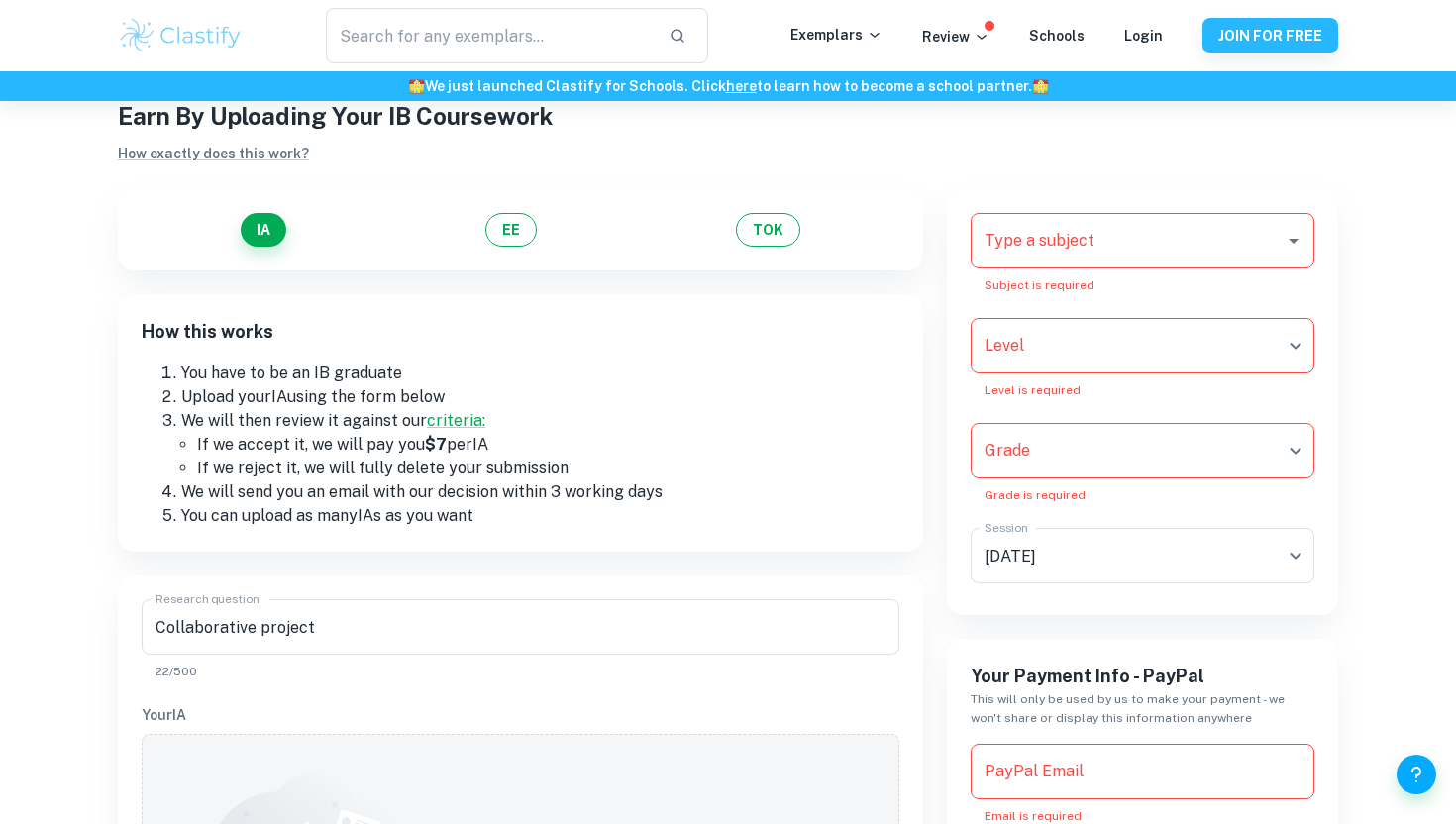click on "We will send you an email with our decision within 3 working days" at bounding box center [540, 492] 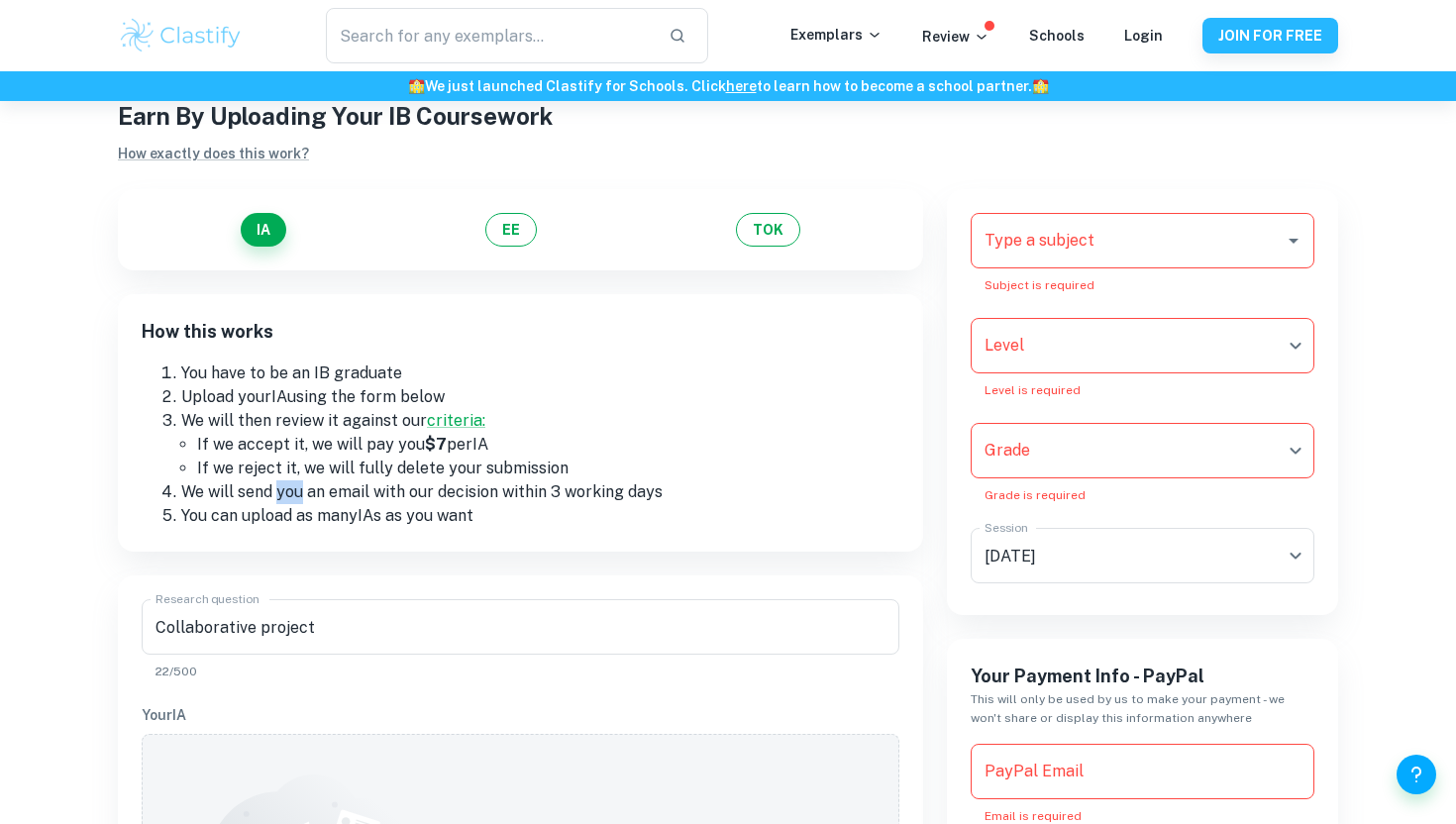 click on "We will send you an email with our decision within 3 working days" at bounding box center (540, 492) 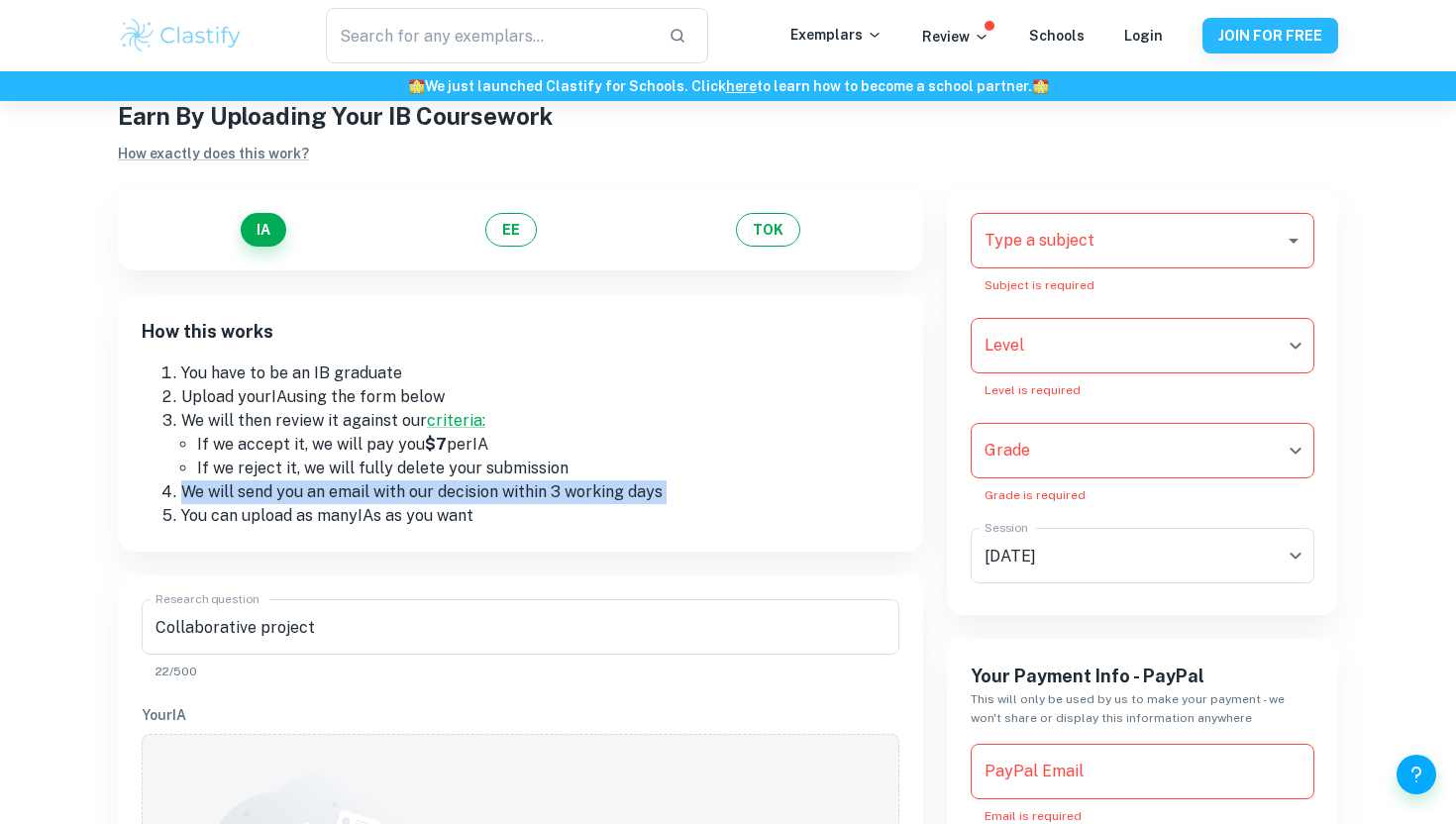 click on "If we reject it, we will fully delete your submission" at bounding box center (548, 468) 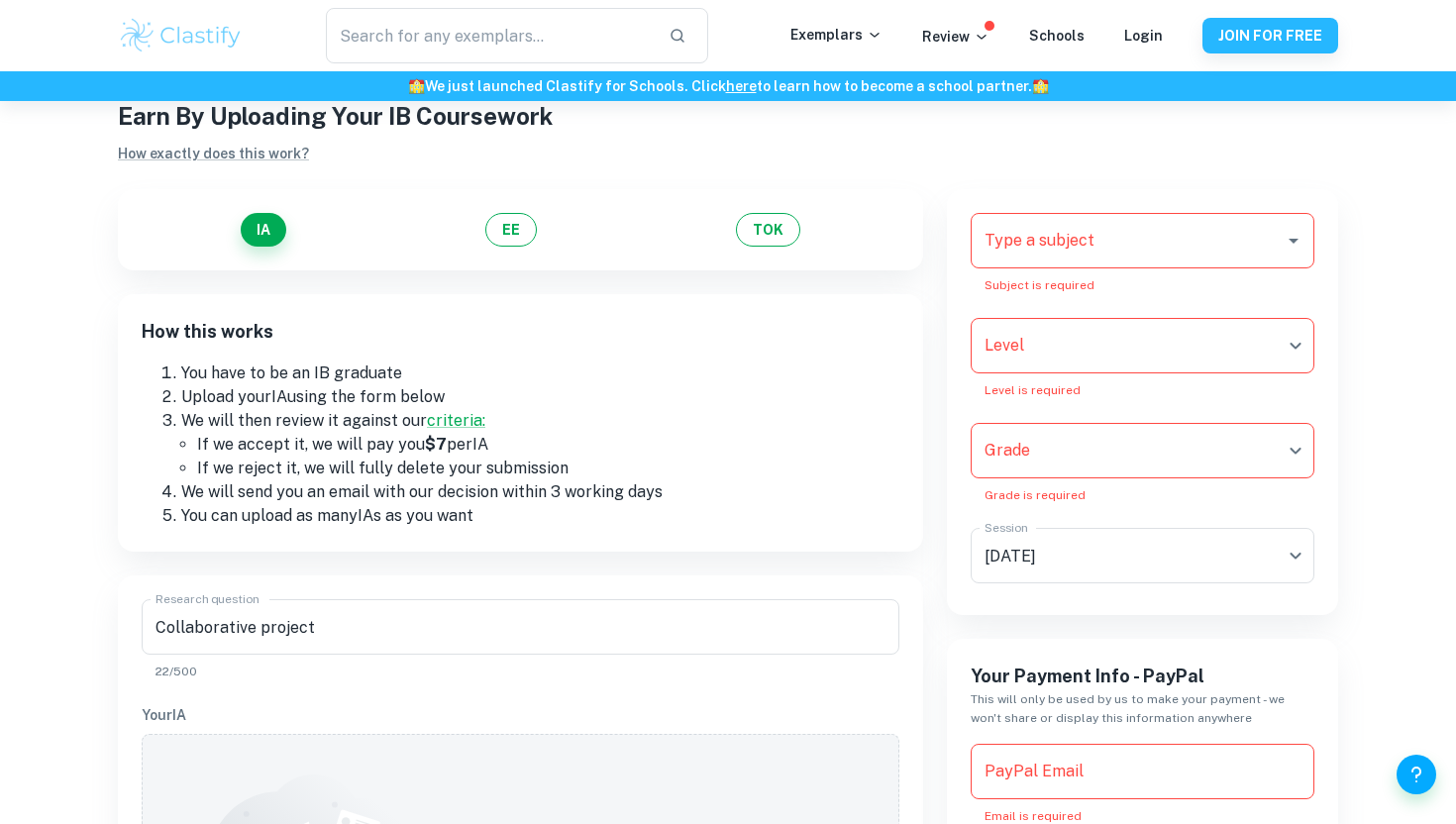 click on "If we reject it, we will fully delete your submission" at bounding box center [548, 468] 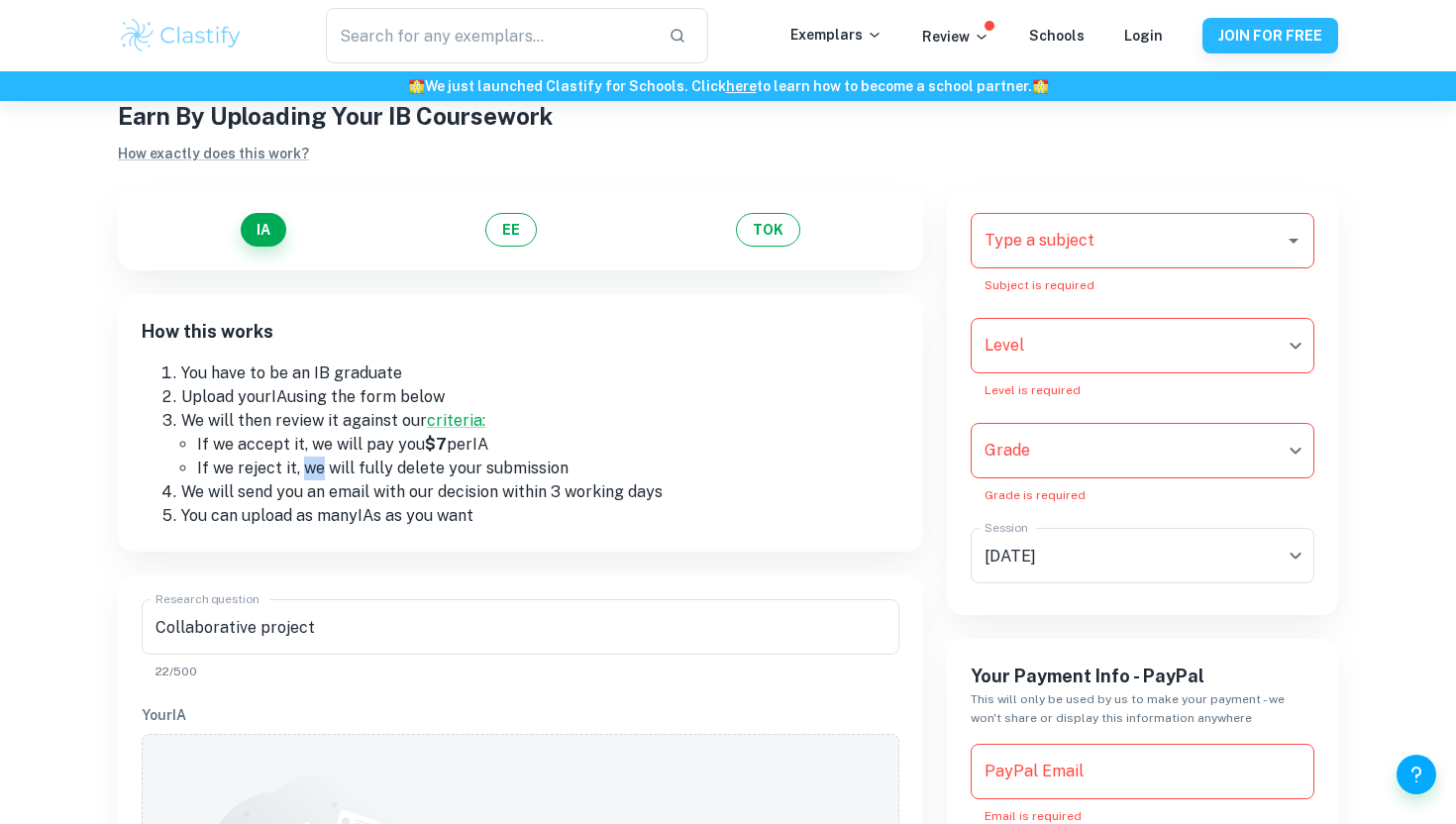 click on "If we reject it, we will fully delete your submission" at bounding box center [548, 468] 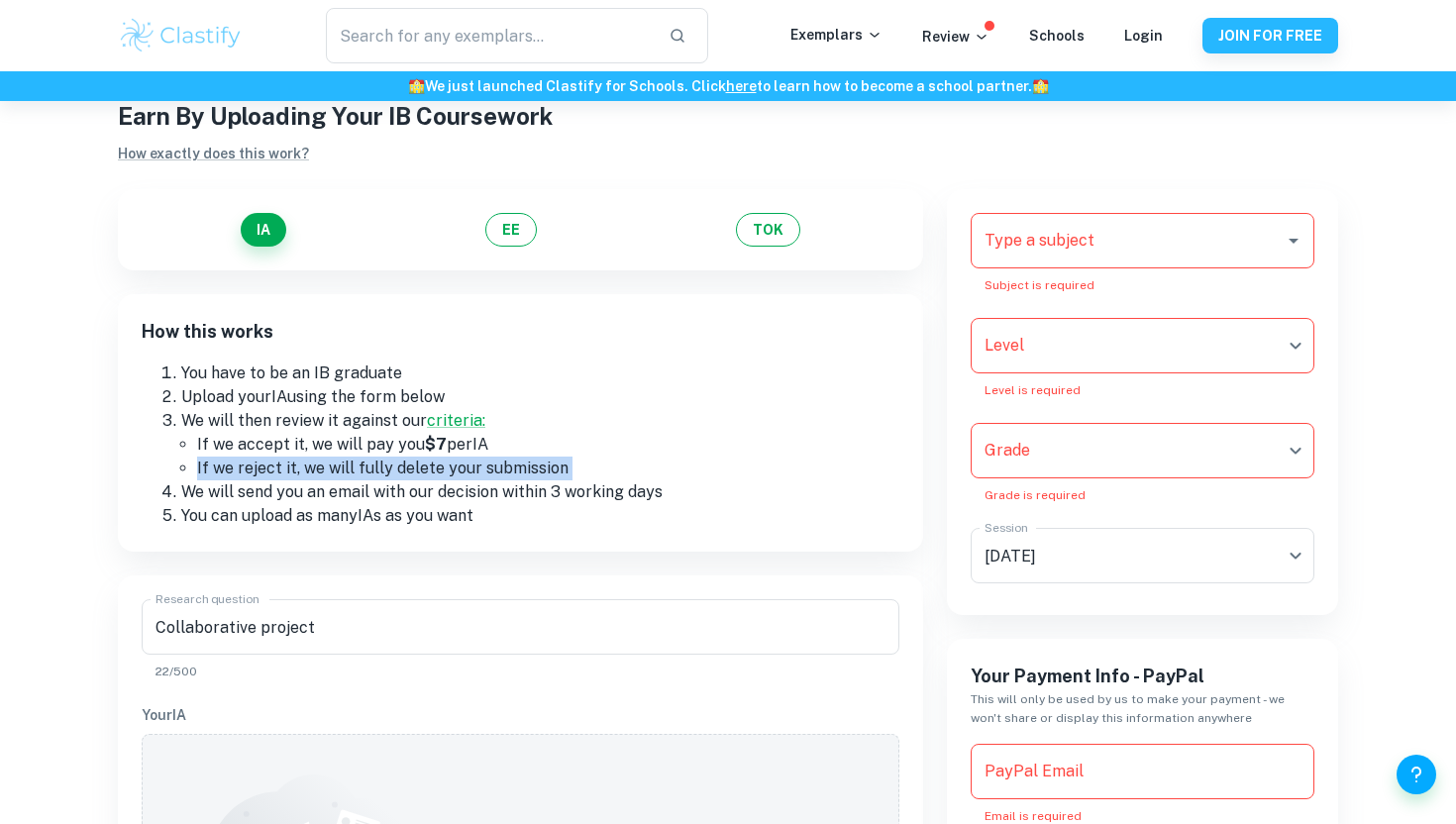 click on "You can upload as many  IA s as you want" at bounding box center [540, 516] 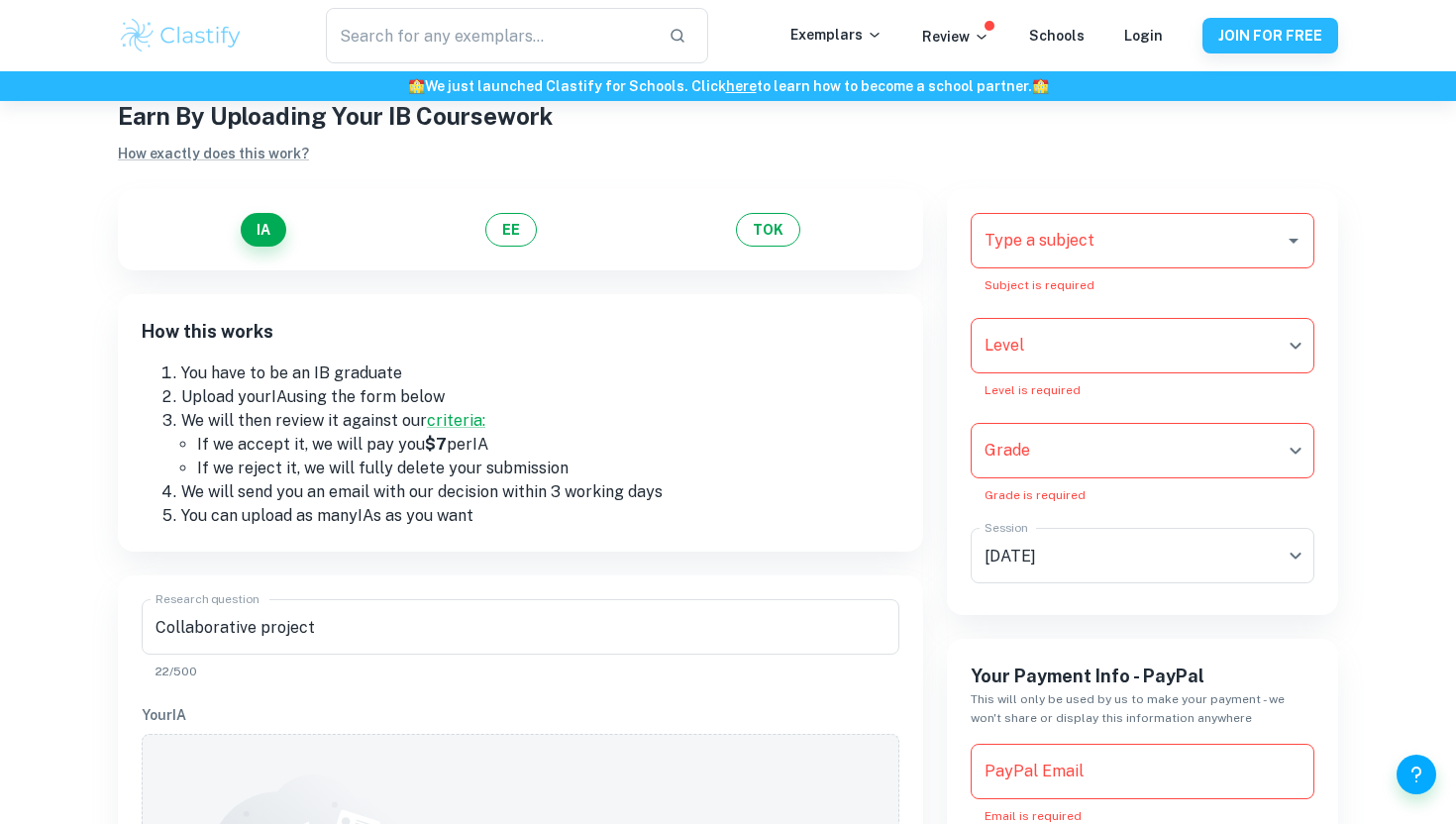 click on "You can upload as many  IA s as you want" at bounding box center (540, 516) 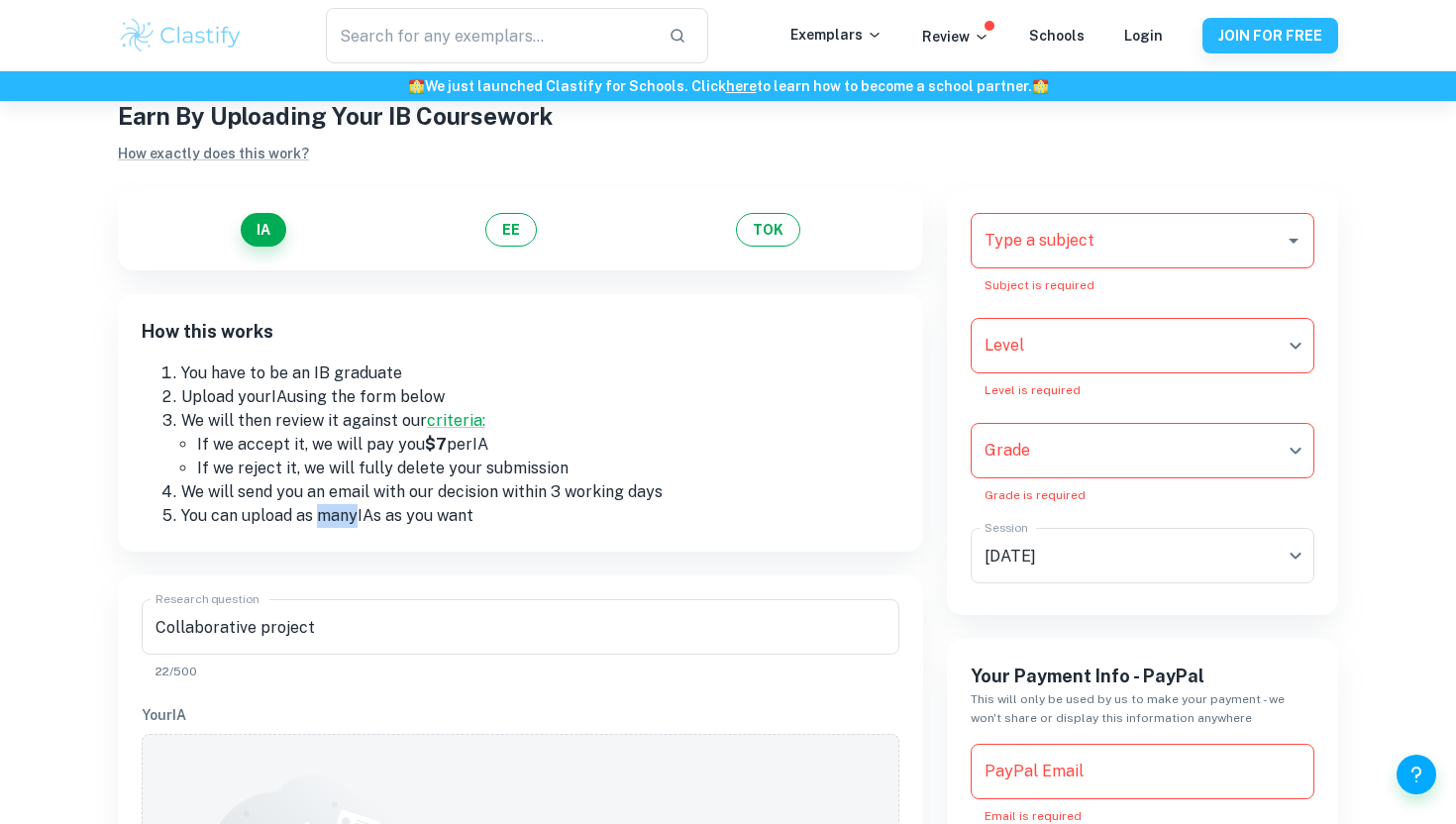 click on "You can upload as many  IA s as you want" at bounding box center (540, 516) 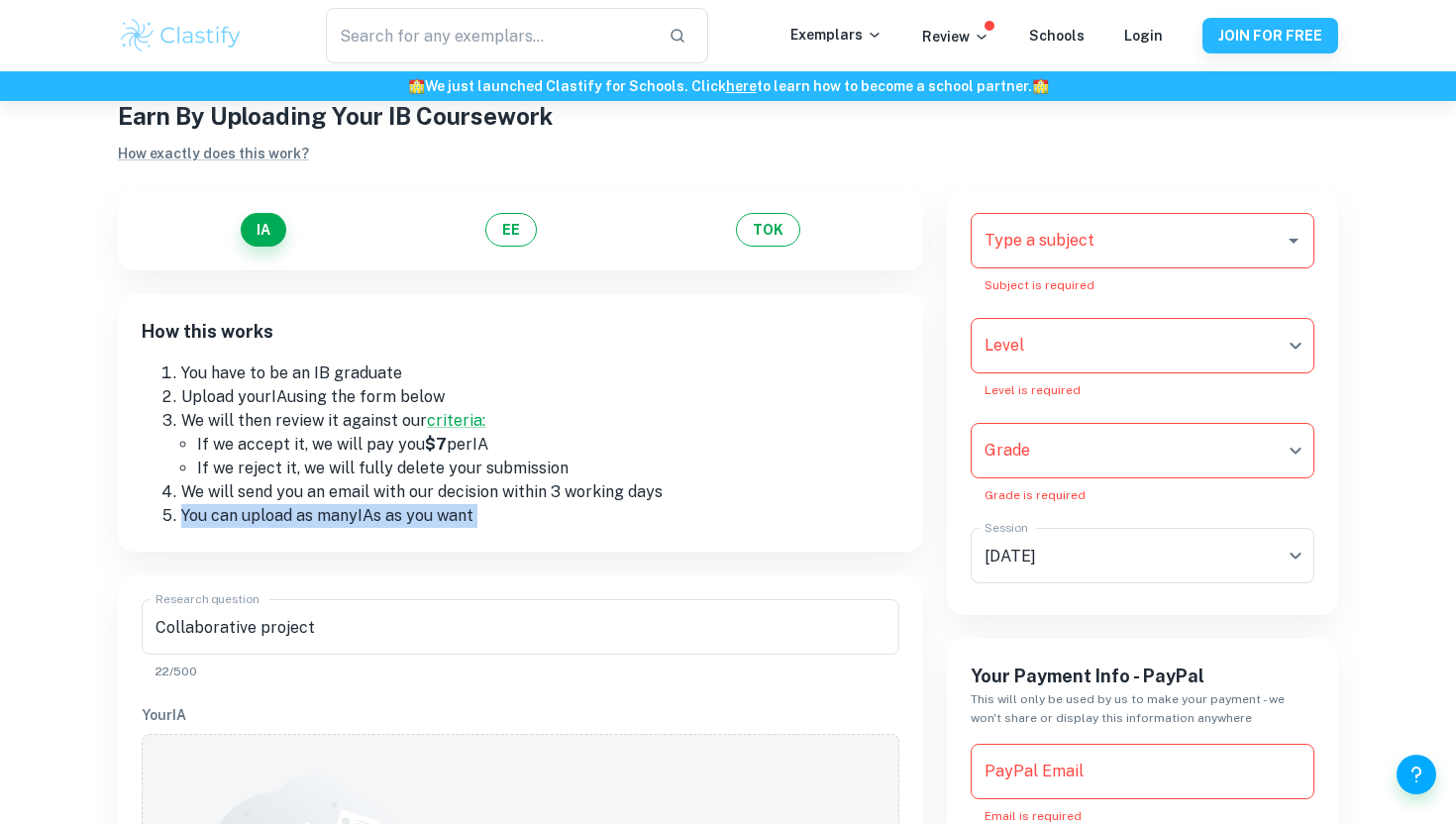 click on "Upload your  IA  using the form below" at bounding box center (540, 397) 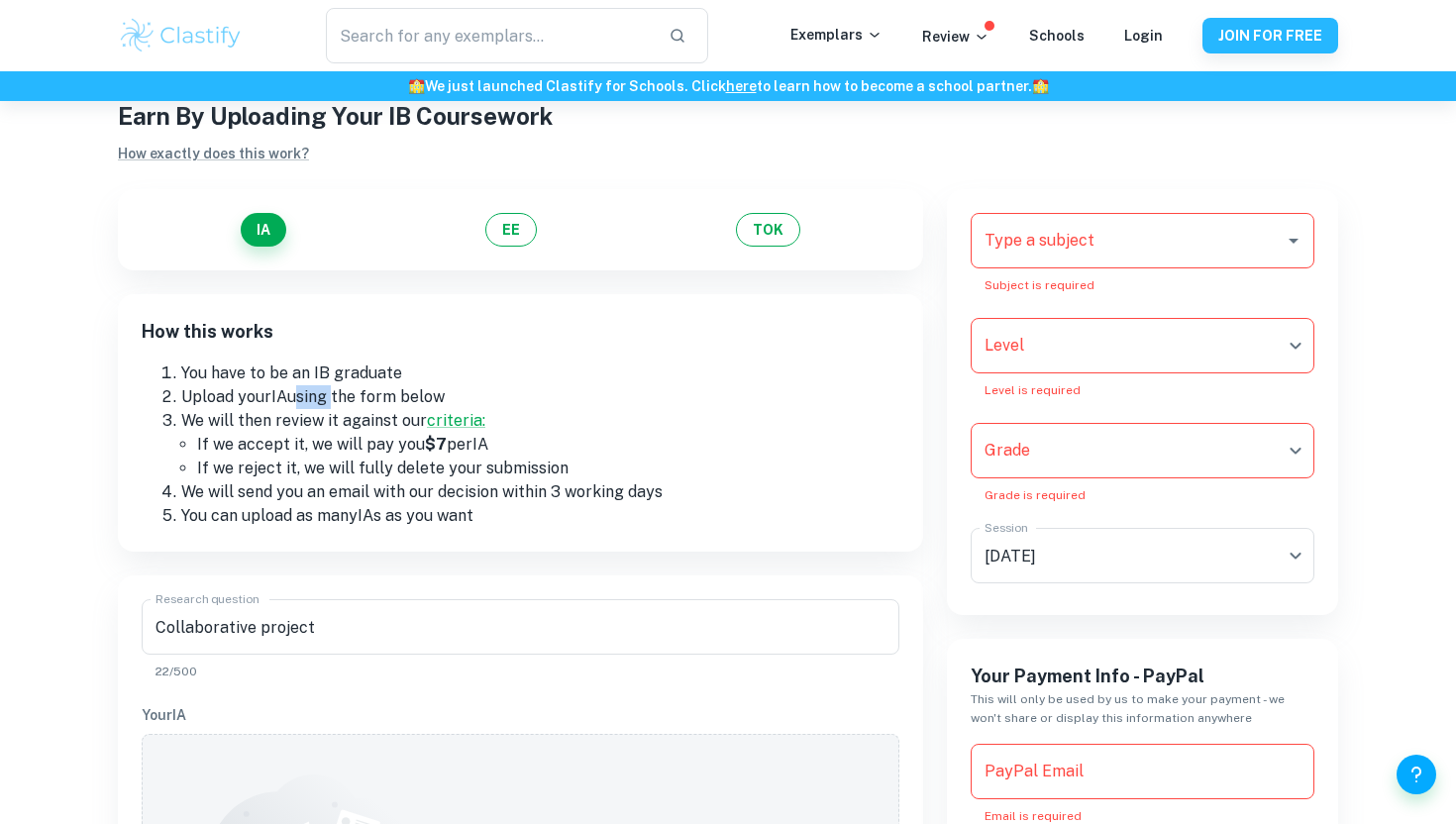 click on "Upload your  IA  using the form below" at bounding box center [540, 397] 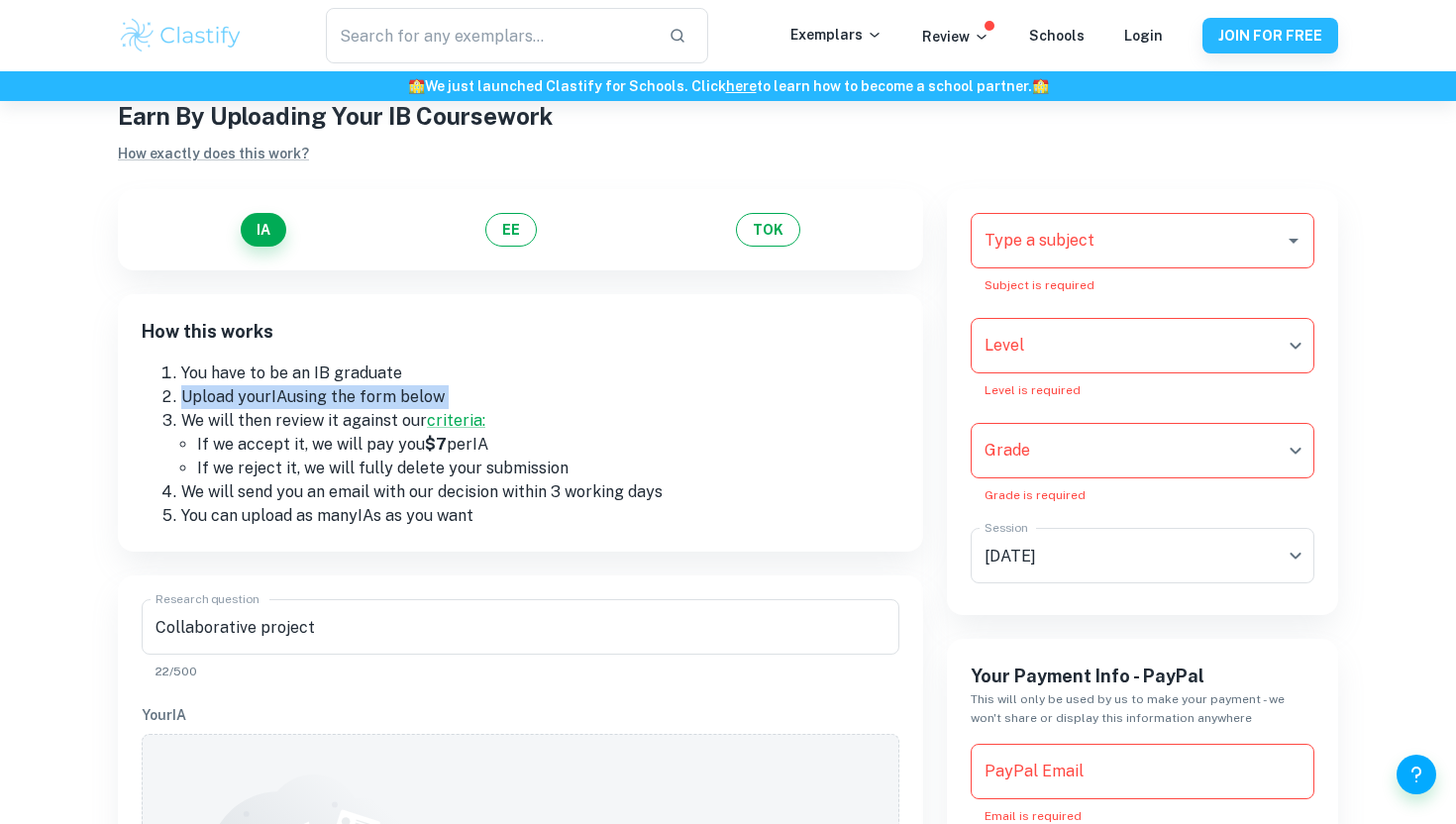 click on "You have to be an IB graduate" at bounding box center (540, 373) 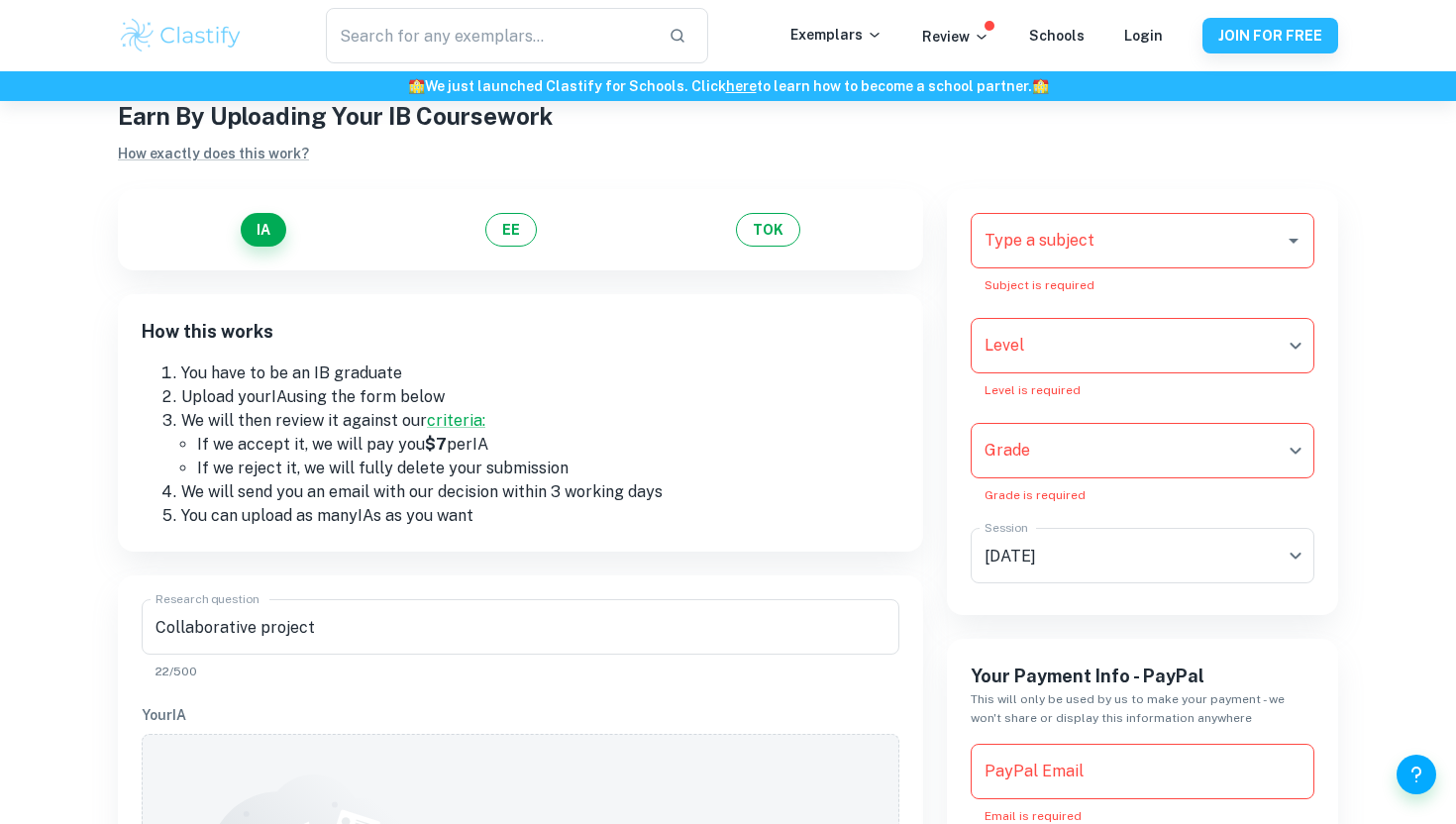 click on "You have to be an IB graduate" at bounding box center [540, 373] 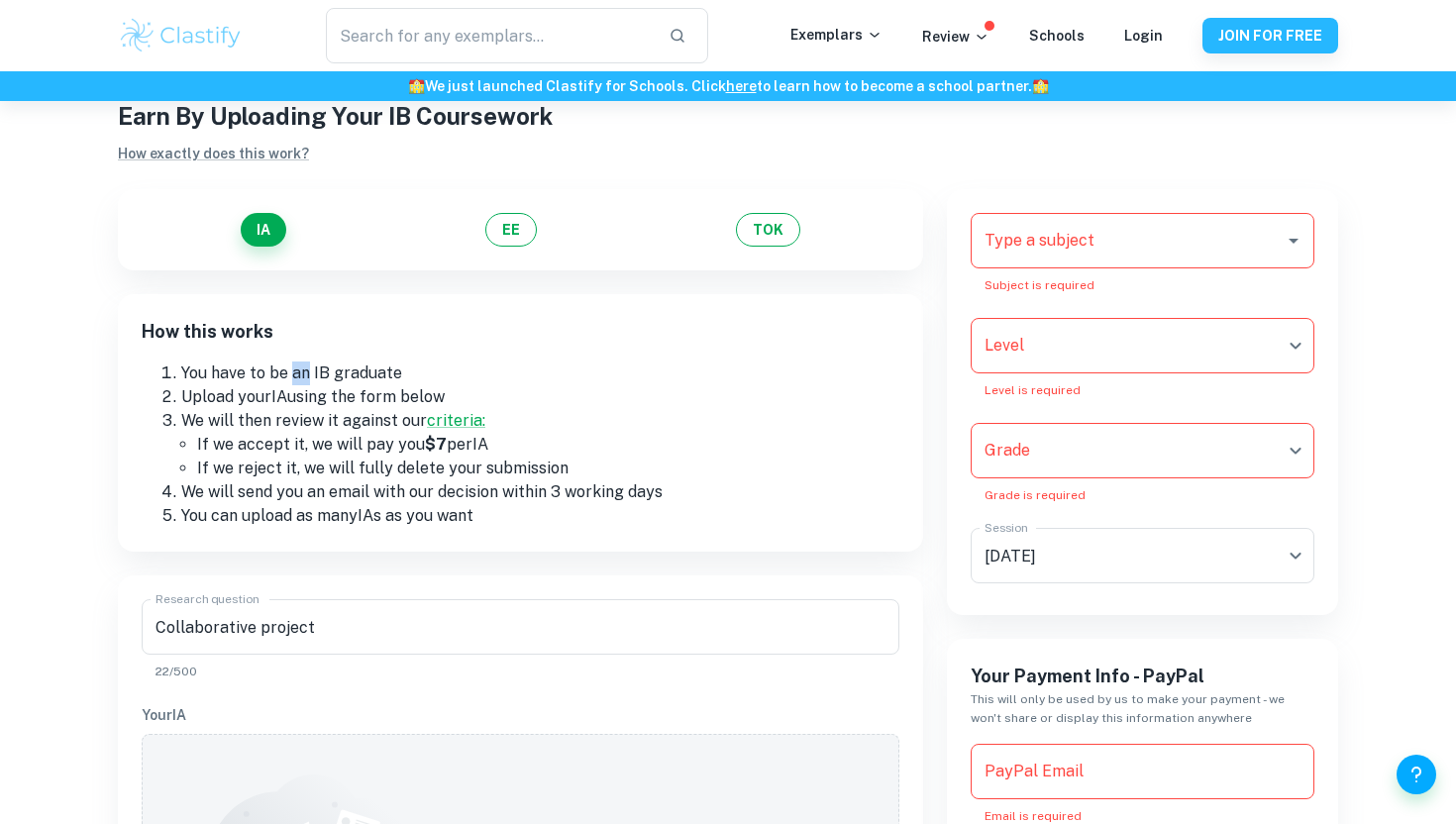 click on "You have to be an IB graduate" at bounding box center (540, 373) 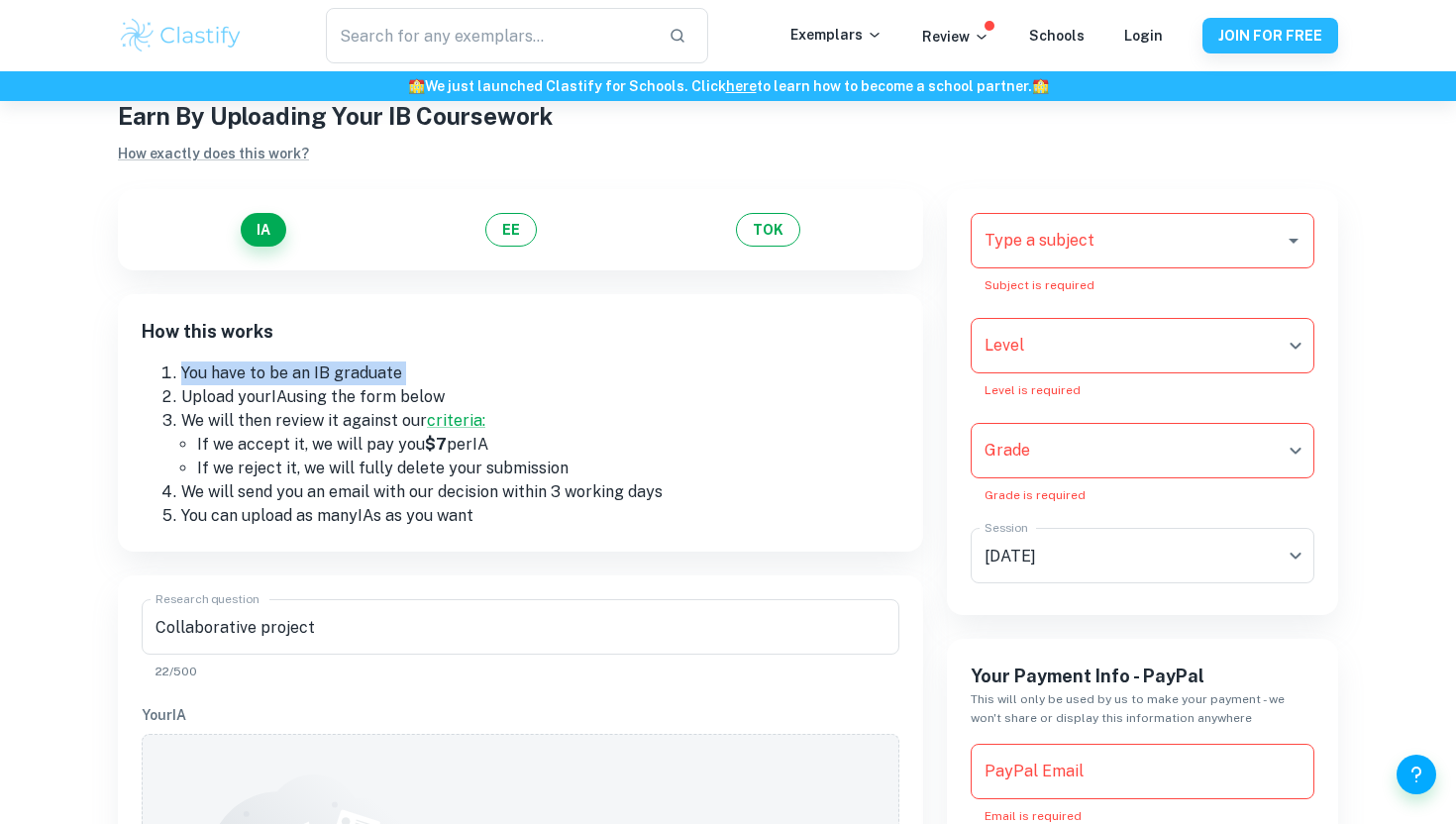 click on "You have to be an IB graduate" at bounding box center (540, 373) 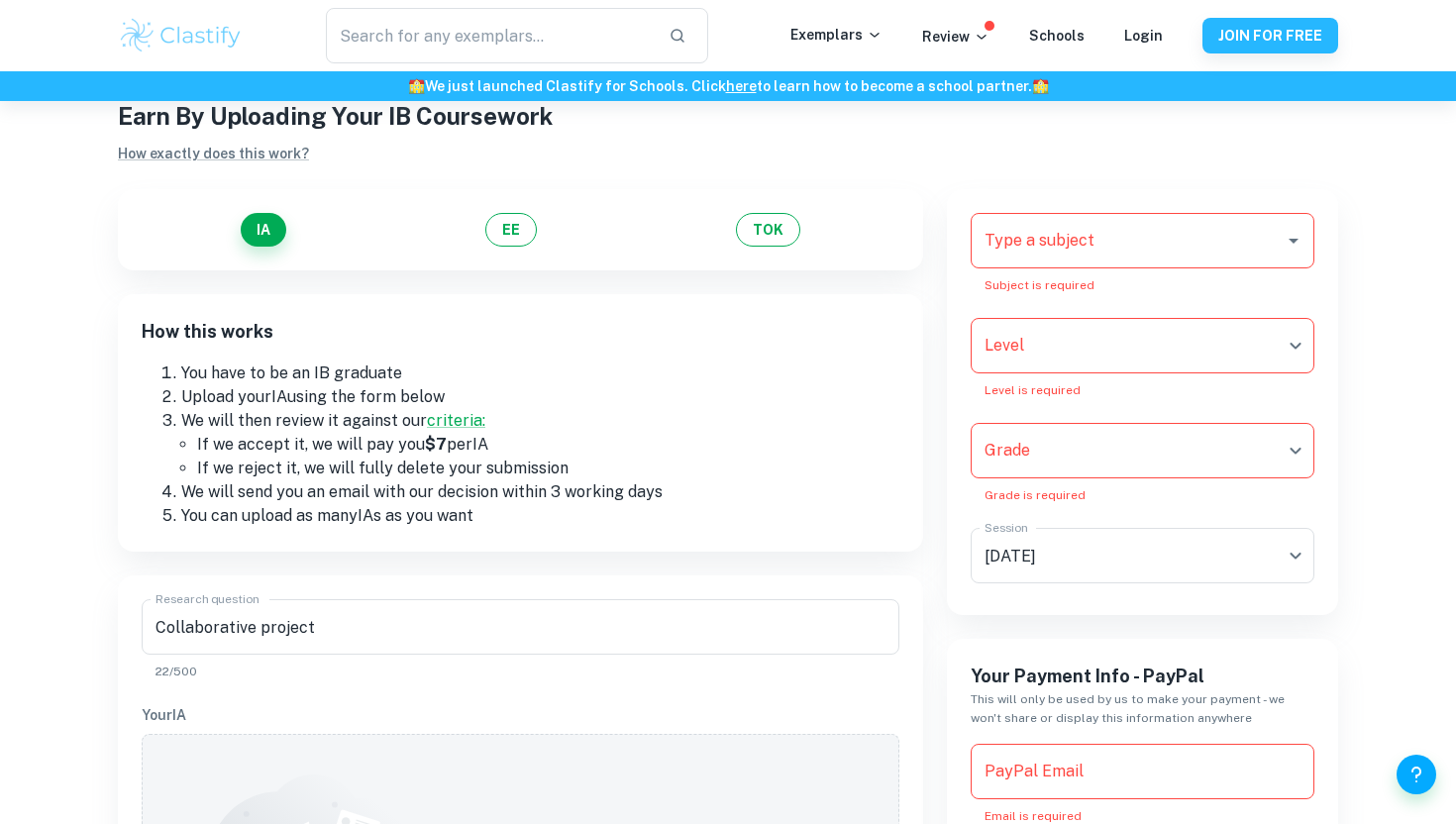 click on "You have to be an IB graduate" at bounding box center [540, 373] 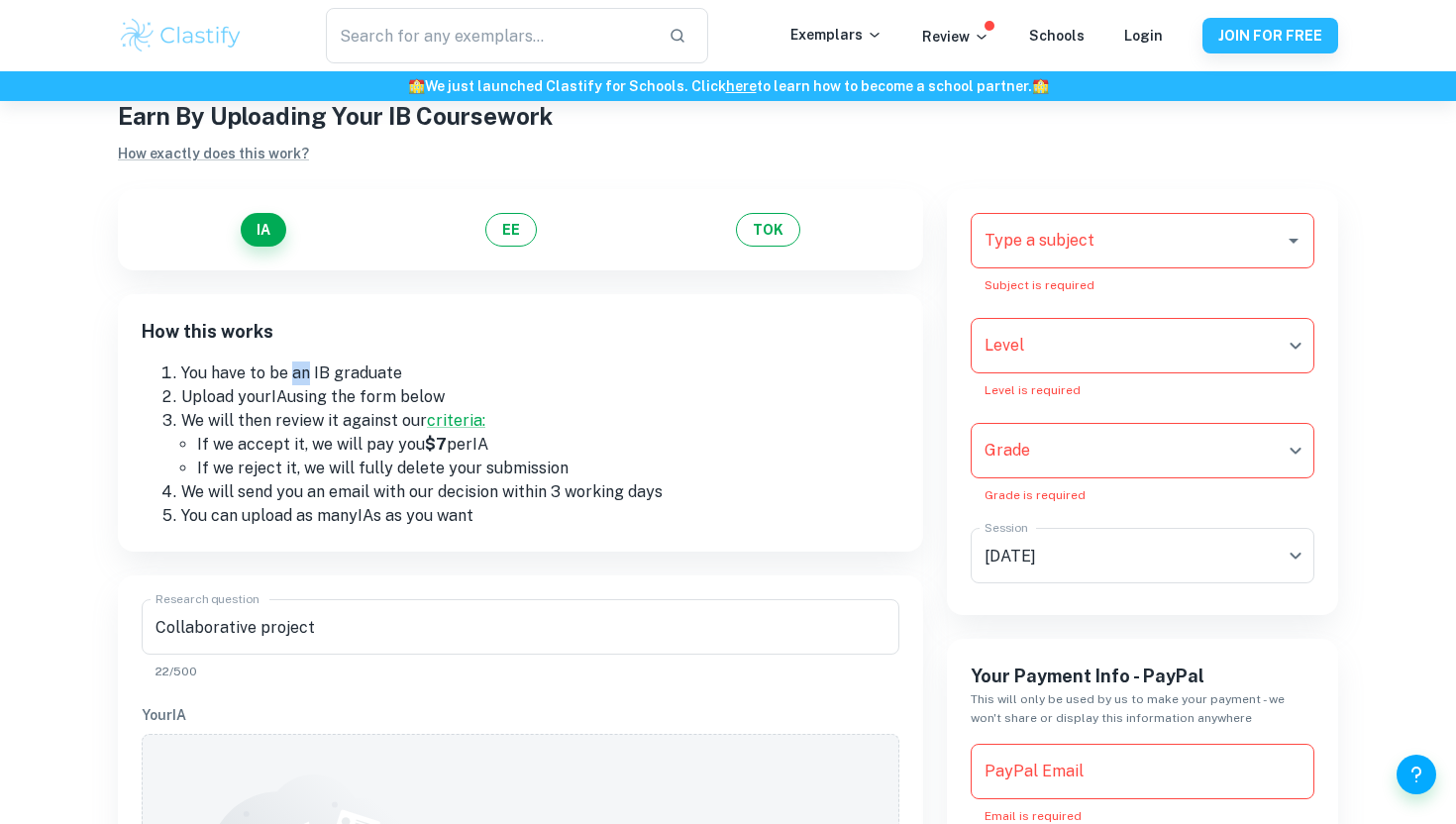 click on "You have to be an IB graduate" at bounding box center (540, 373) 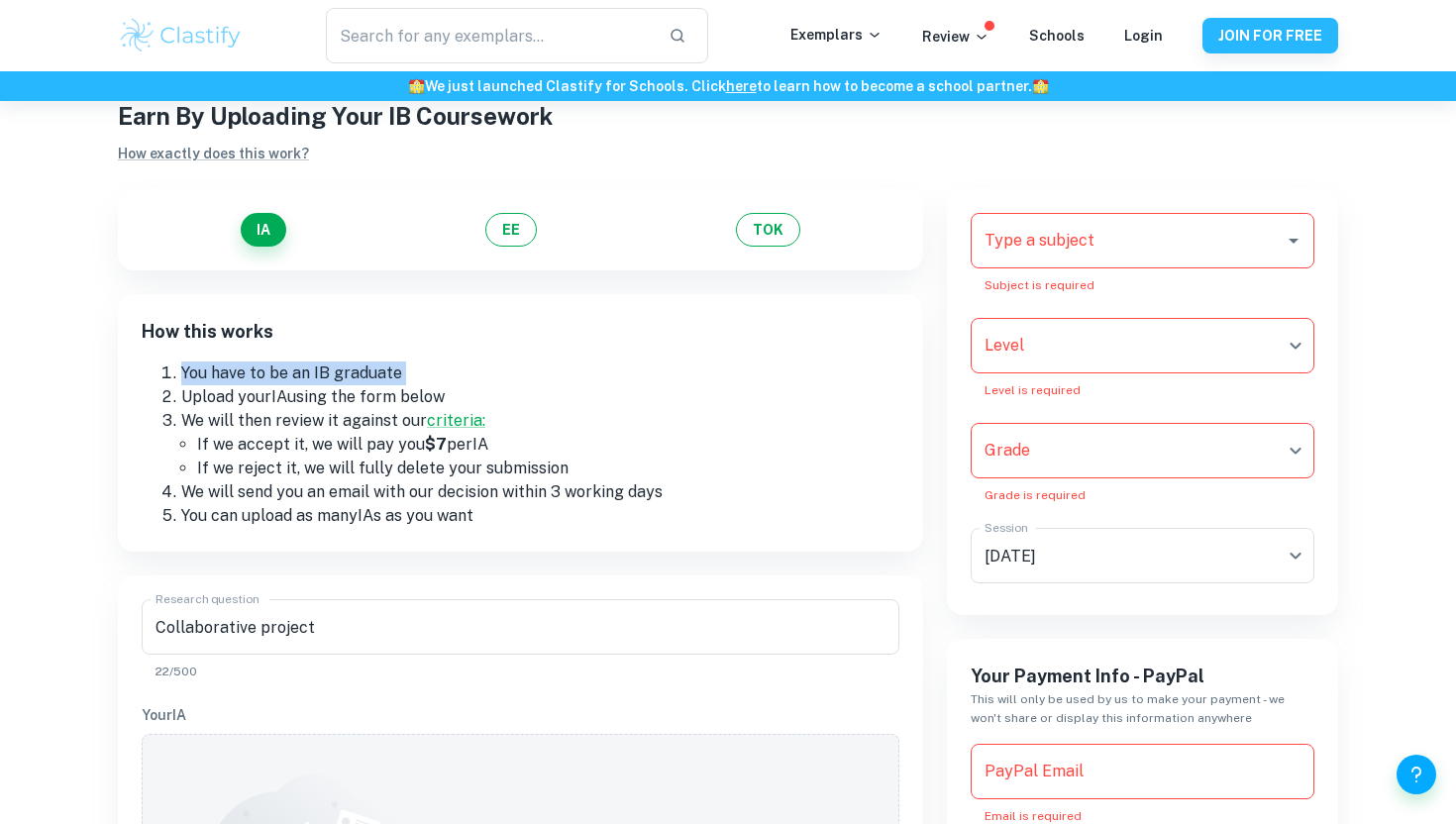 click on "We will then review it against our  criteria:" at bounding box center (540, 421) 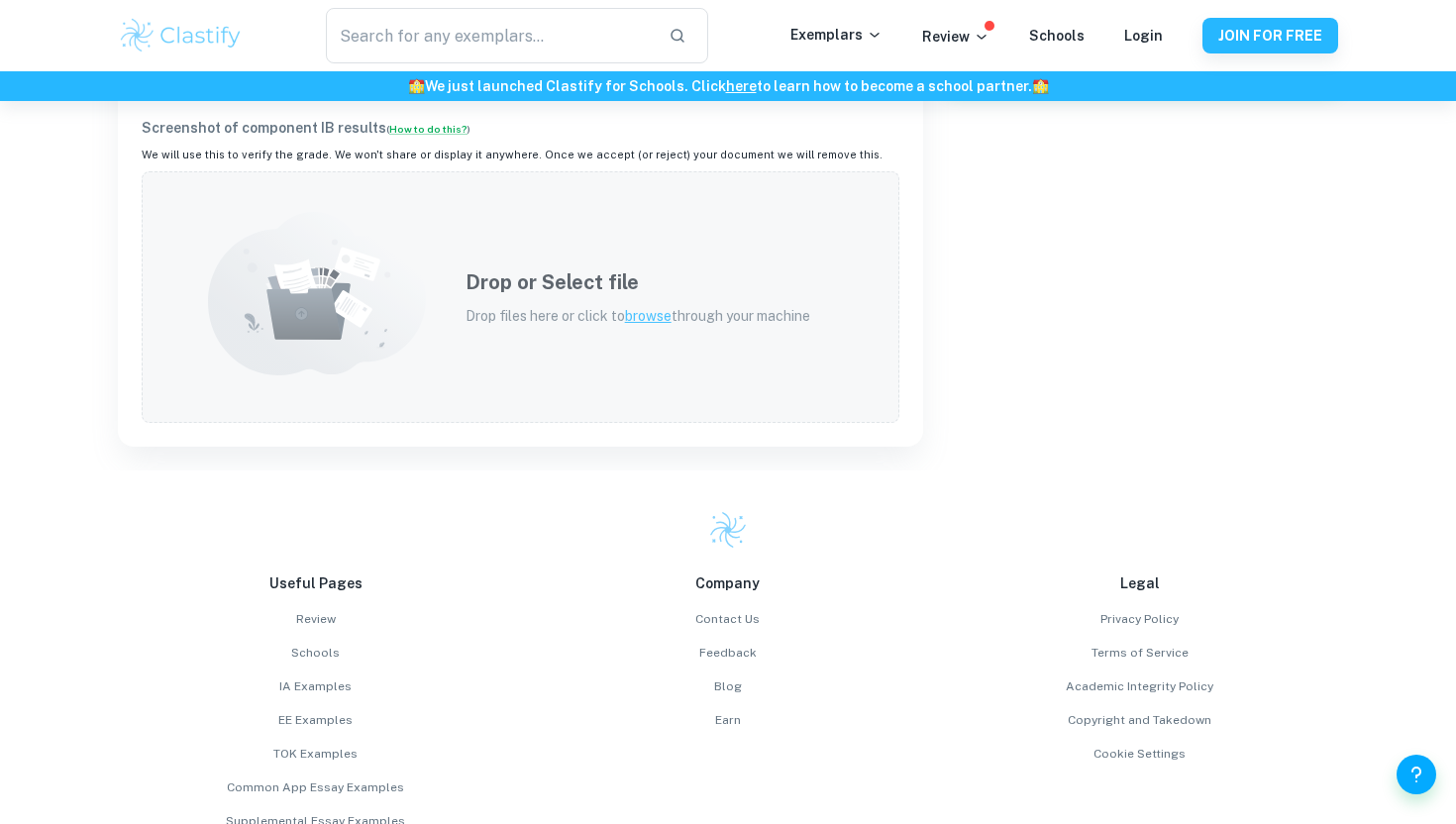scroll, scrollTop: 1046, scrollLeft: 0, axis: vertical 